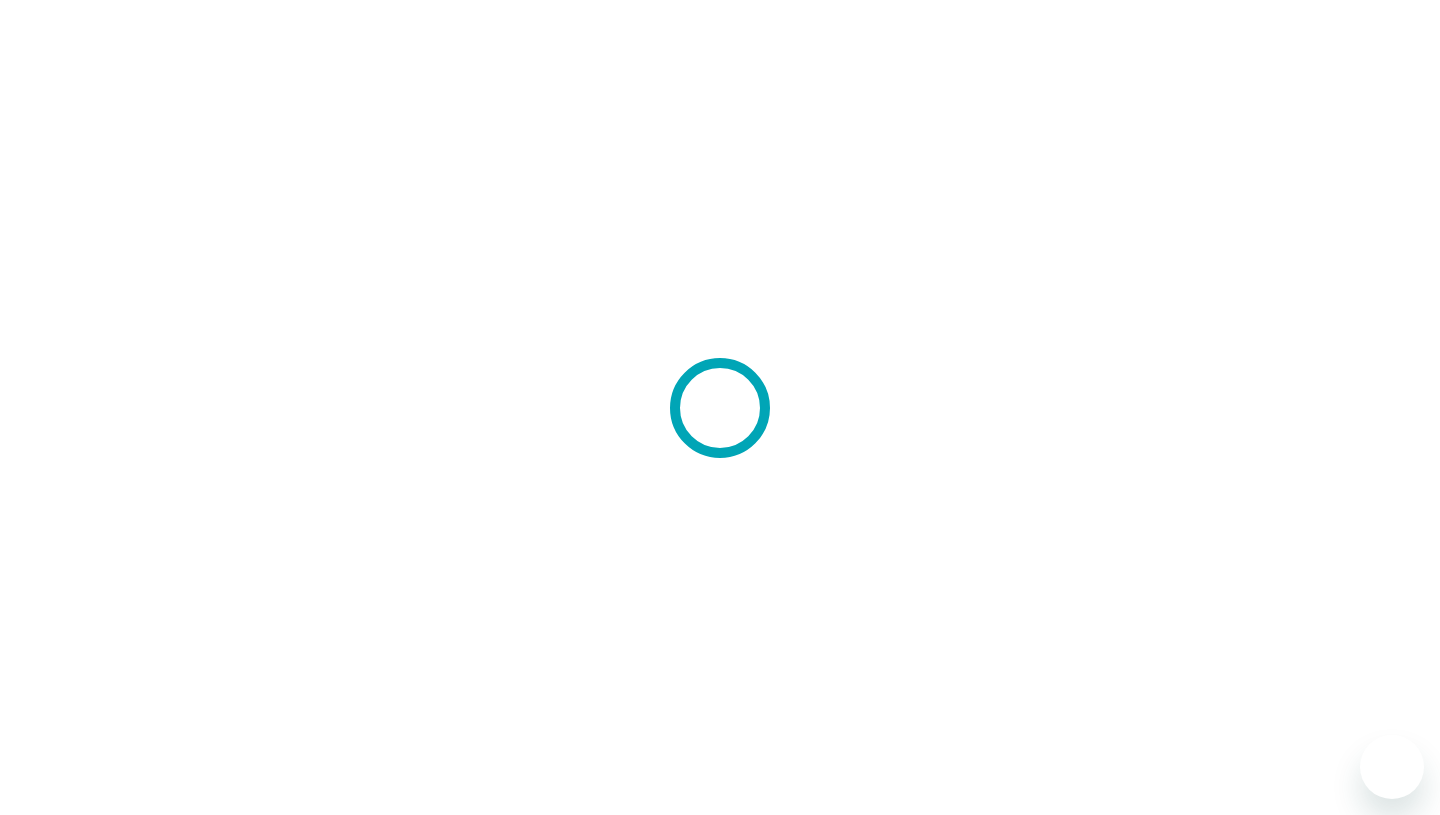 scroll, scrollTop: 0, scrollLeft: 0, axis: both 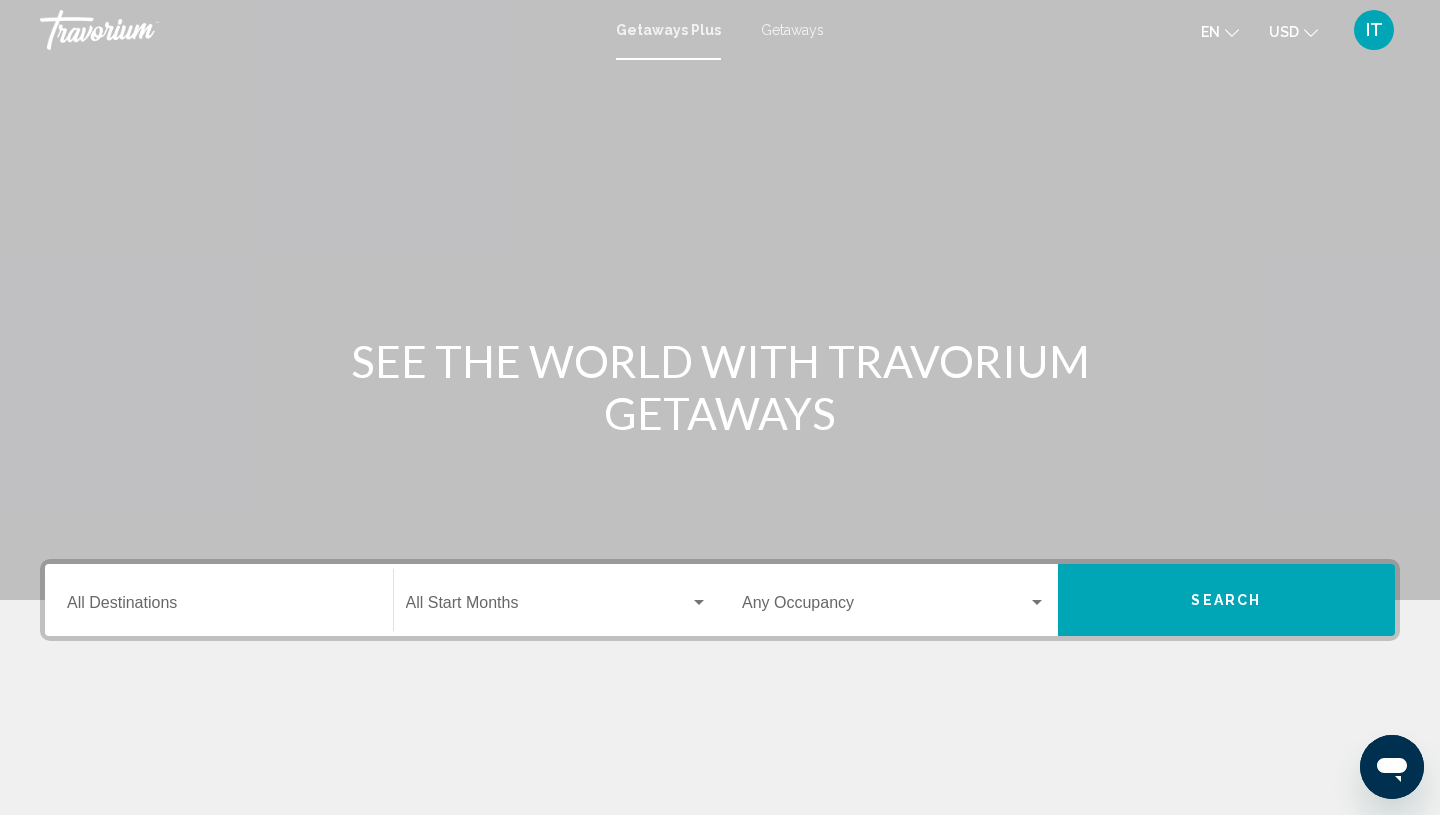 click on "Getaways Plus  Getaways en
English Español Français Italiano Português русский USD
USD ($) MXN (Mex$) CAD (Can$) GBP (£) EUR (€) AUD (A$) NZD (NZ$) CNY (CN¥) IT Login" at bounding box center (720, 30) 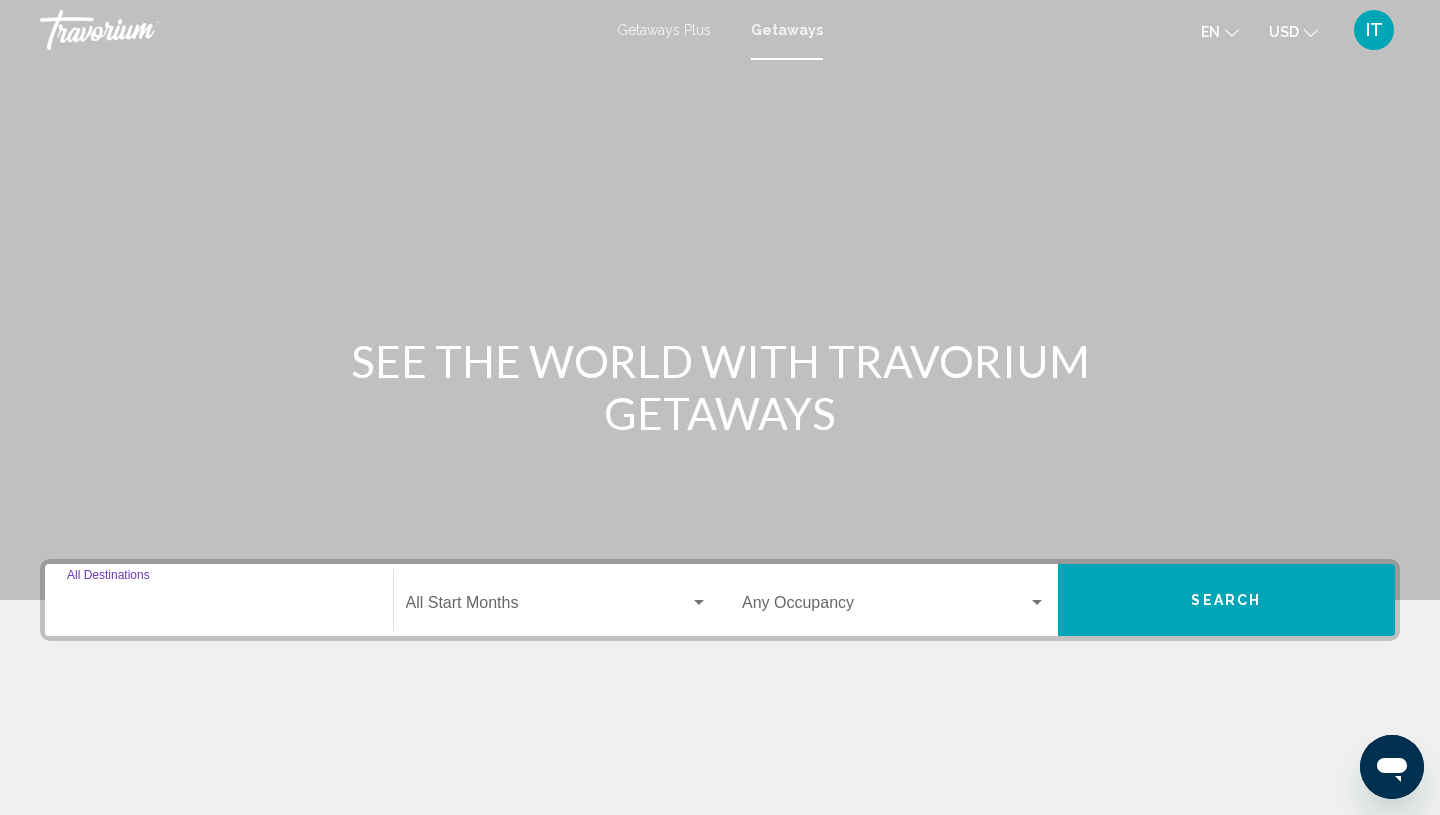 click on "Destination All Destinations" at bounding box center (219, 607) 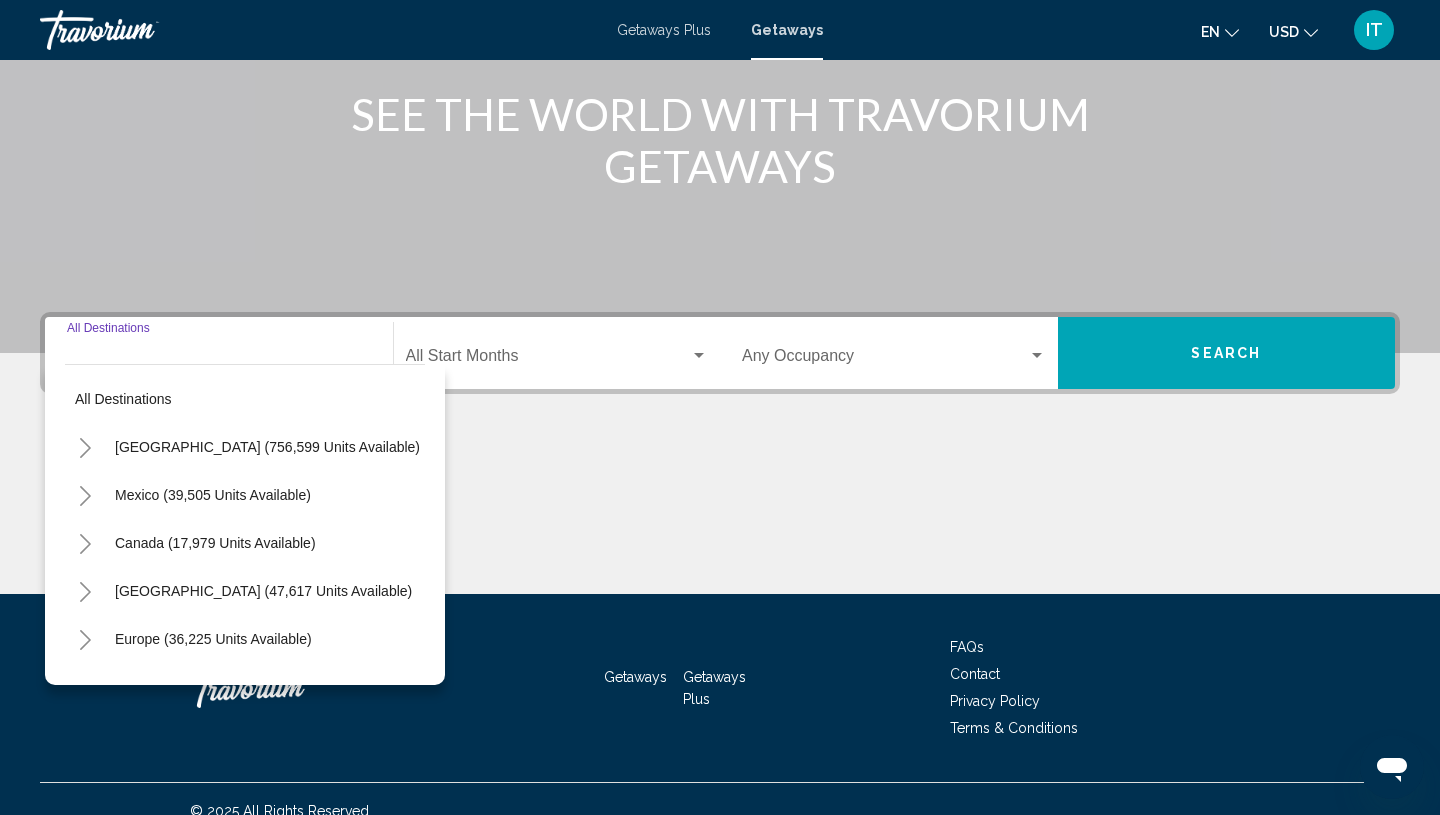 scroll, scrollTop: 271, scrollLeft: 0, axis: vertical 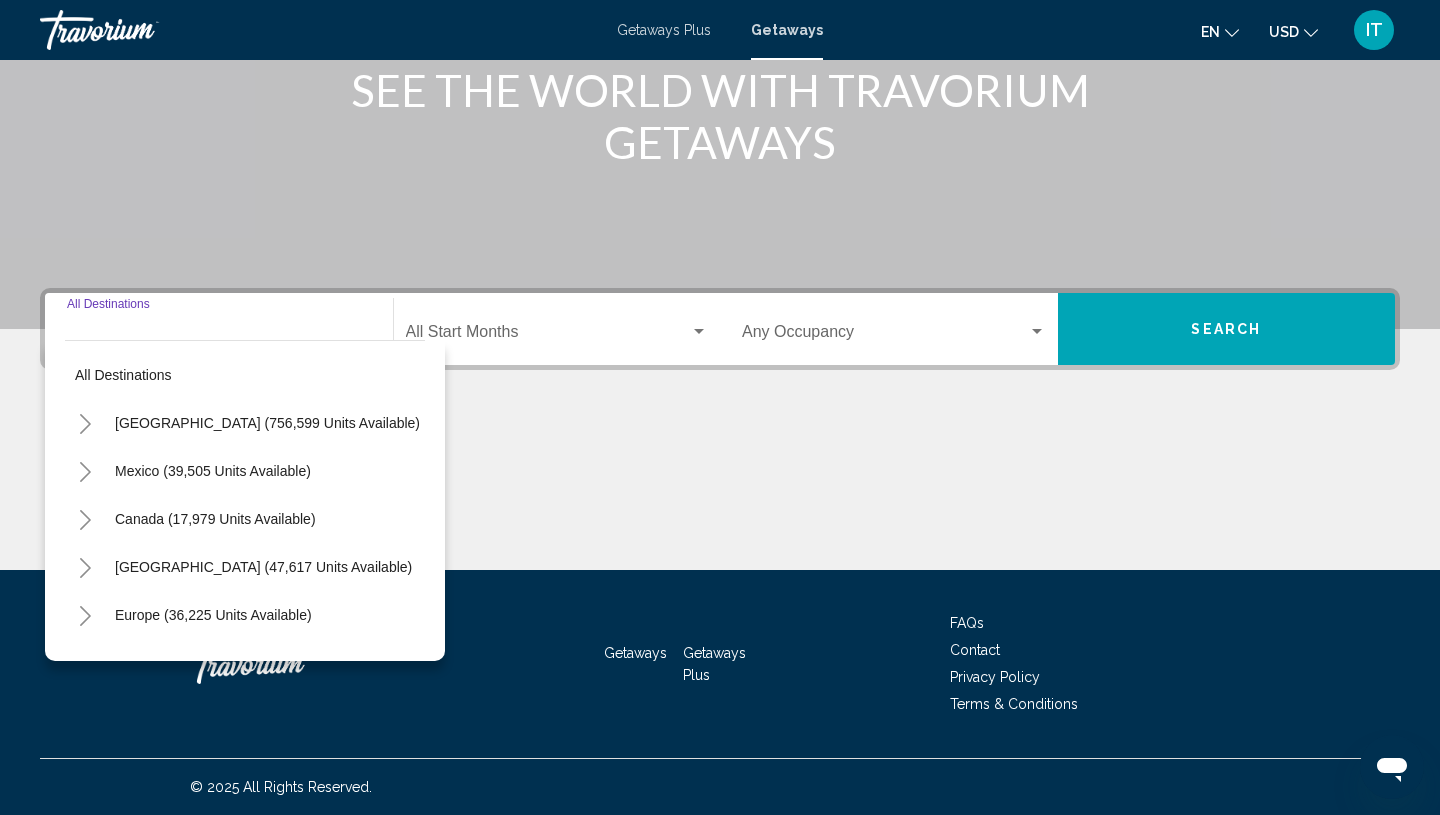 click 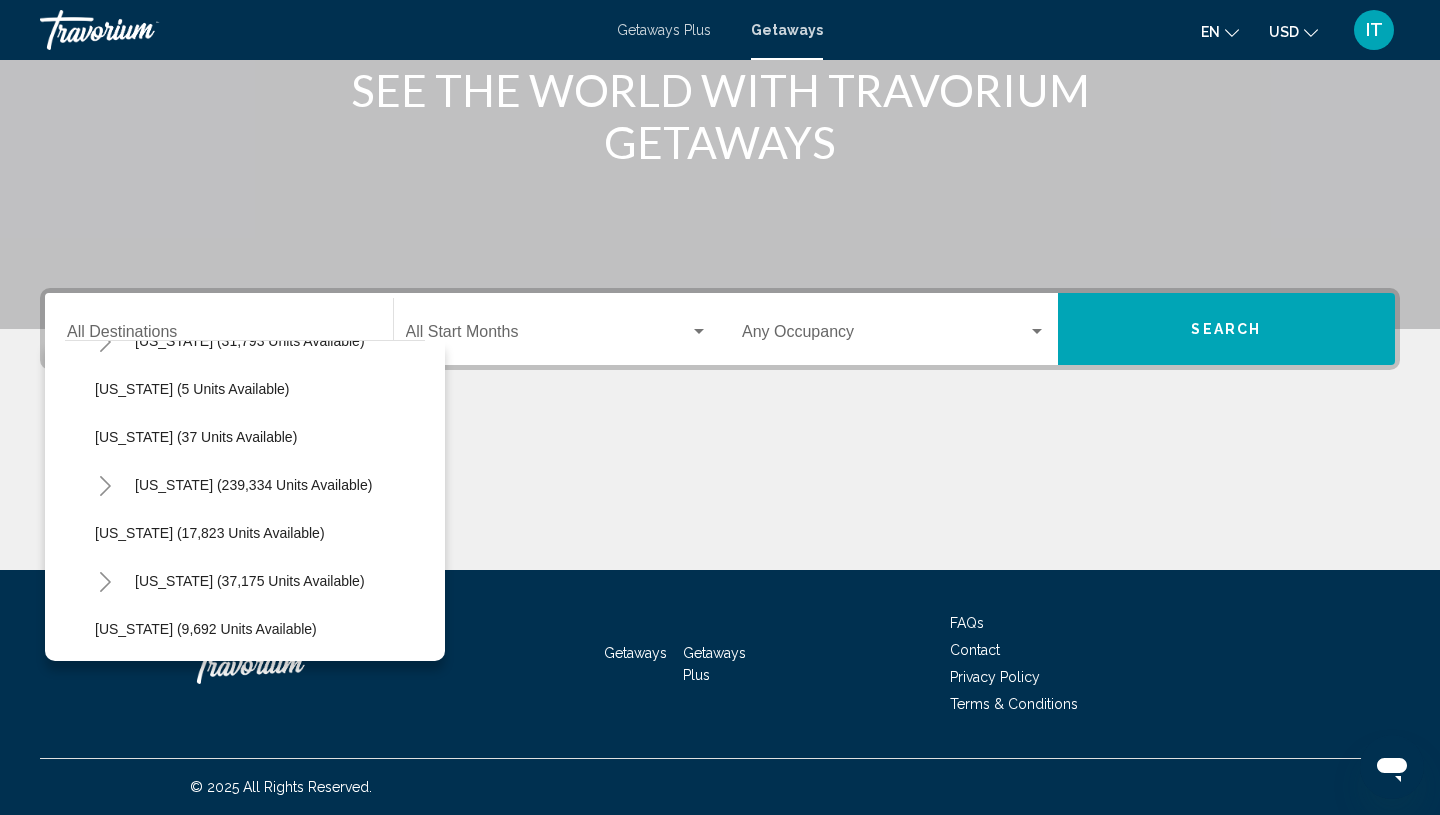 scroll, scrollTop: 275, scrollLeft: 0, axis: vertical 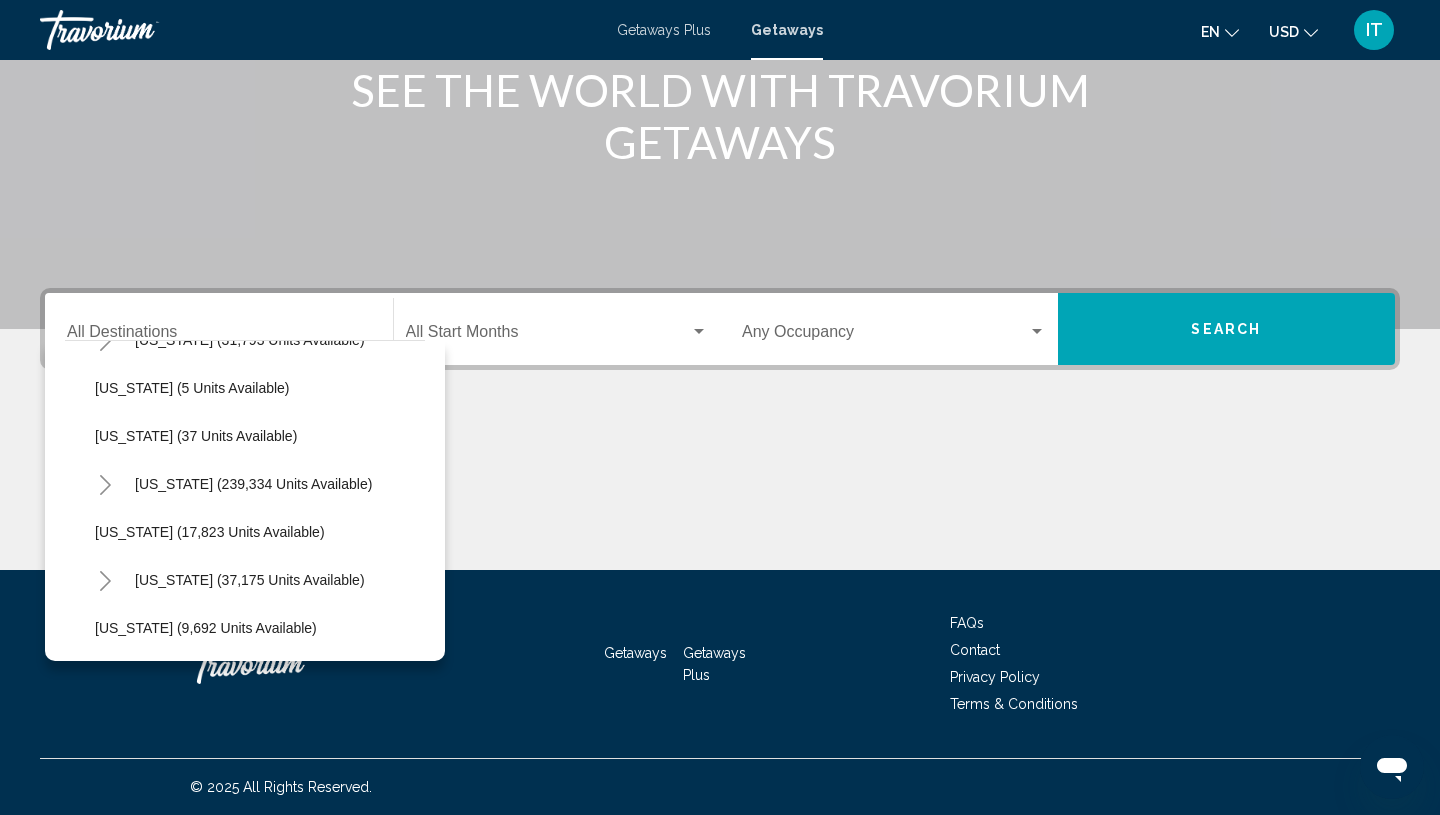 click 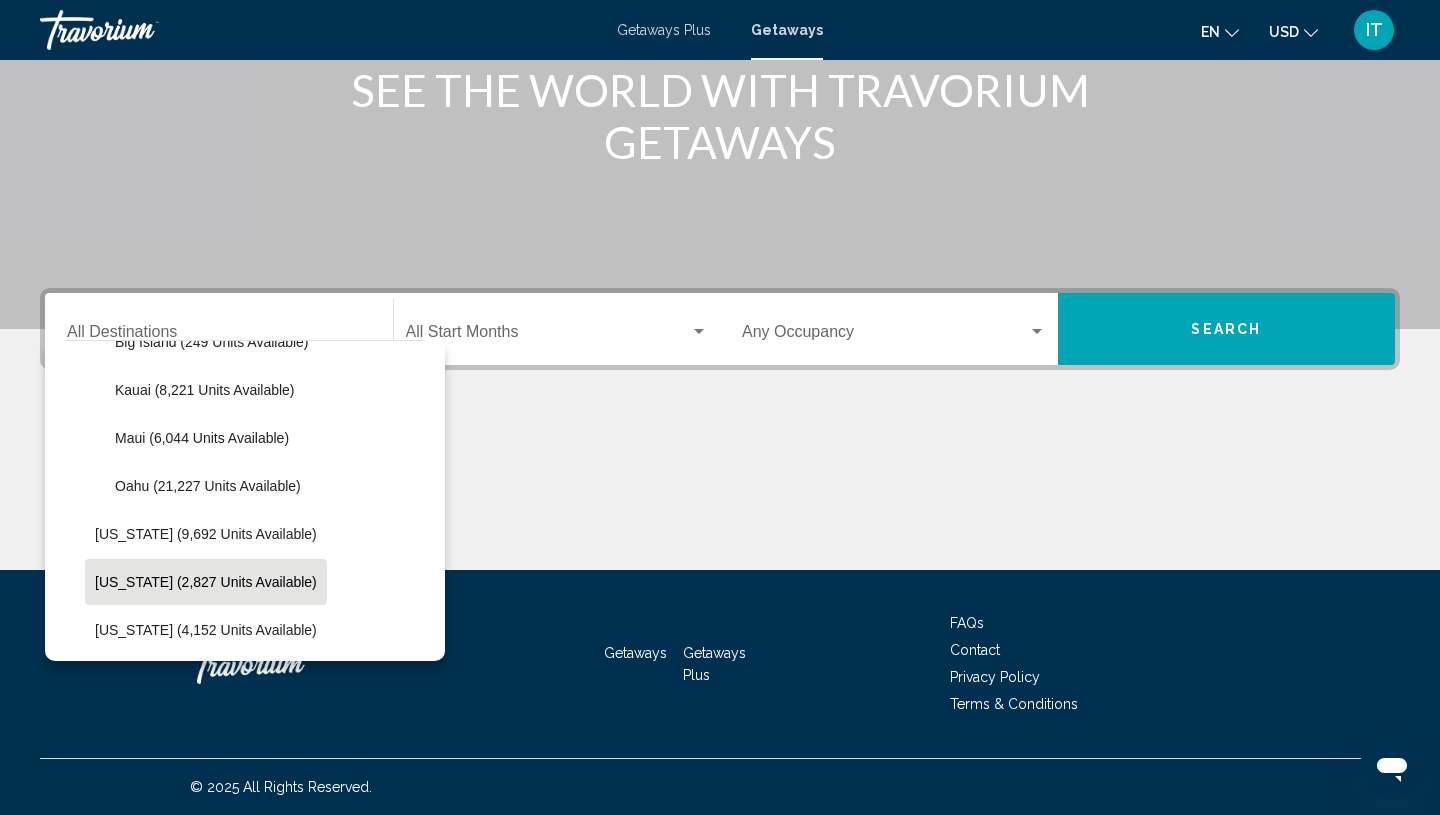 scroll, scrollTop: 562, scrollLeft: 0, axis: vertical 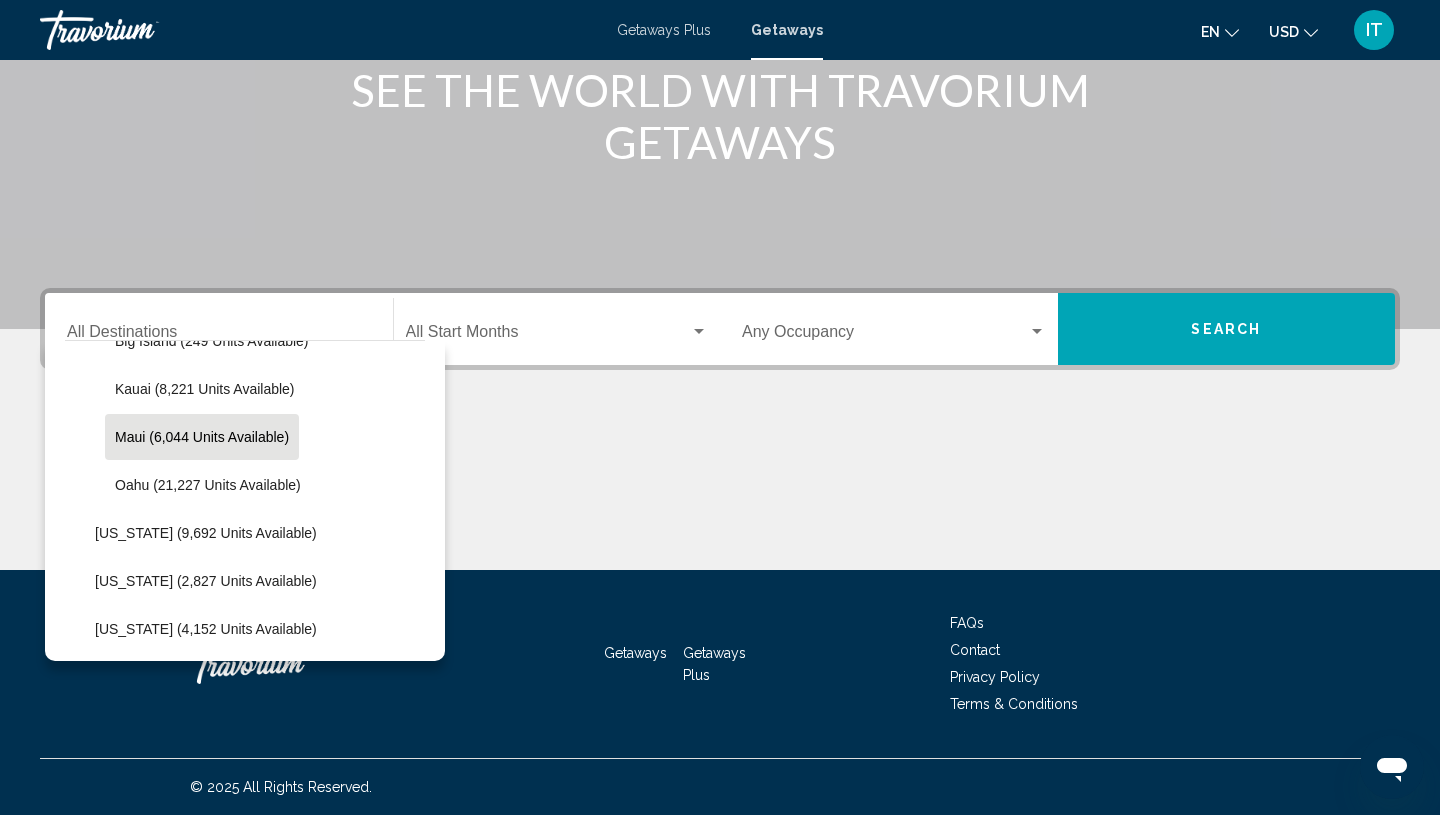 click on "Maui (6,044 units available)" 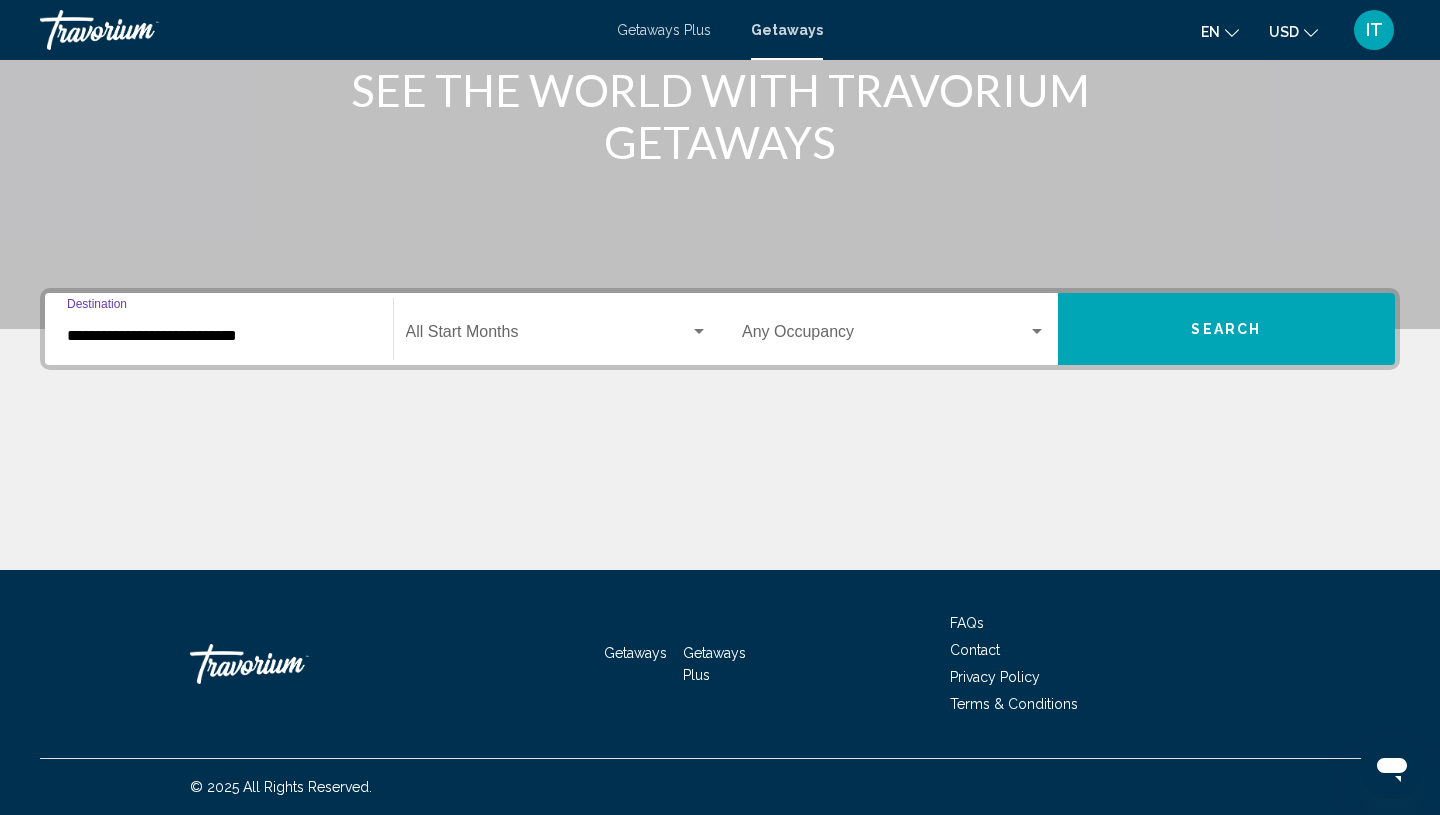 click on "Search" at bounding box center [1227, 329] 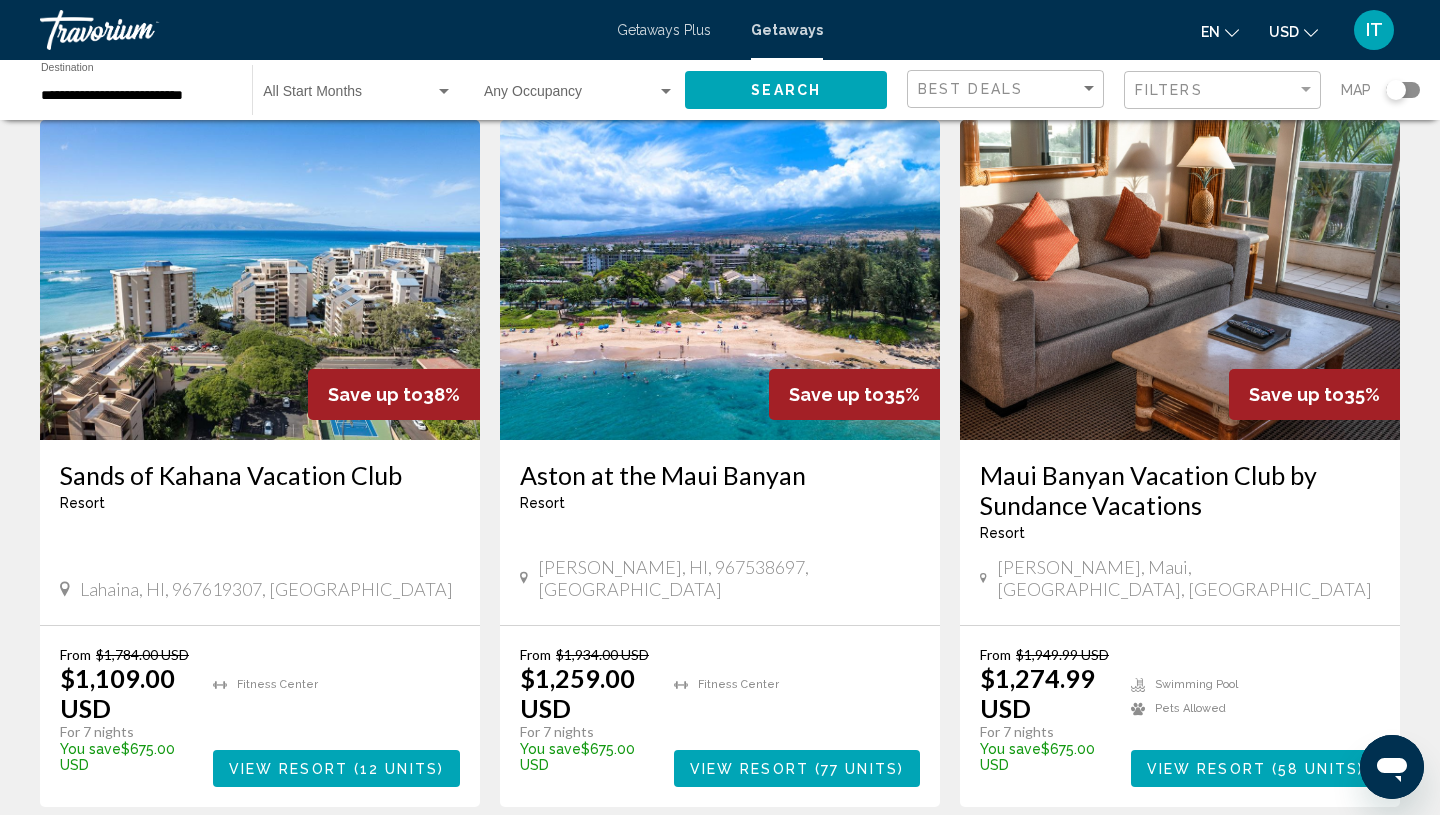 scroll, scrollTop: 2514, scrollLeft: 0, axis: vertical 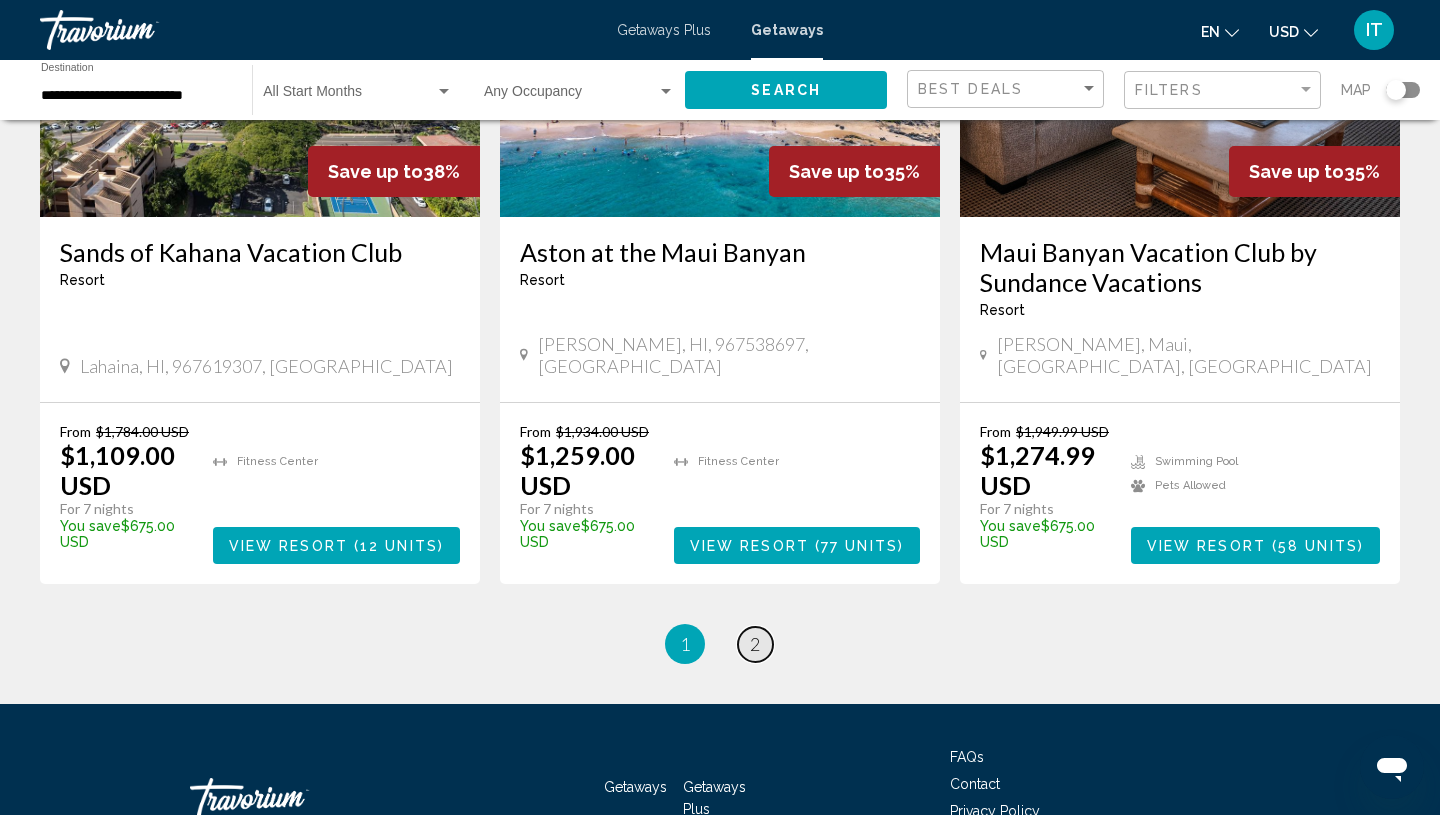 click on "page  2" at bounding box center [755, 644] 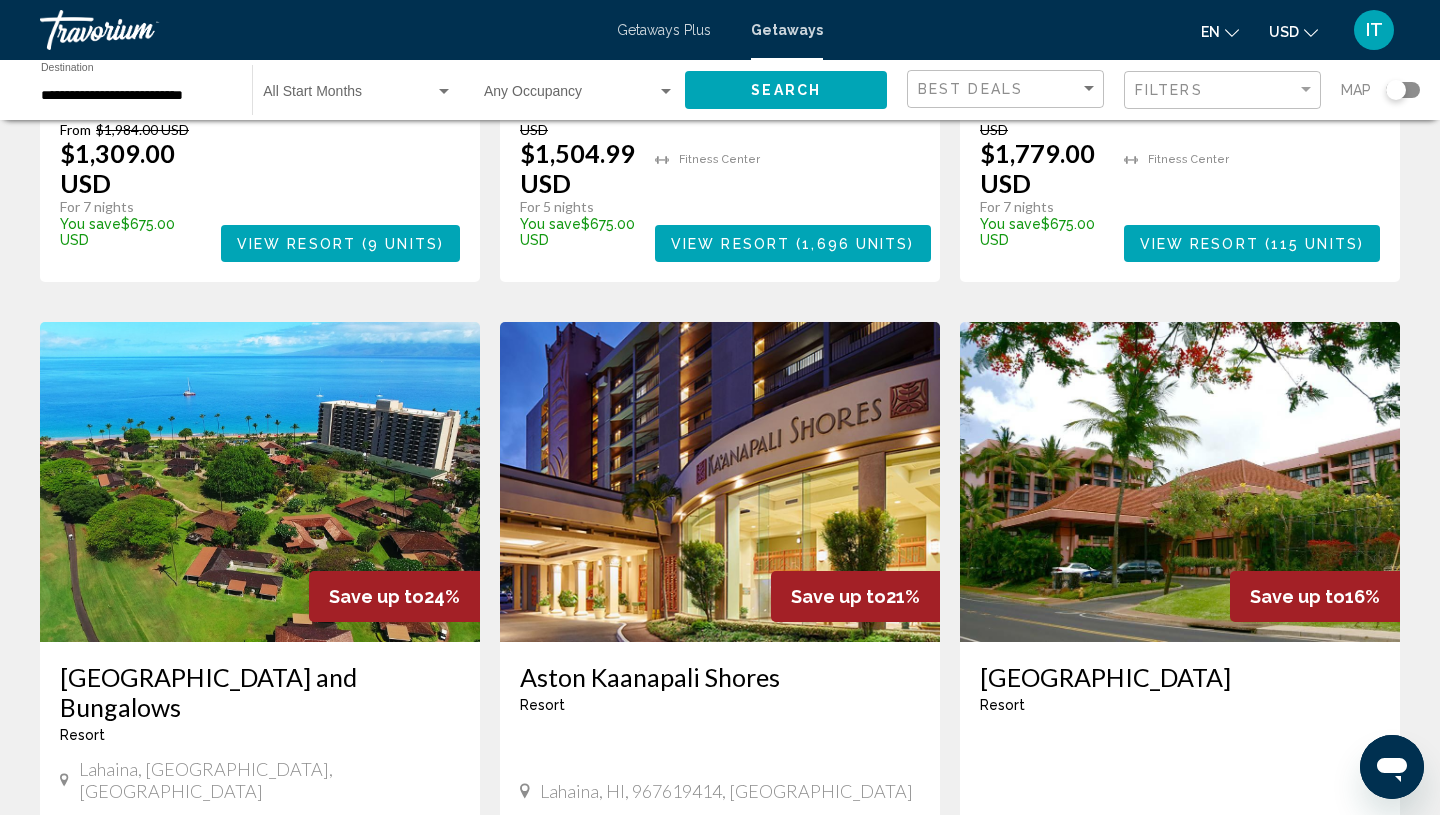 scroll, scrollTop: 631, scrollLeft: 0, axis: vertical 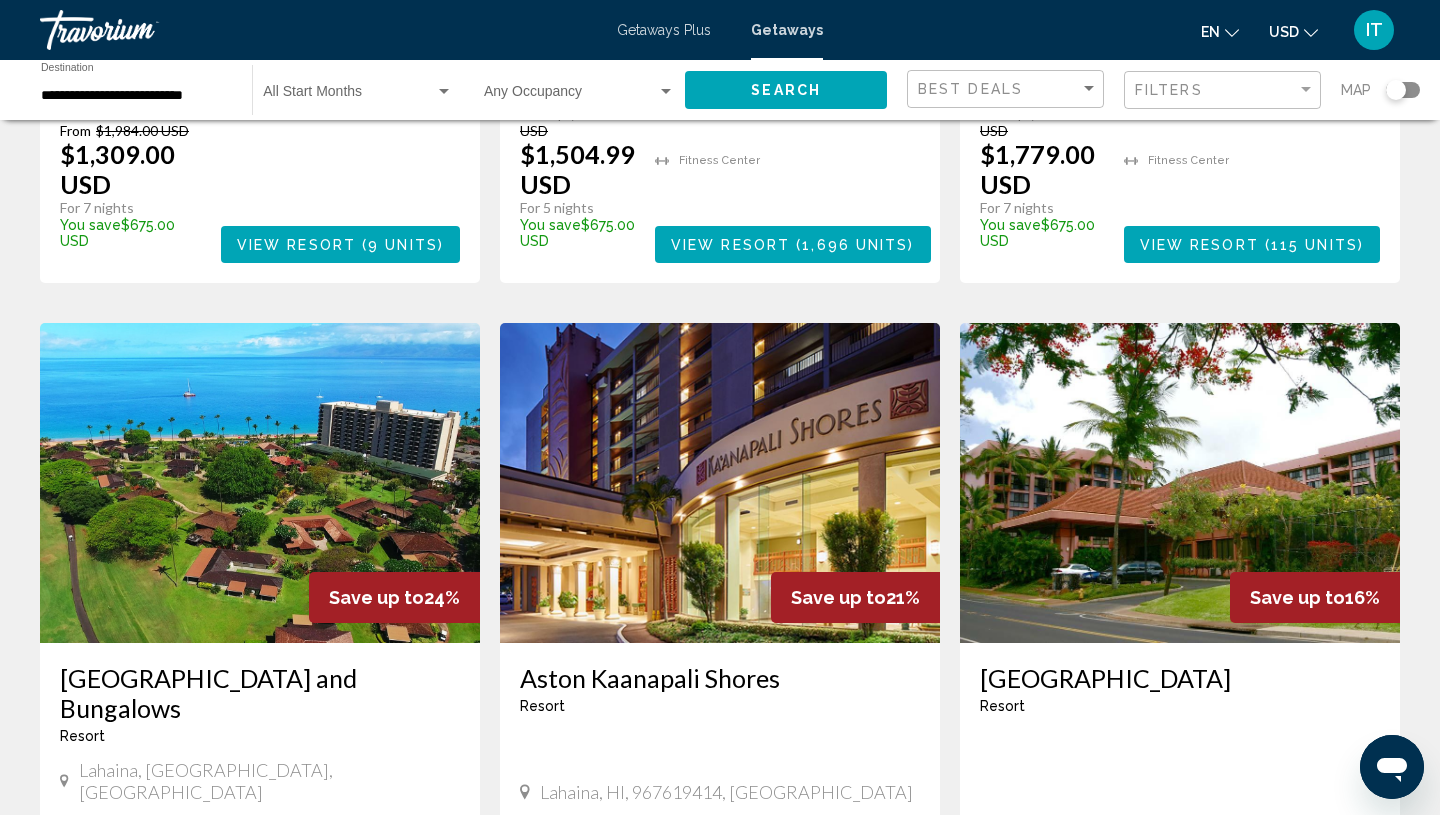 click at bounding box center [1180, 483] 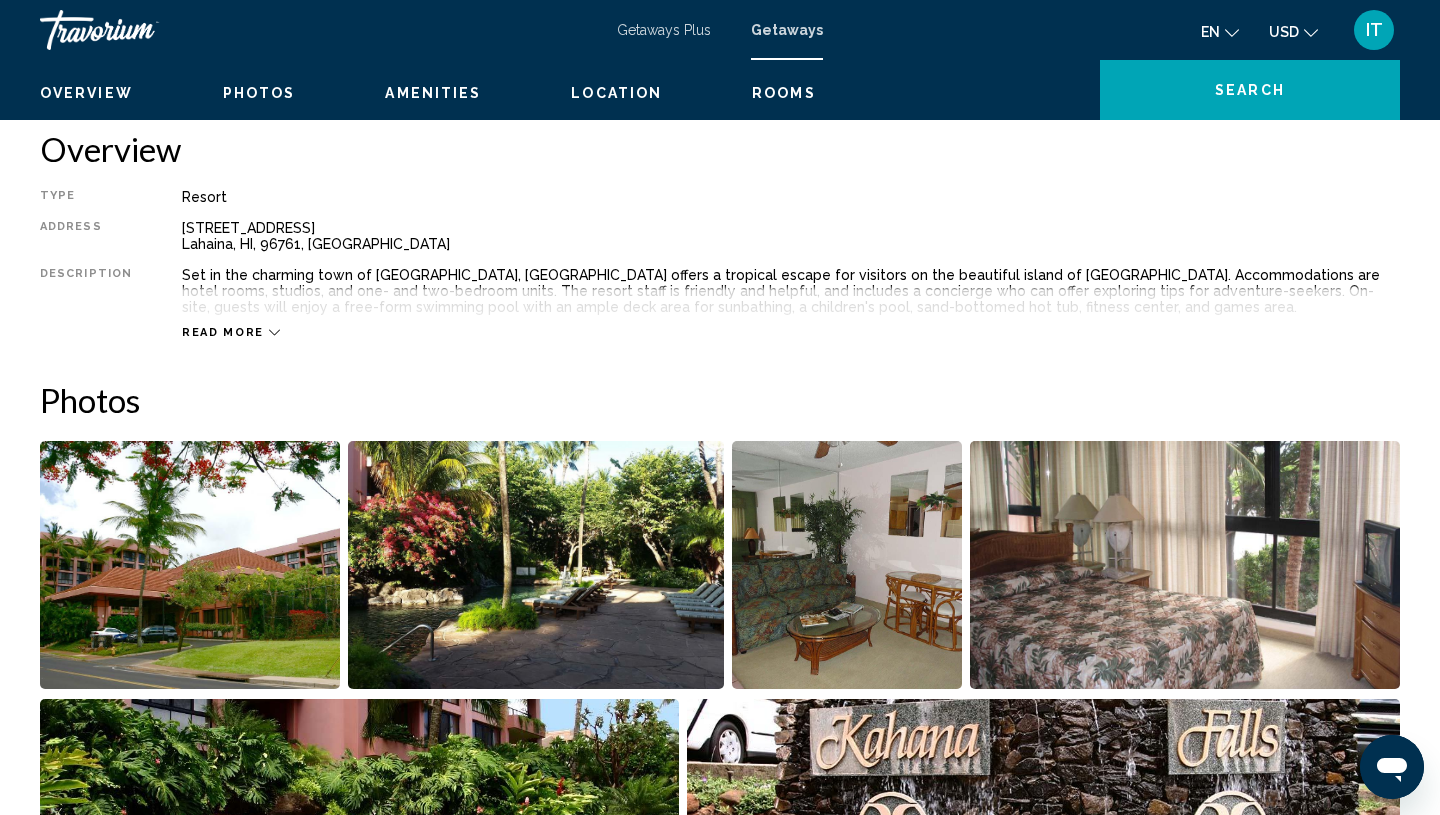 scroll, scrollTop: 0, scrollLeft: 0, axis: both 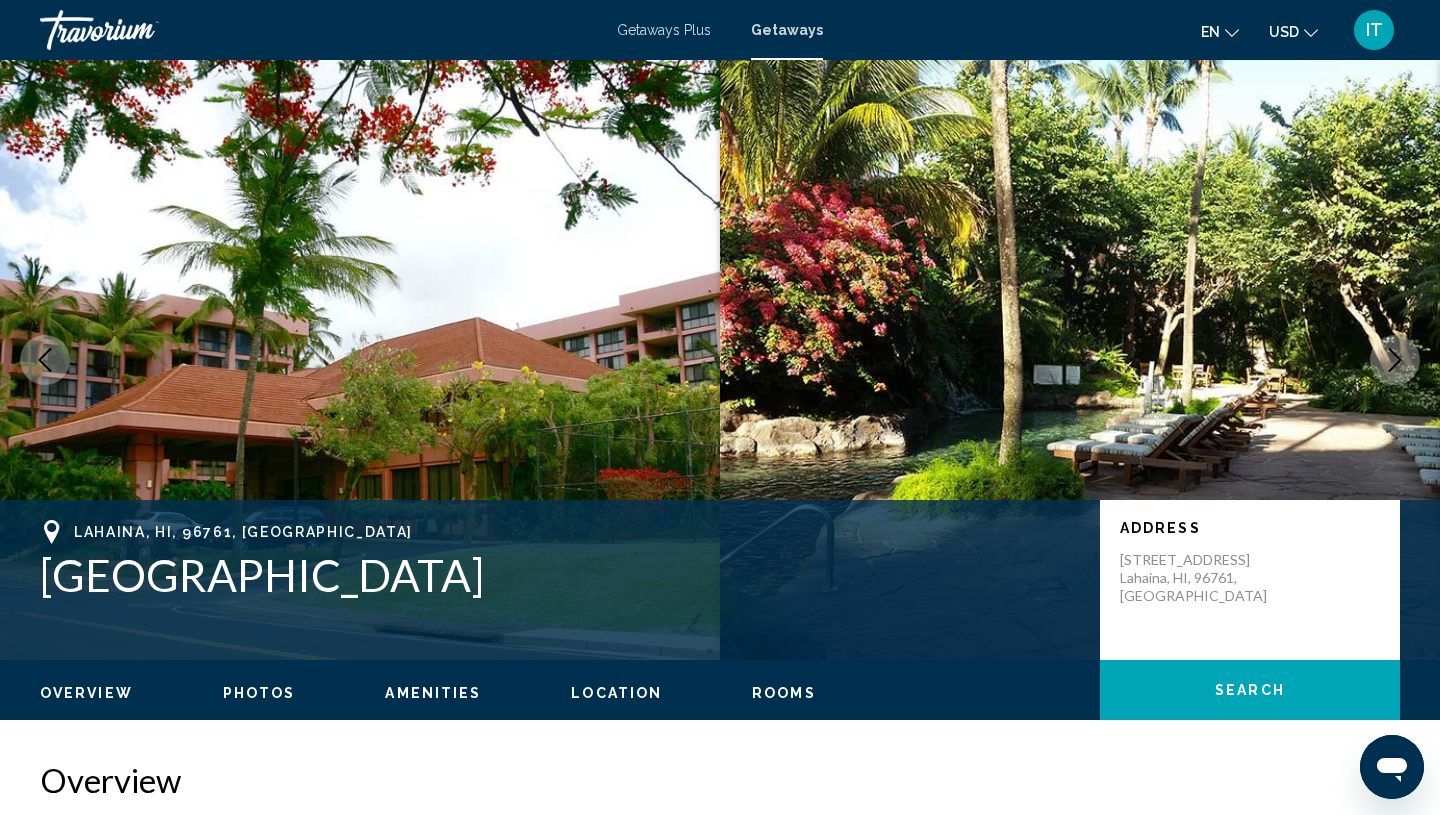click 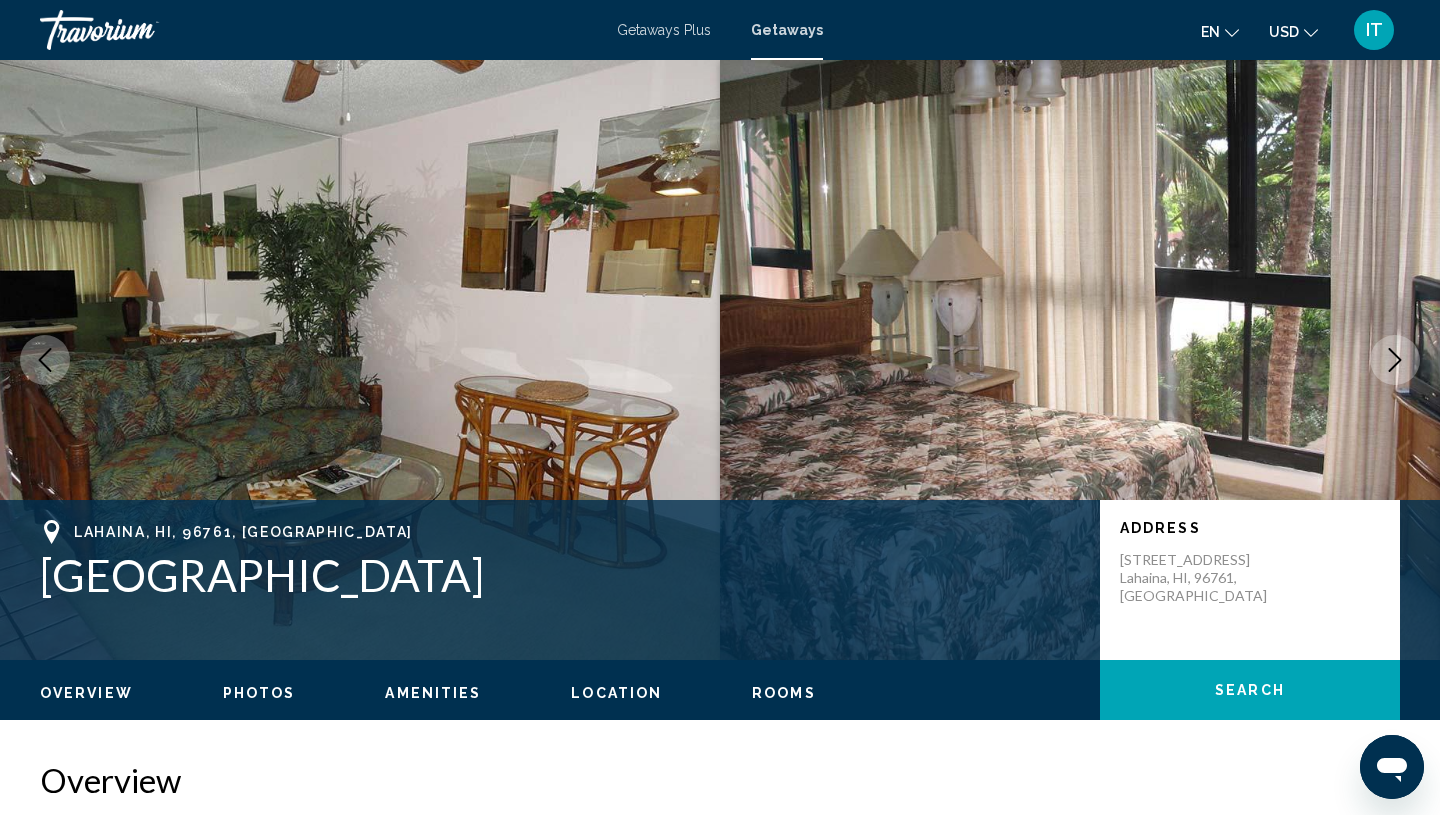 click 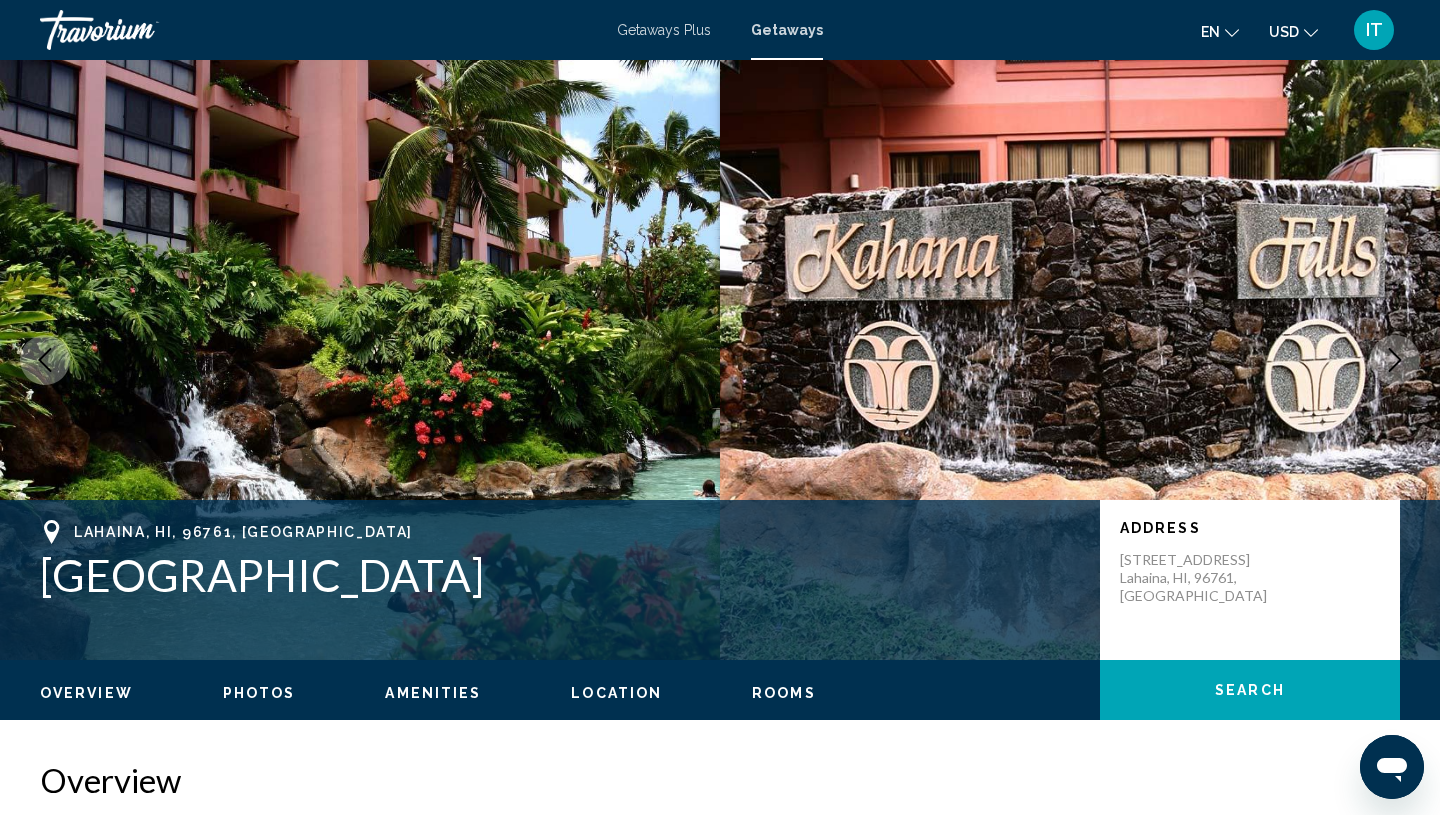 click 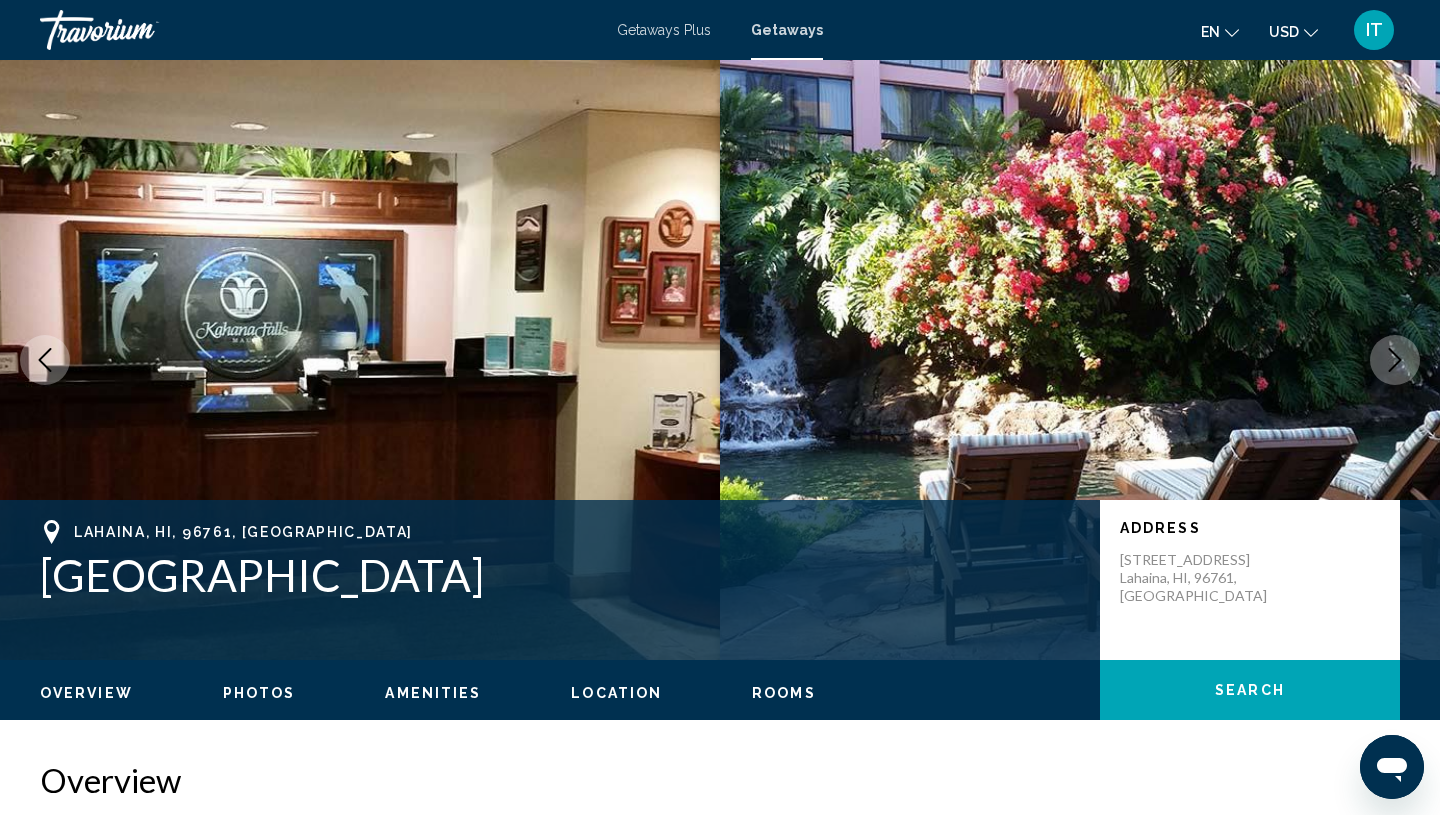 click 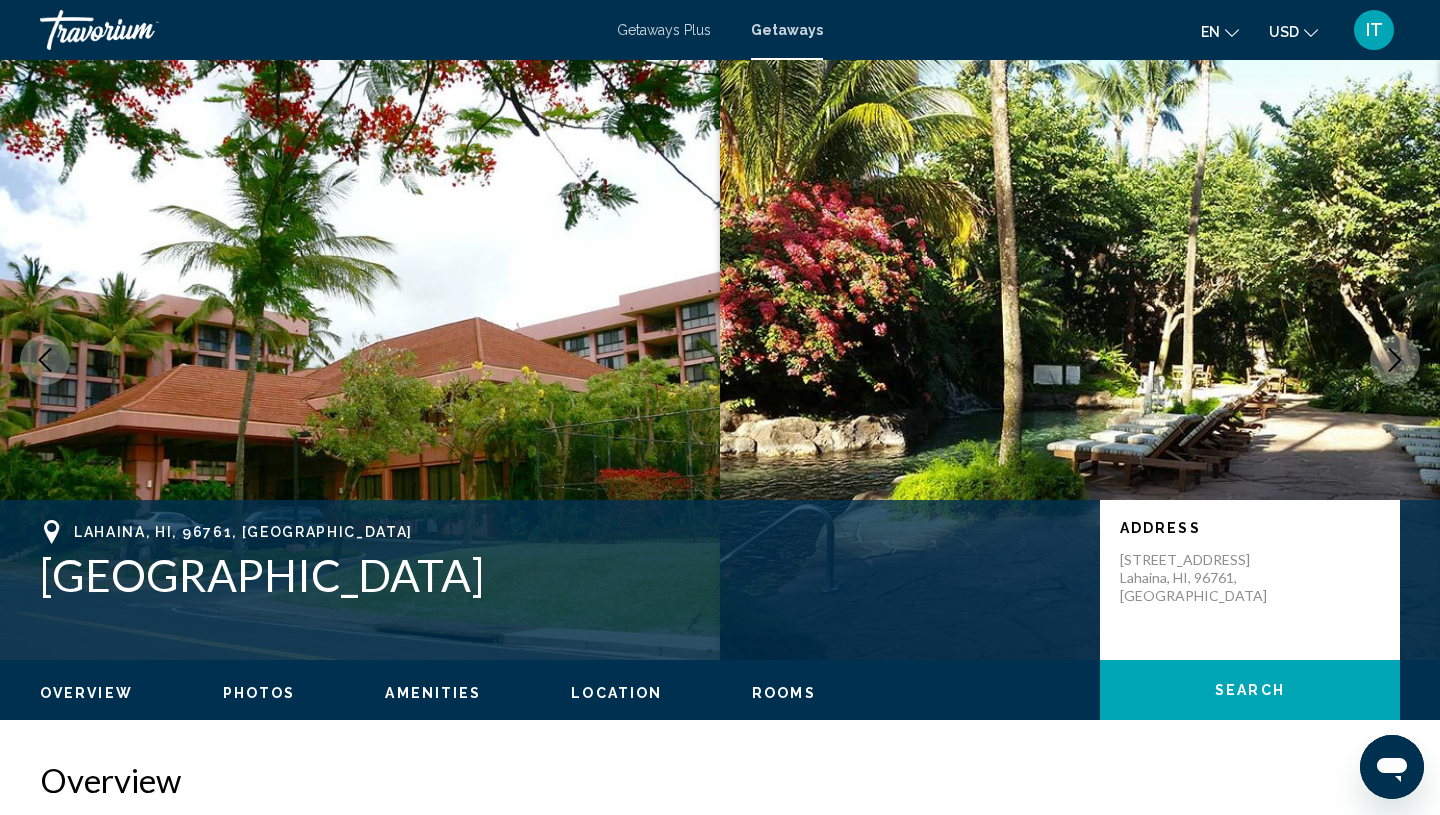 click 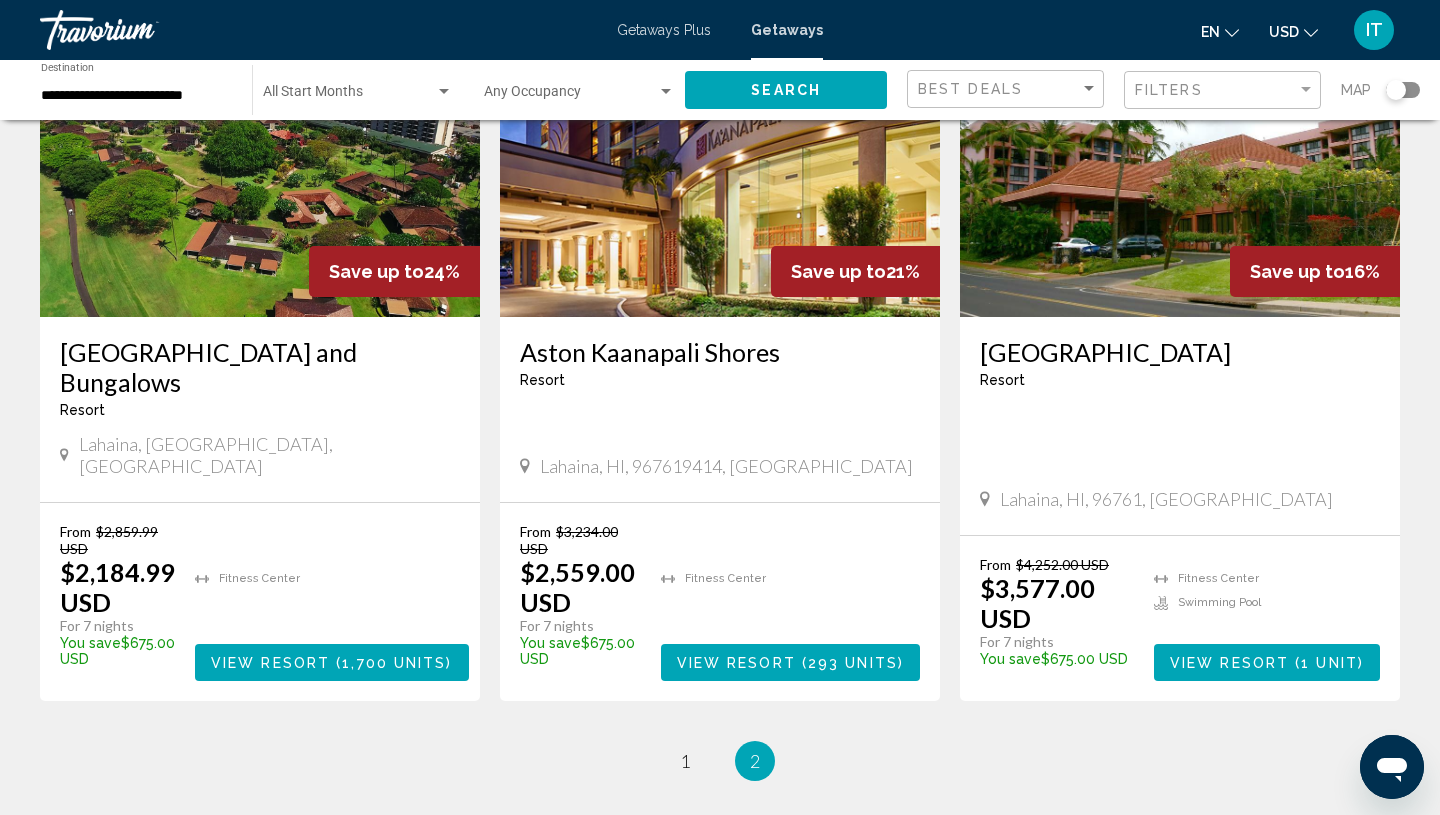 scroll, scrollTop: 1134, scrollLeft: 0, axis: vertical 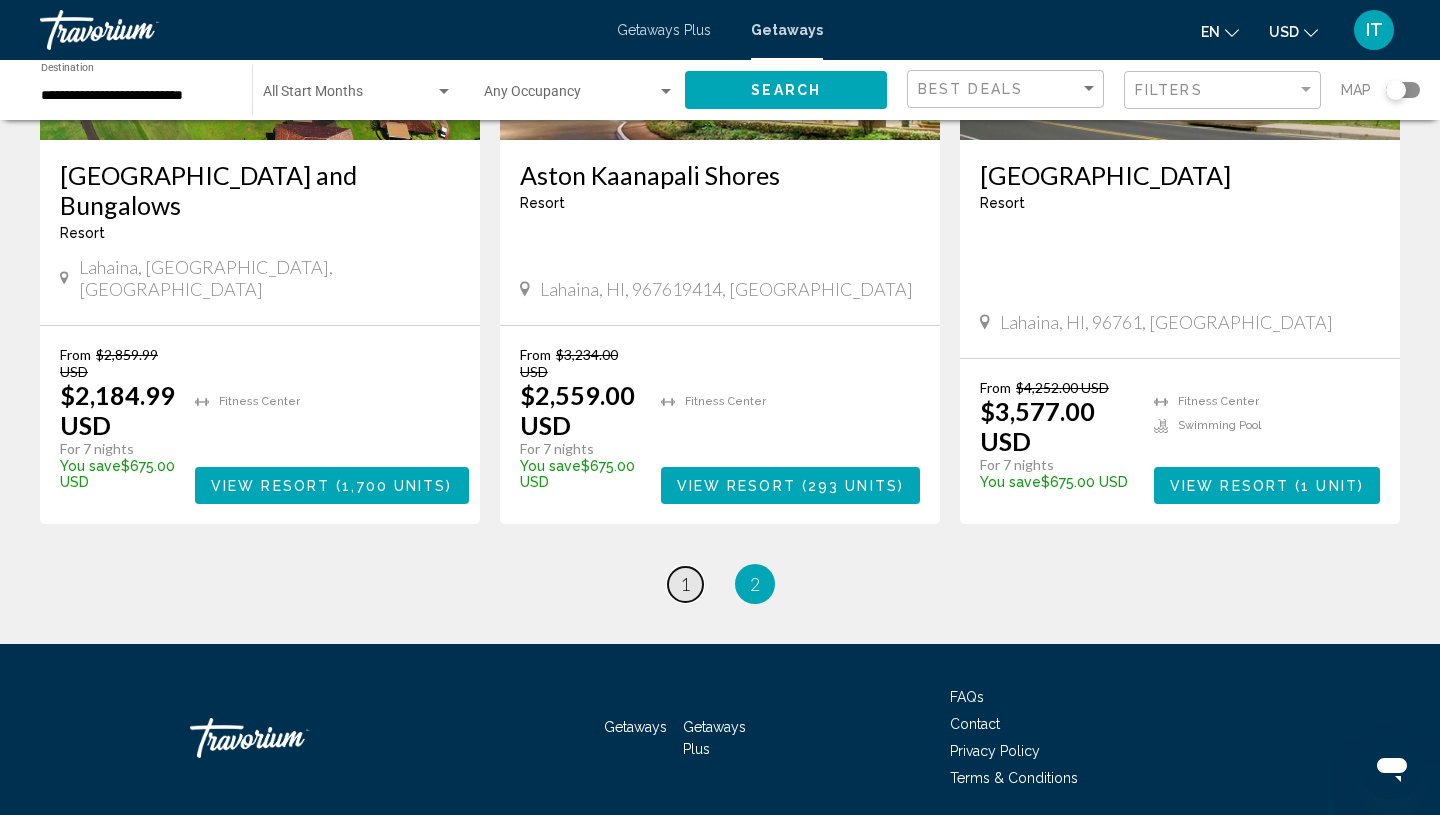 click on "1" at bounding box center (685, 584) 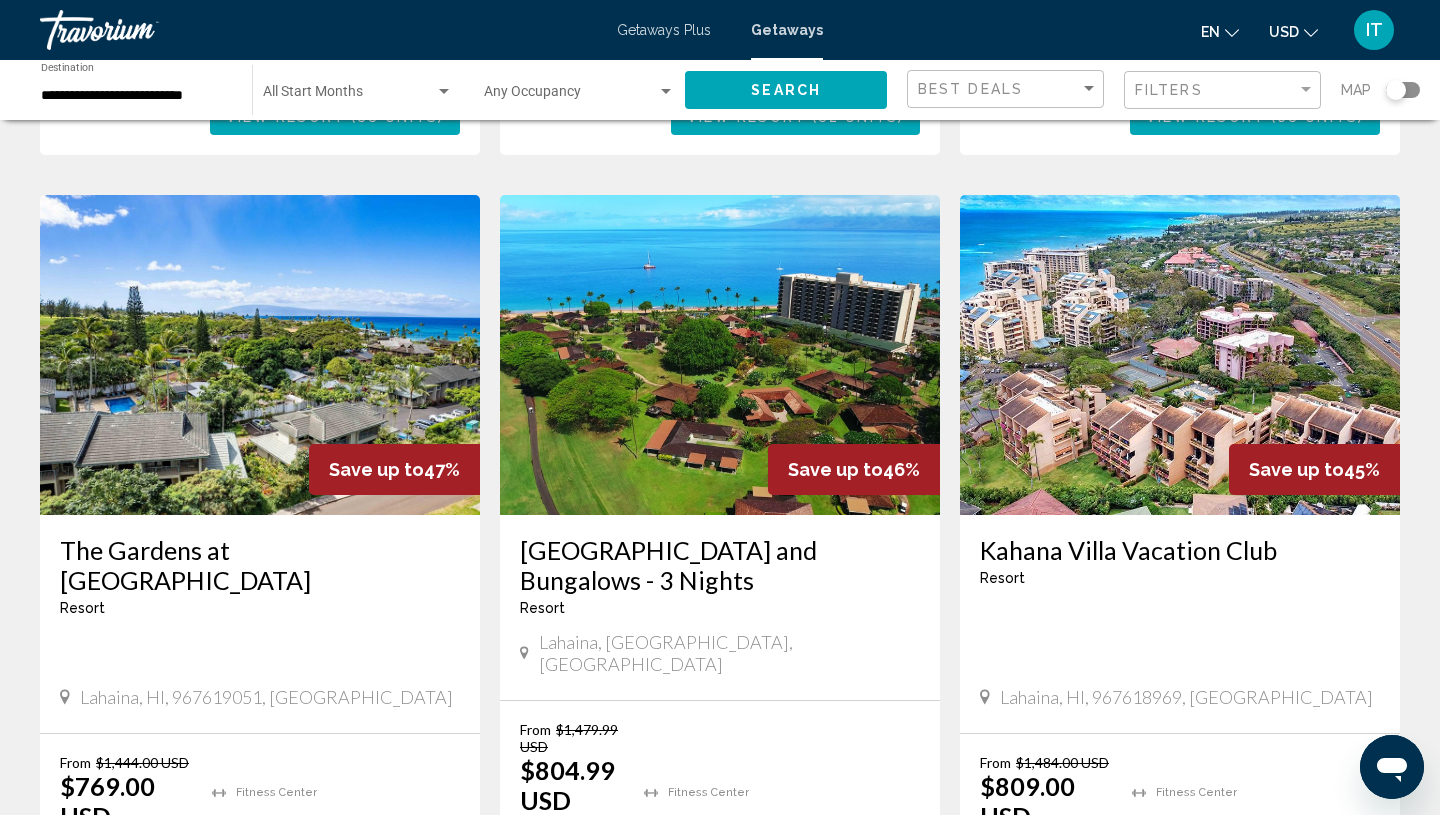 scroll, scrollTop: 799, scrollLeft: 0, axis: vertical 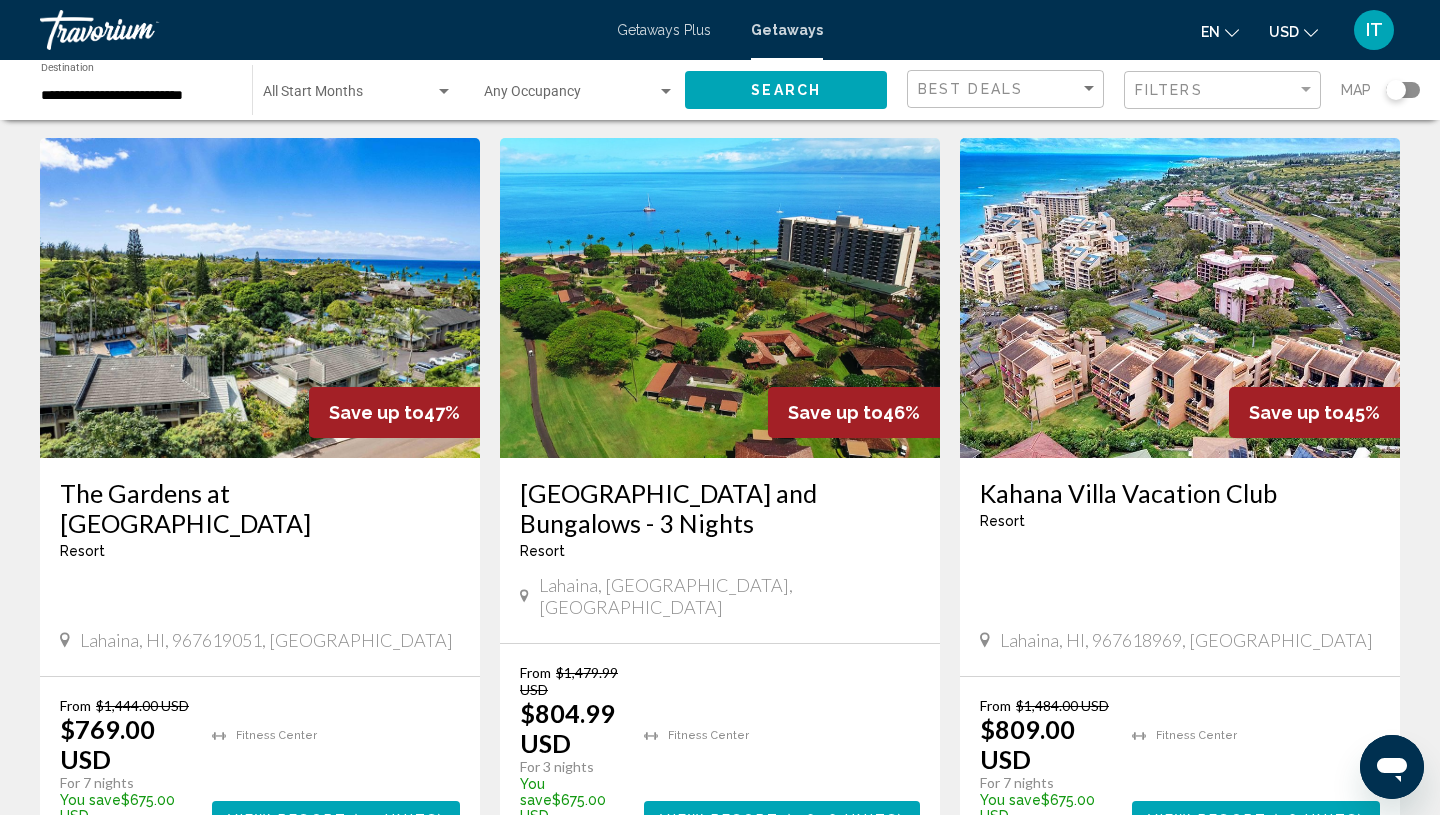 click at bounding box center (260, 298) 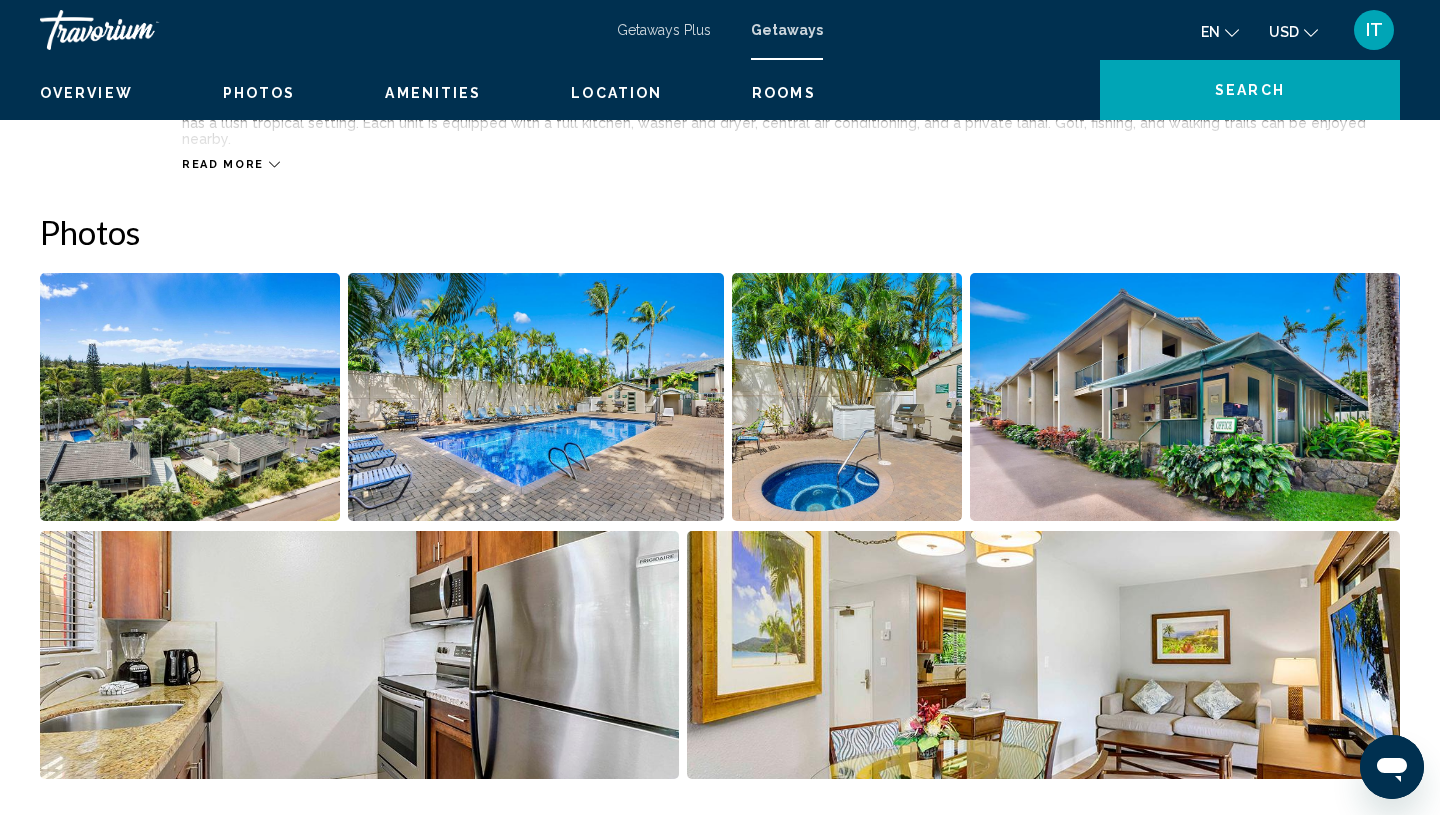 scroll, scrollTop: 0, scrollLeft: 0, axis: both 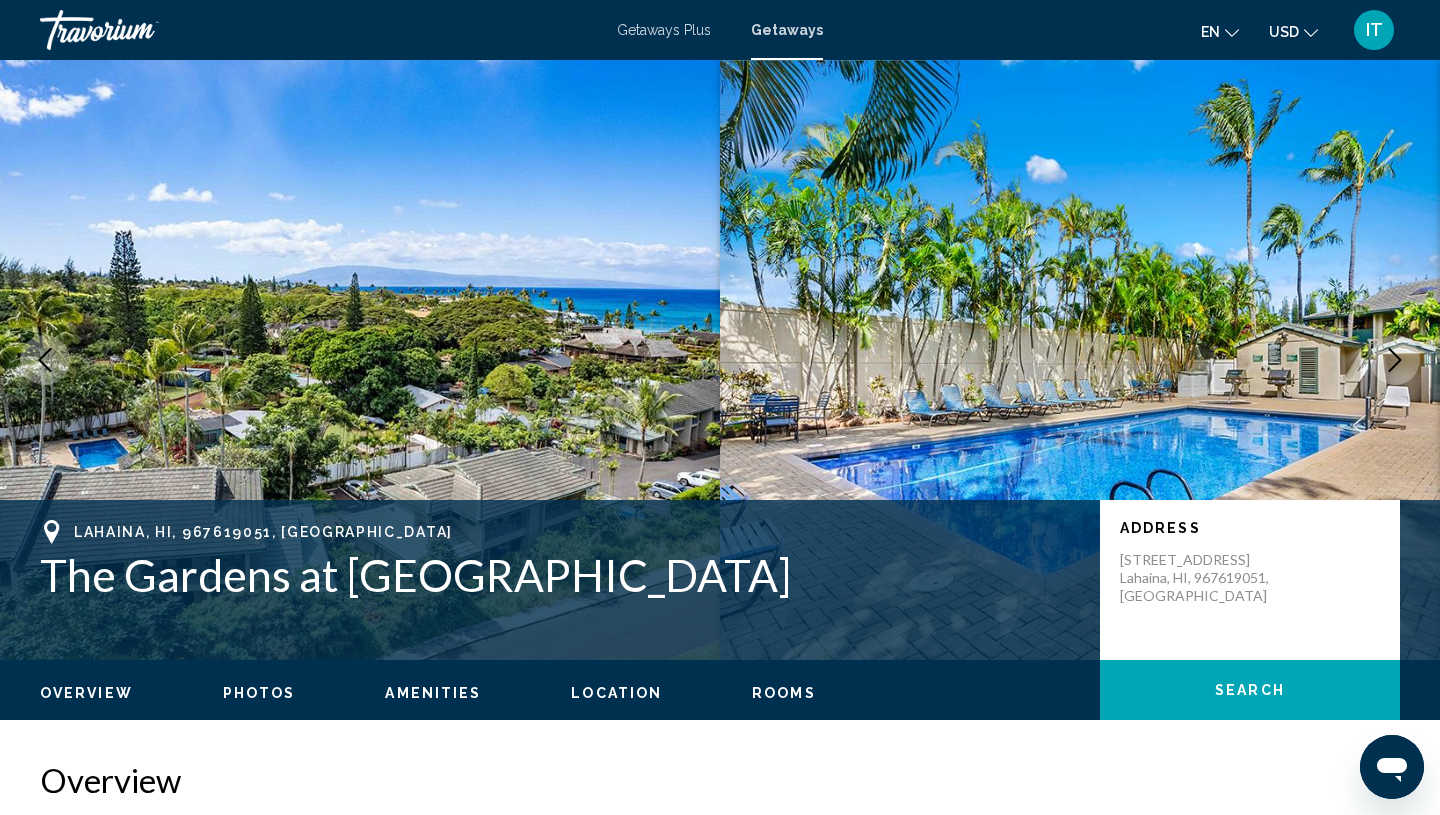 click at bounding box center (1395, 360) 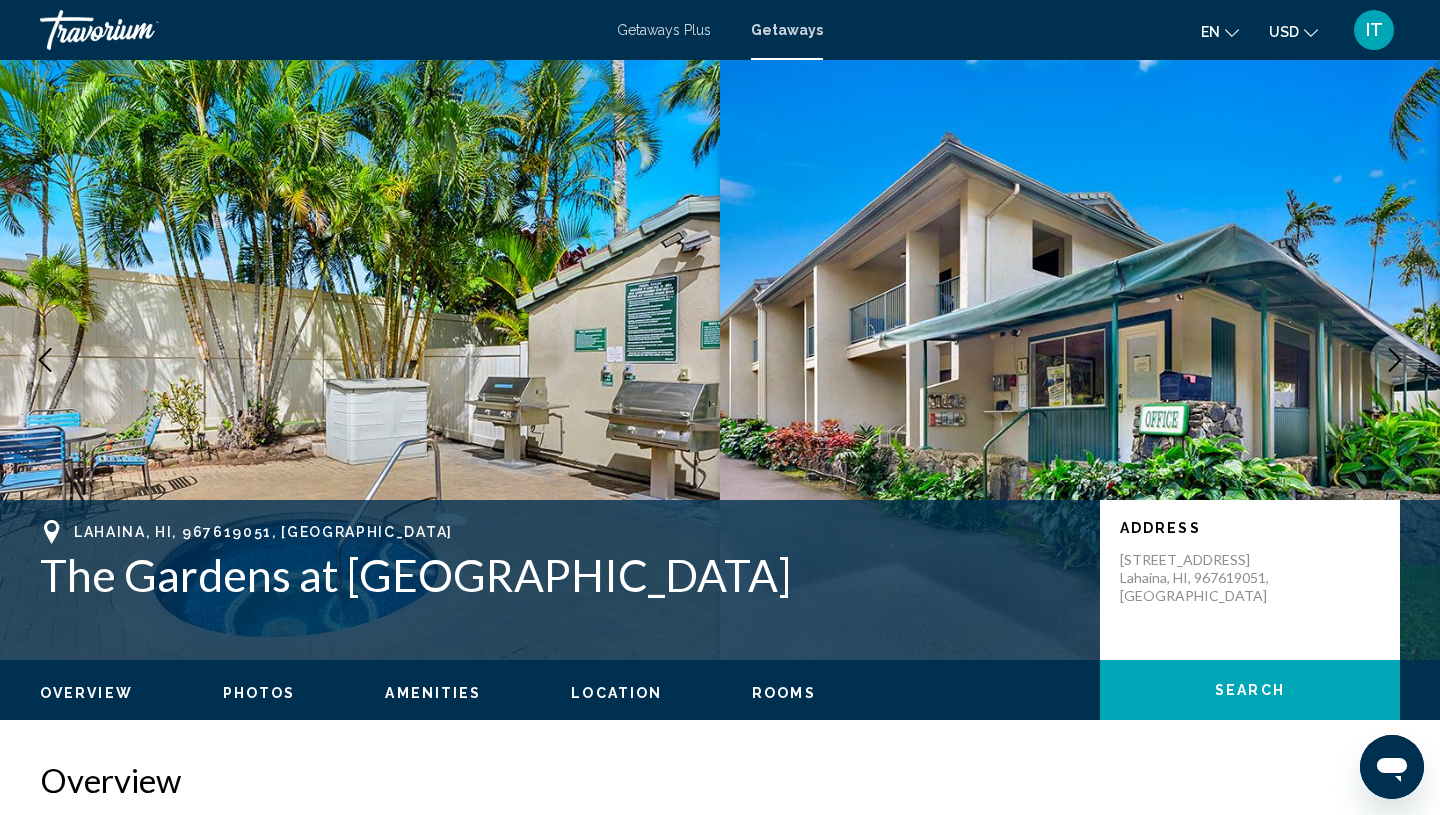 click at bounding box center [1395, 360] 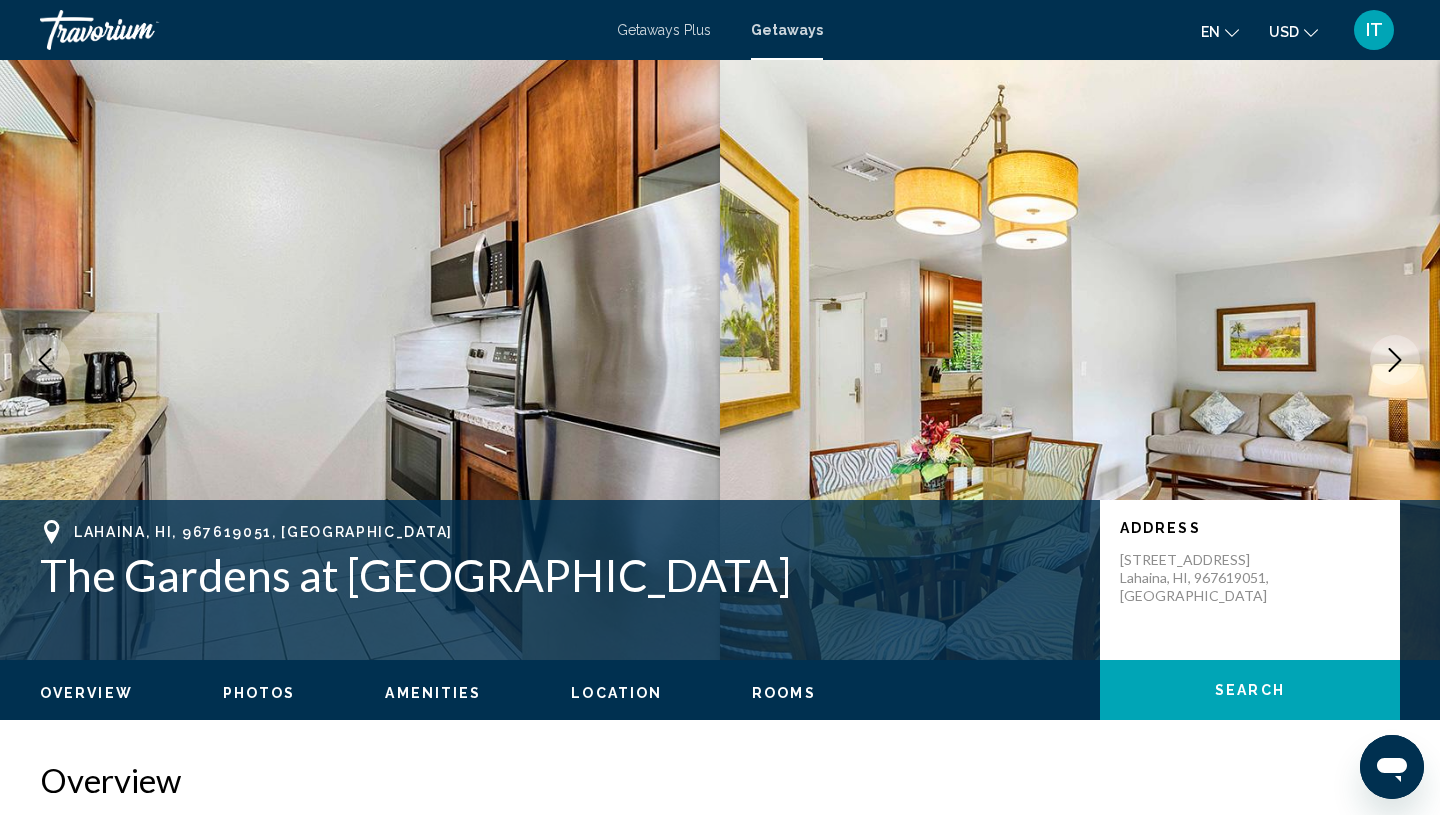 click at bounding box center [1395, 360] 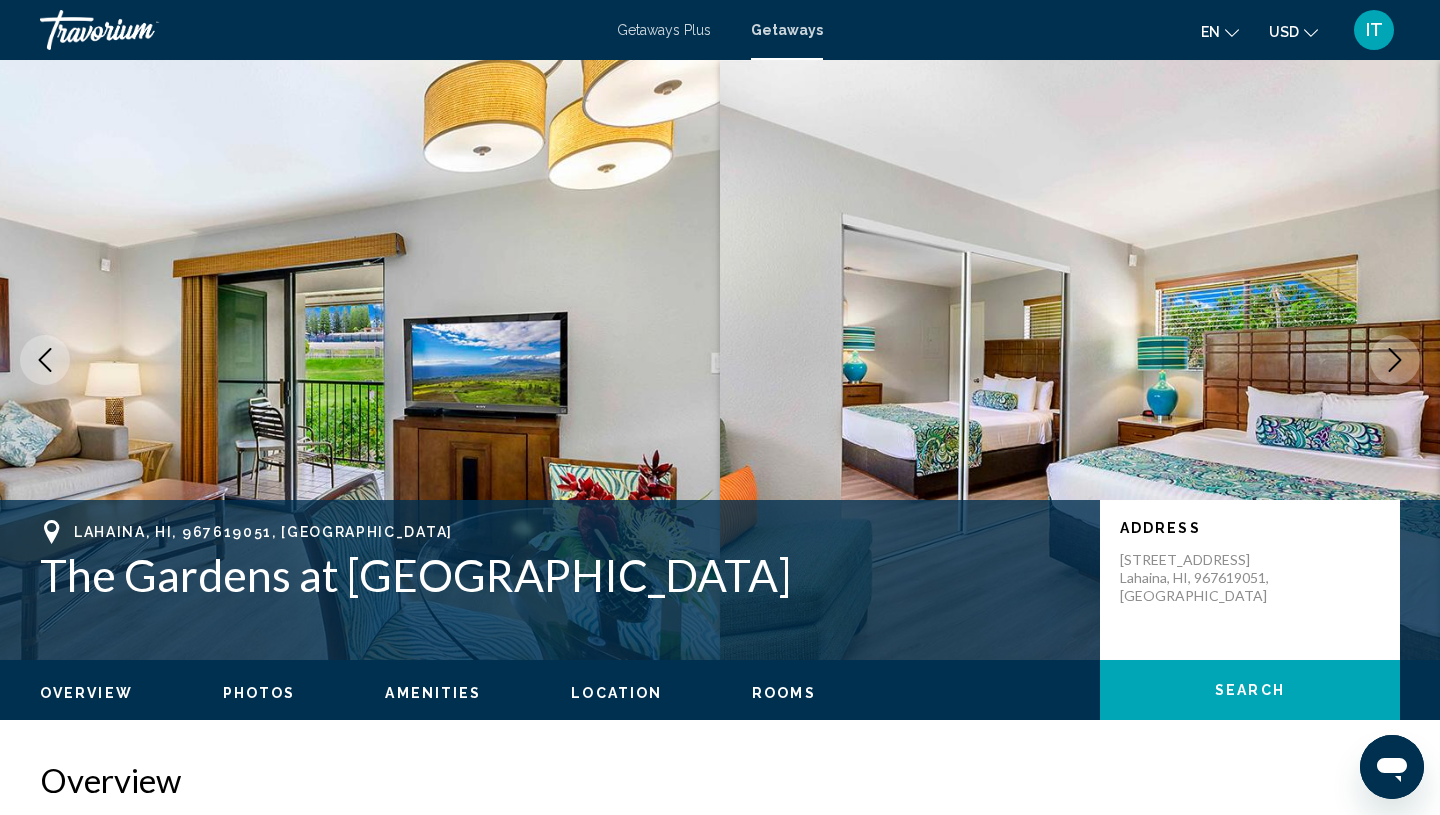 click at bounding box center [1395, 360] 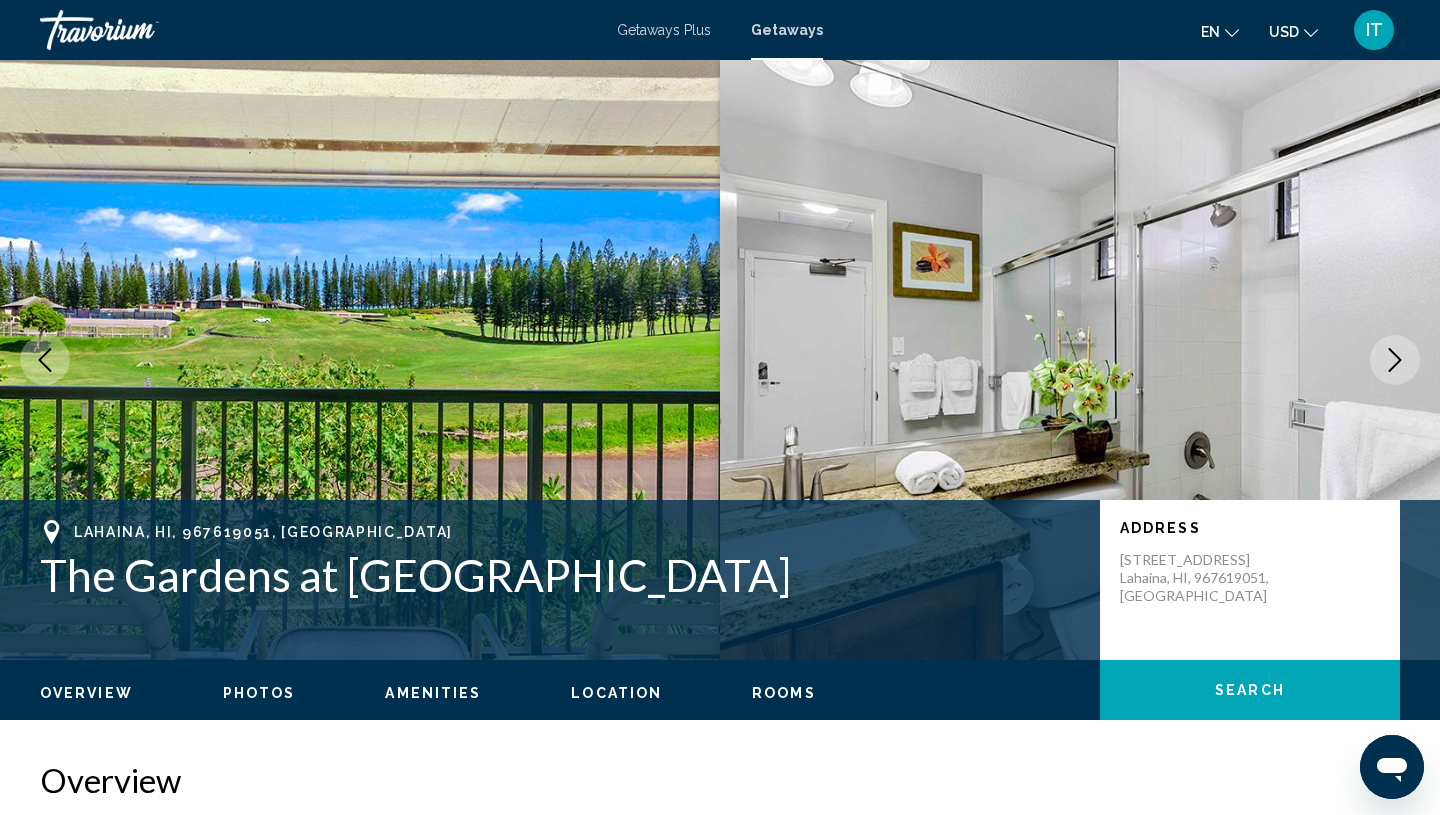 click at bounding box center [1395, 360] 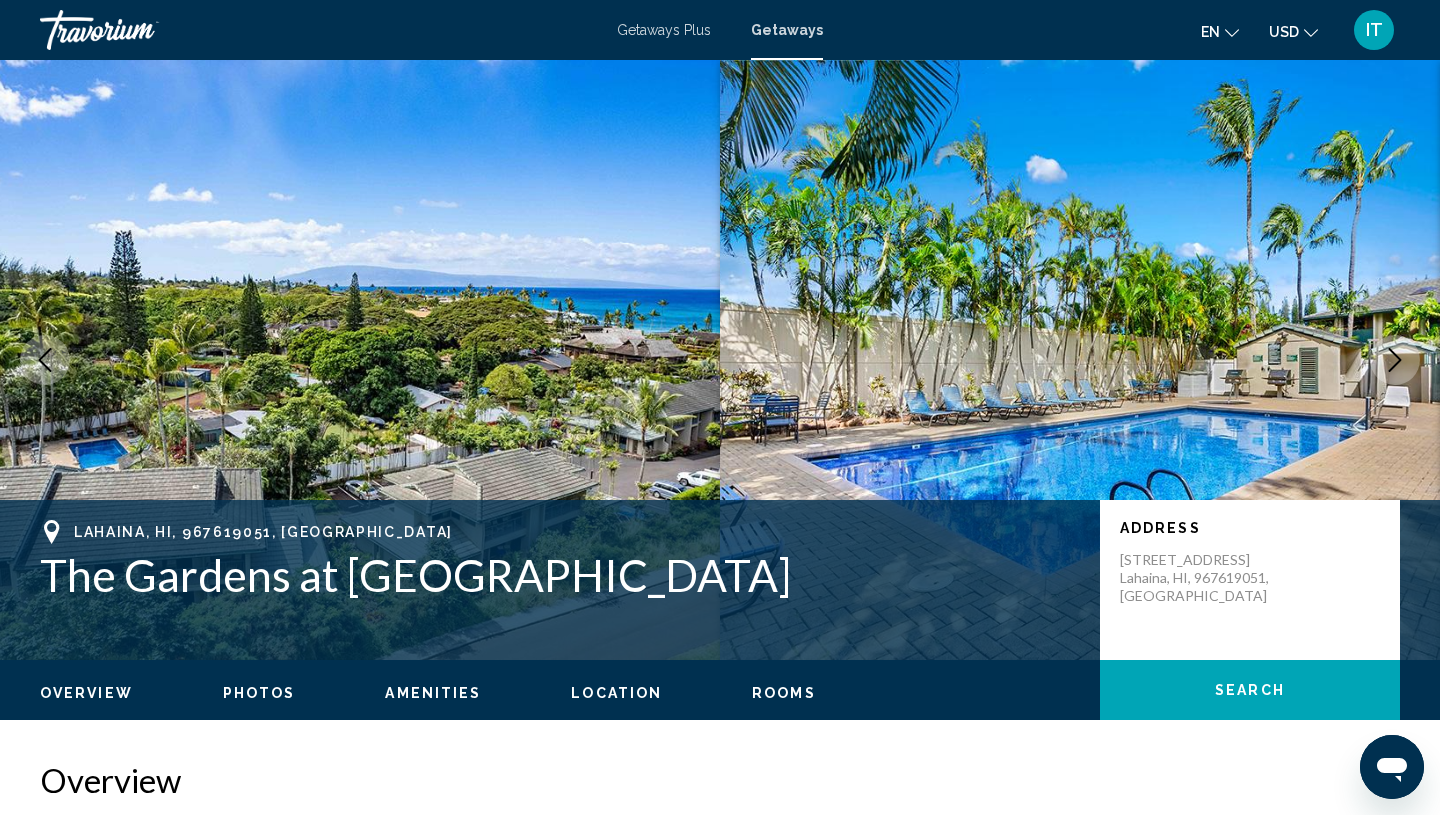 click at bounding box center [1395, 360] 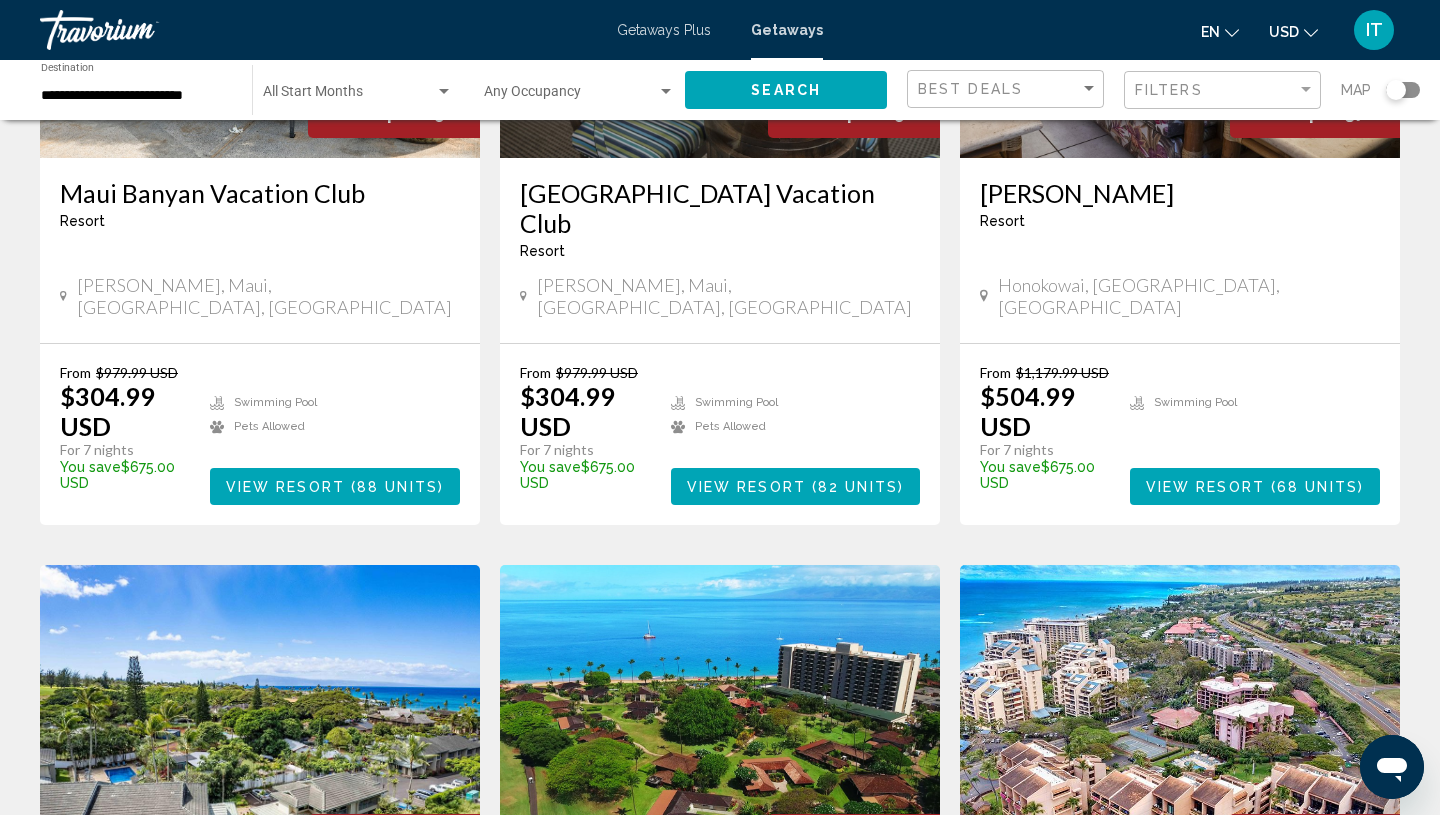 scroll, scrollTop: 7, scrollLeft: 0, axis: vertical 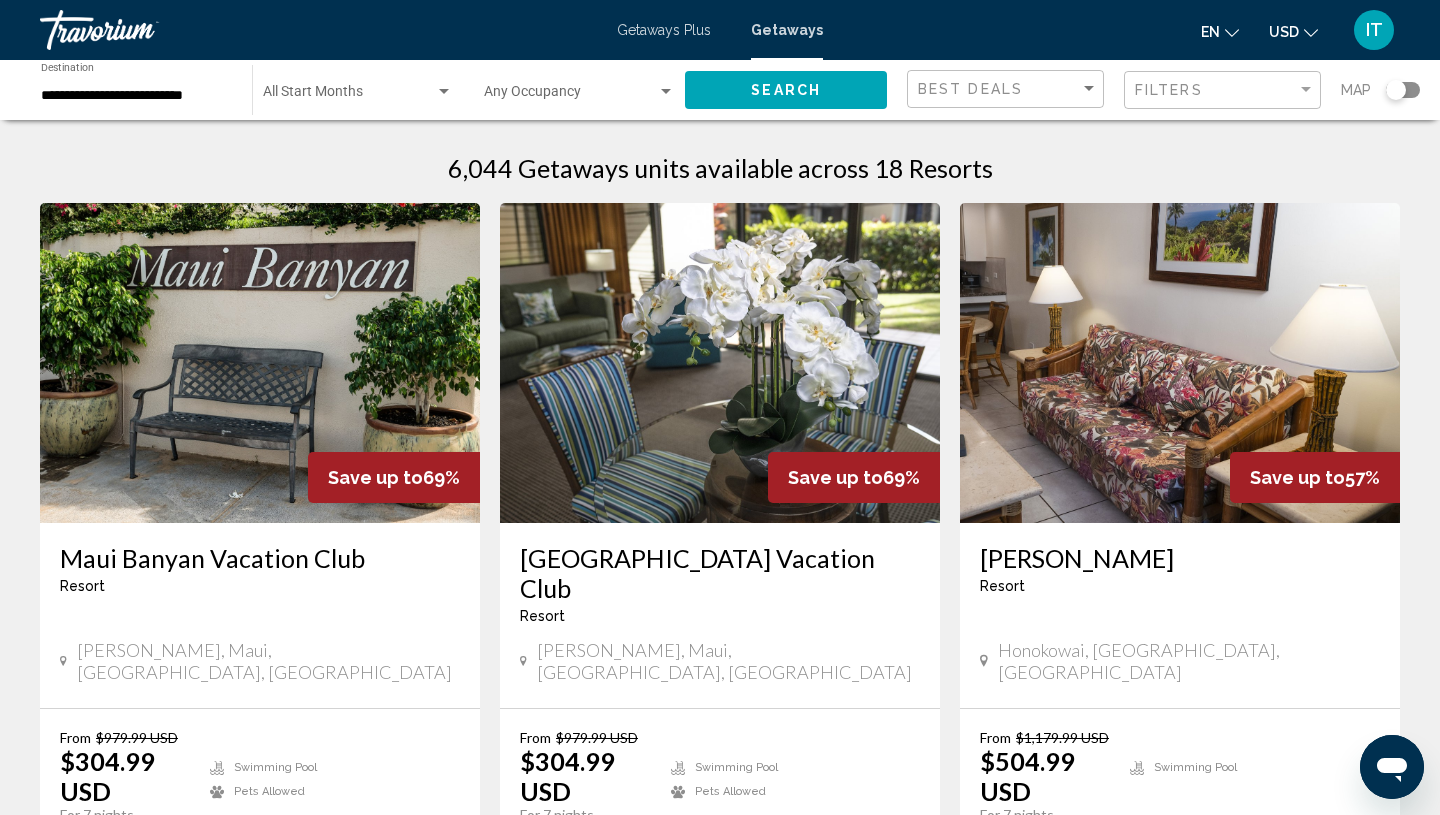 click at bounding box center [720, 363] 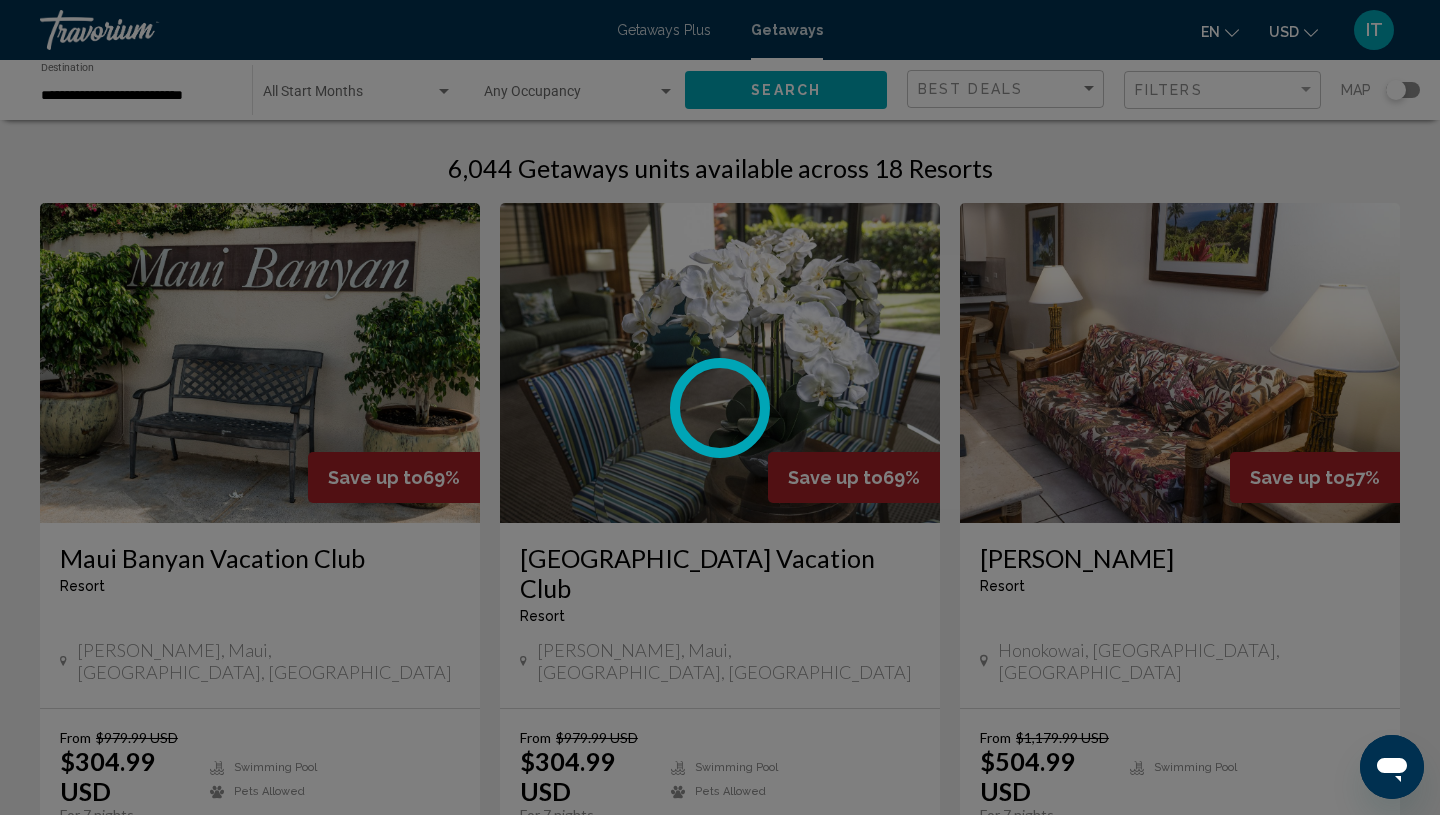 scroll, scrollTop: 0, scrollLeft: 0, axis: both 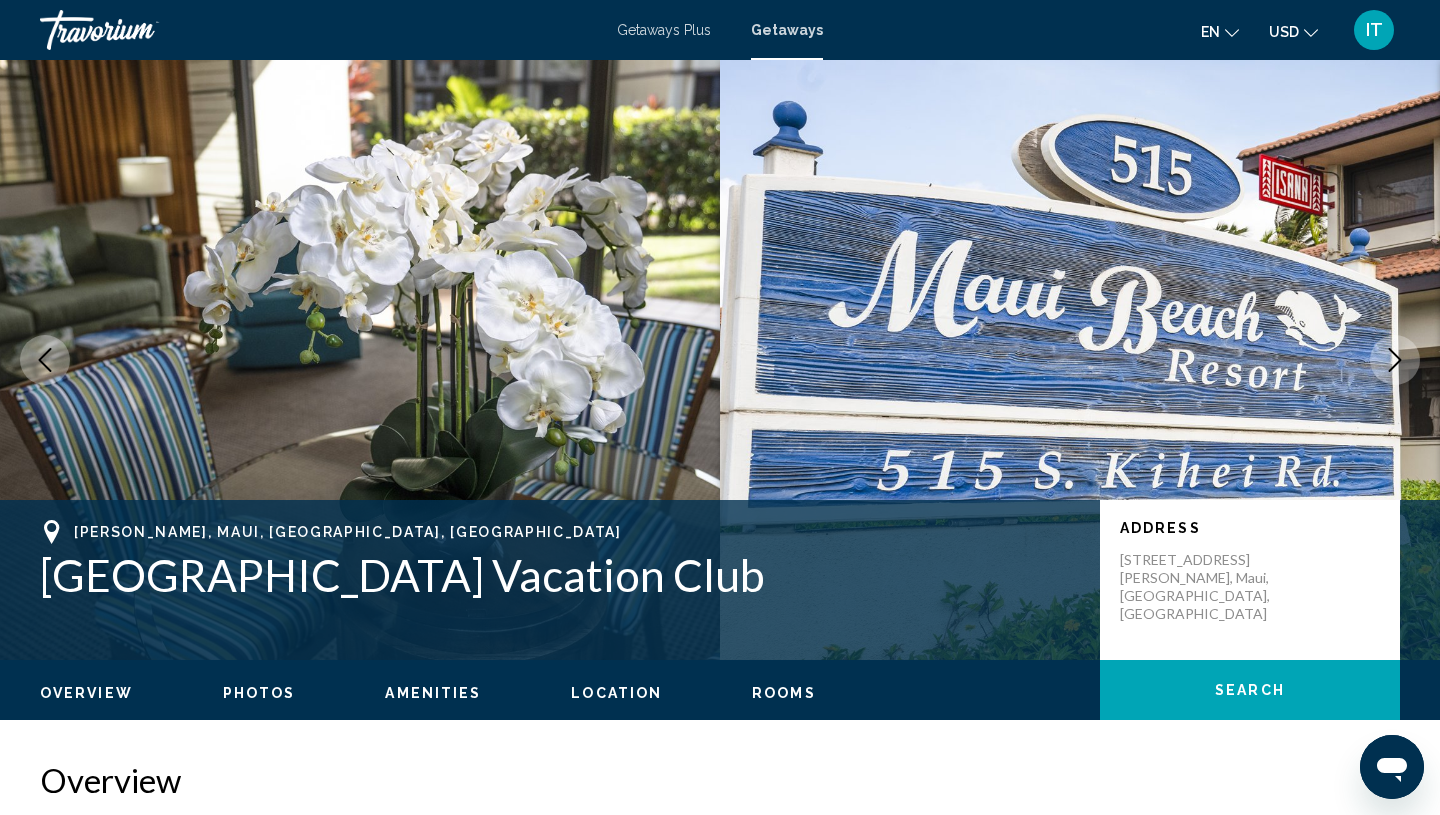 click at bounding box center [1395, 360] 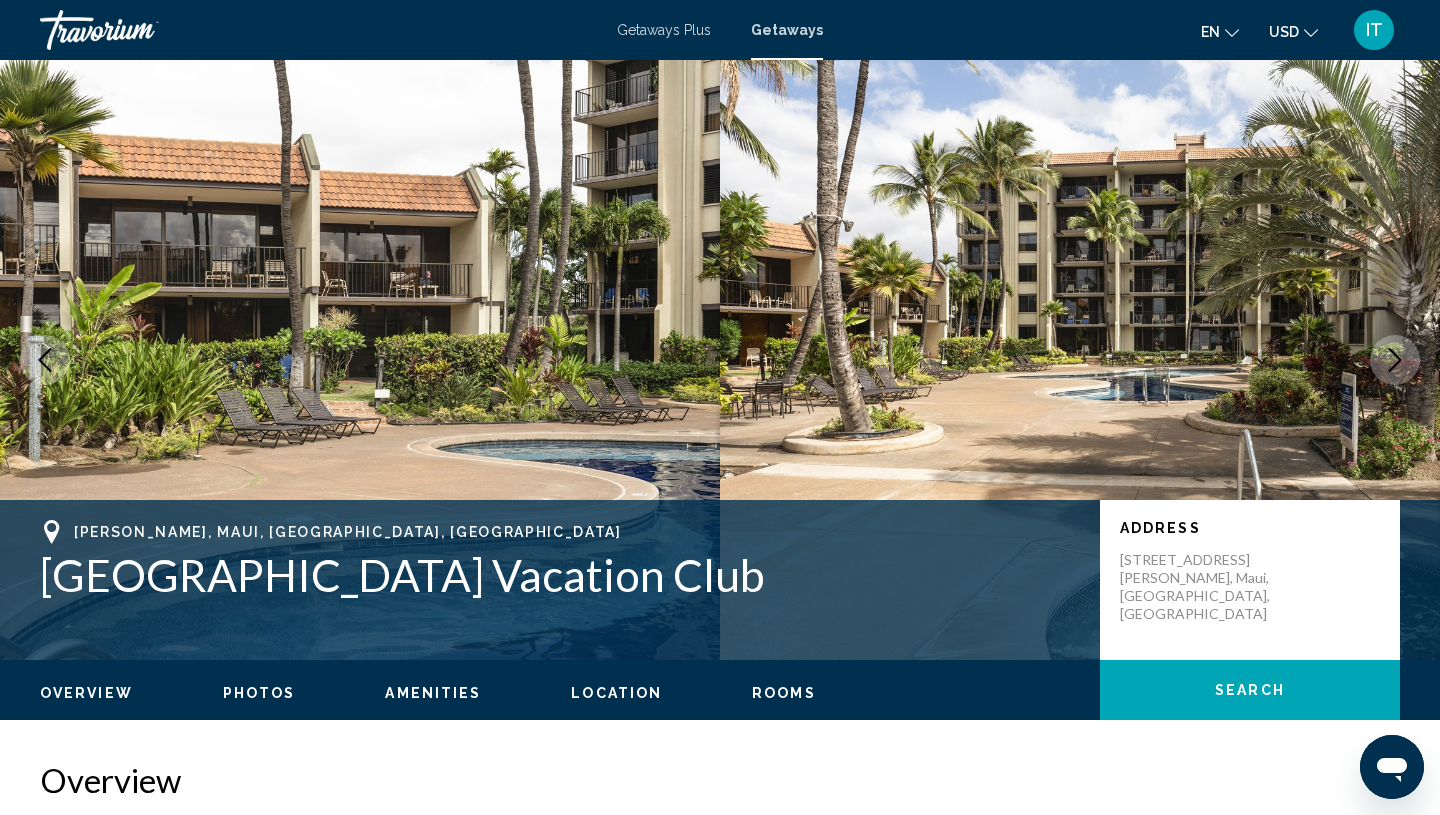 click at bounding box center (1395, 360) 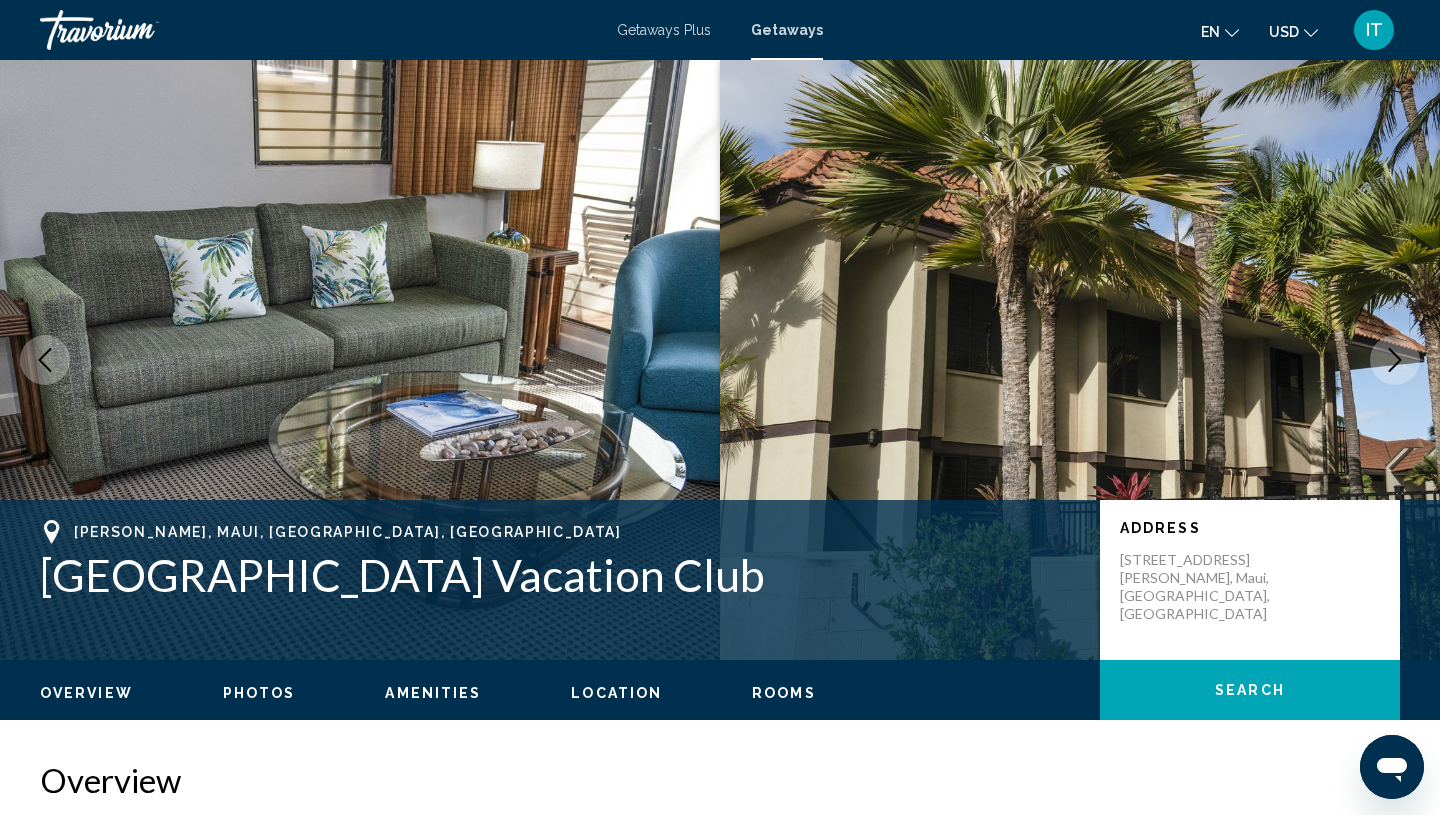 click at bounding box center (1395, 360) 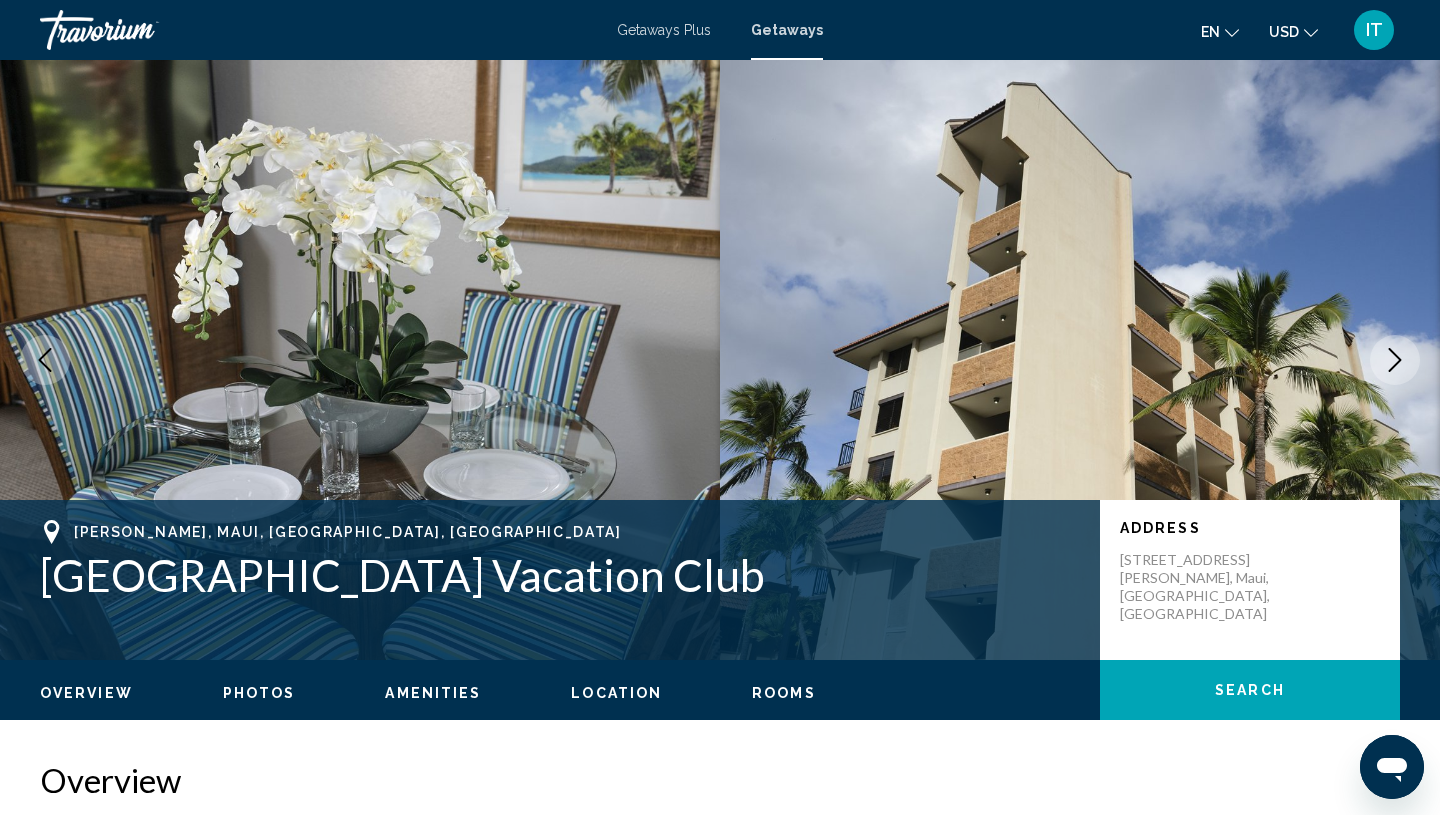 click at bounding box center (1395, 360) 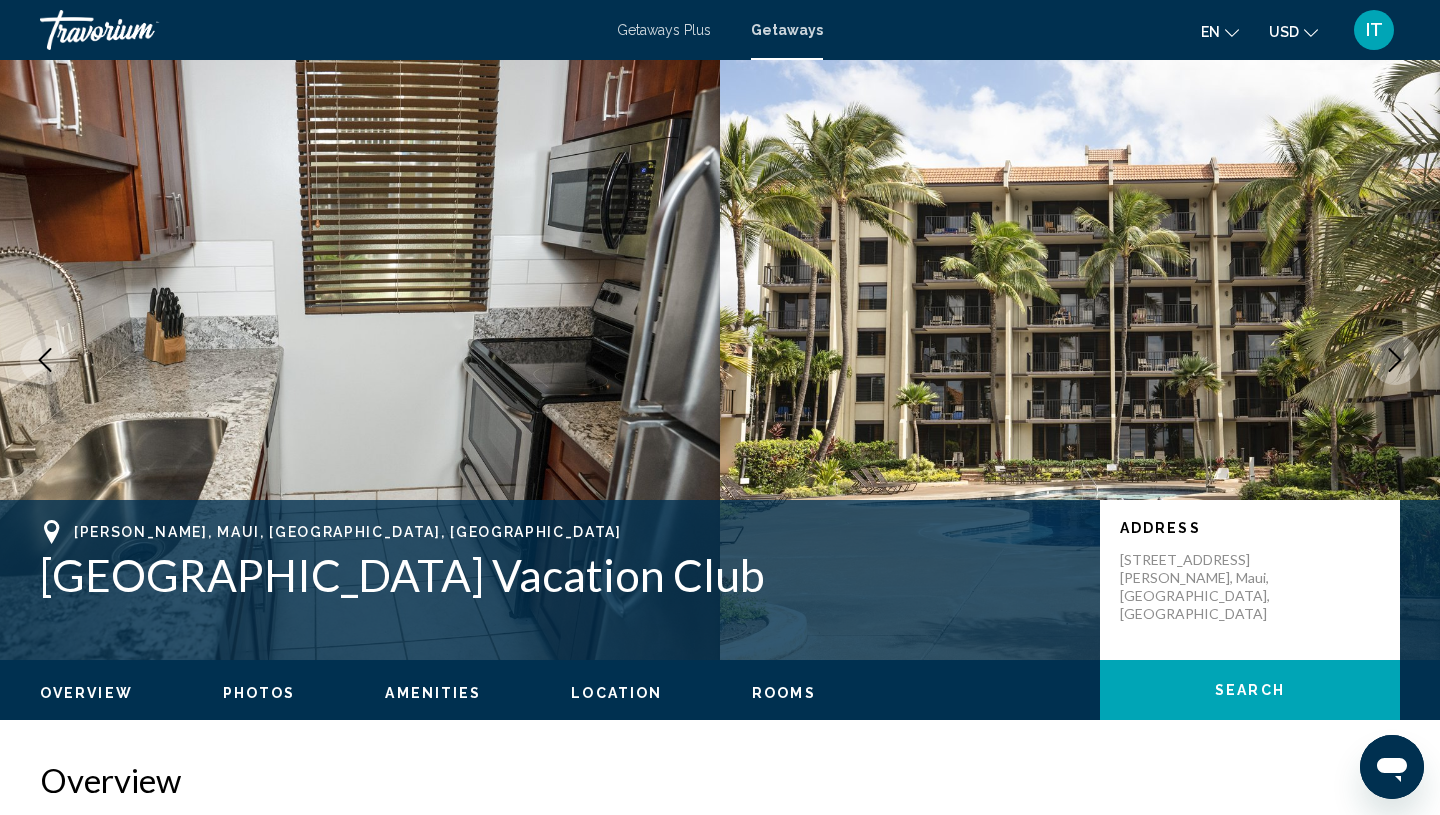 click at bounding box center [1395, 360] 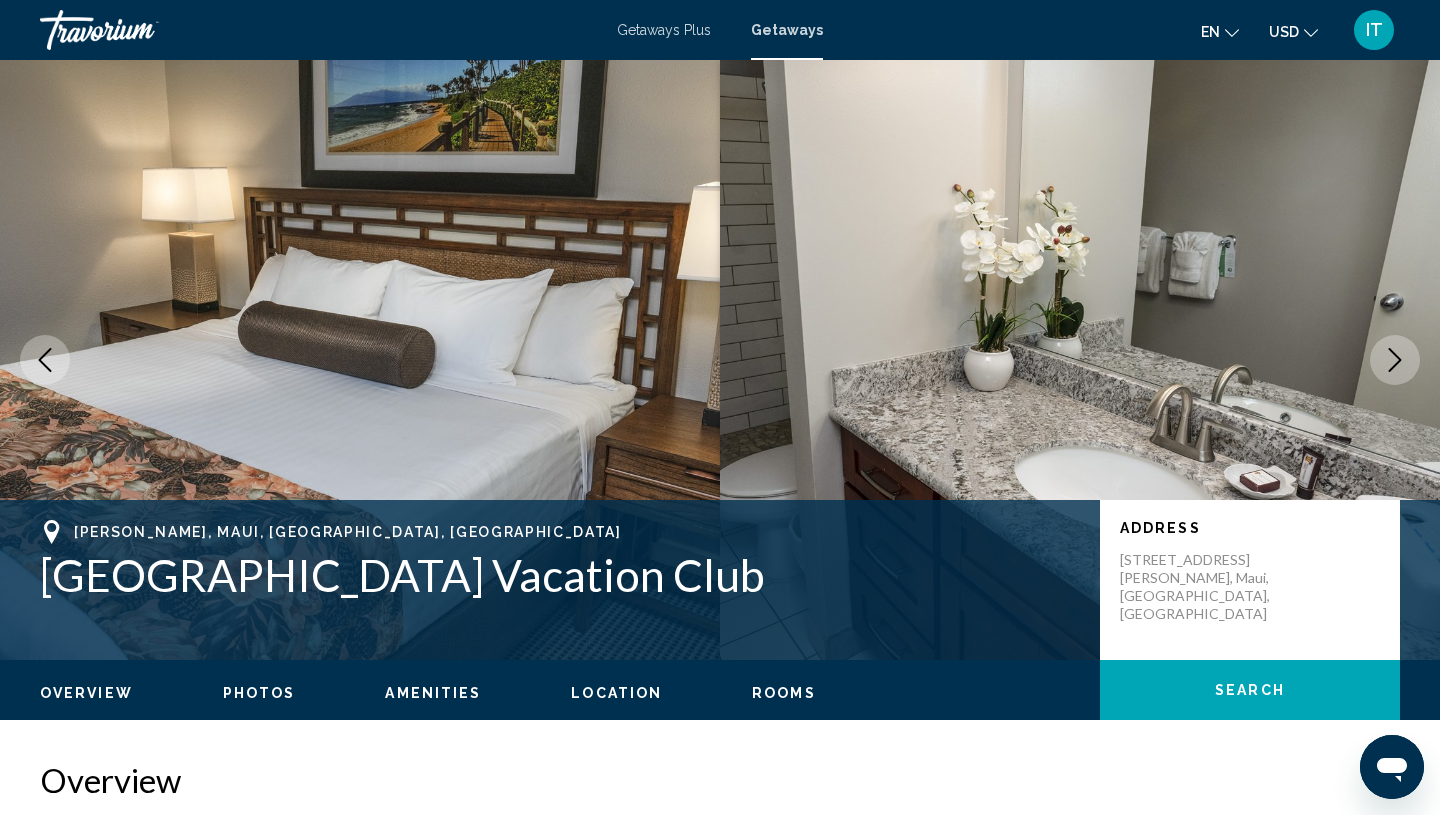 click at bounding box center [1395, 360] 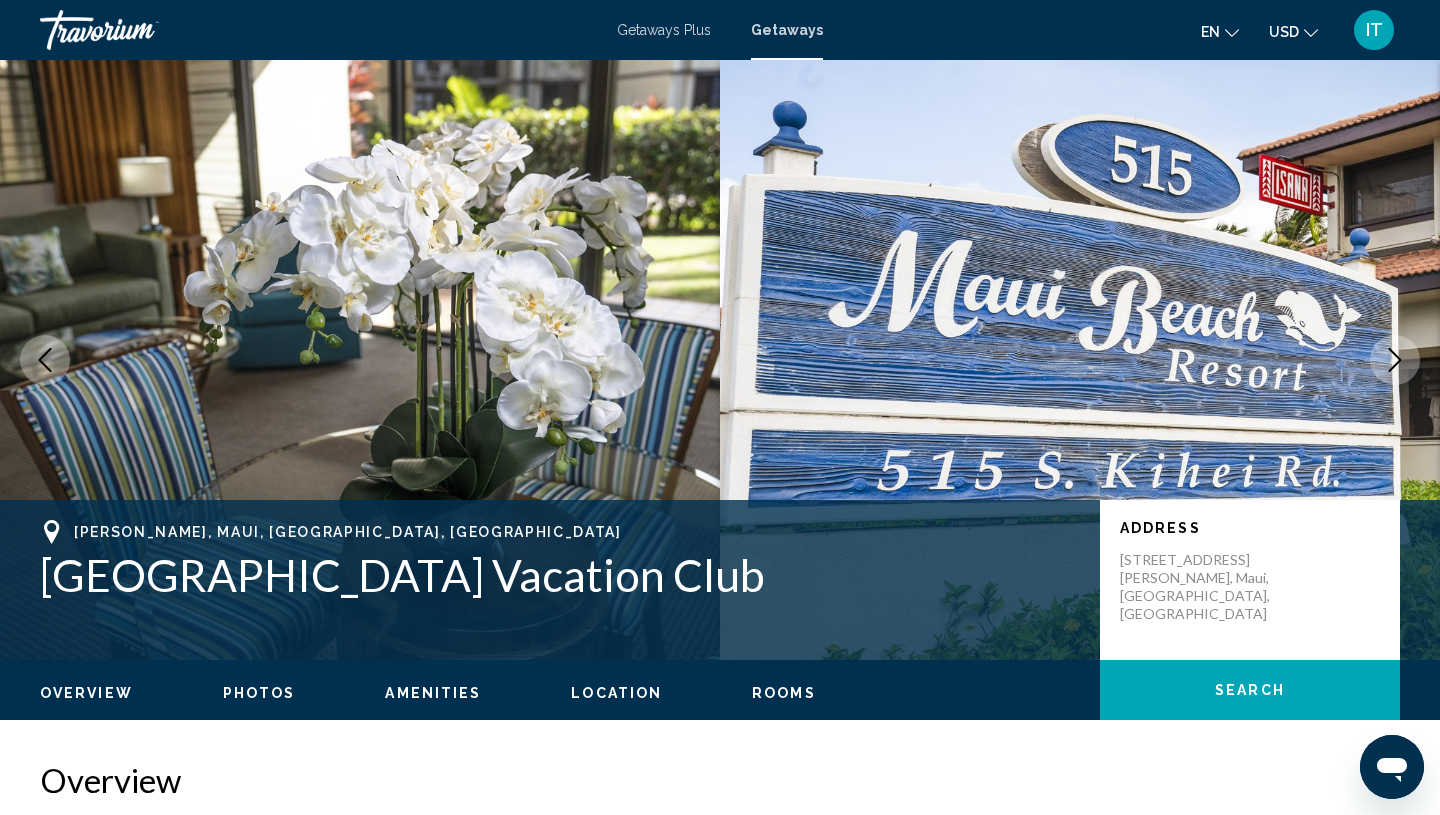 click at bounding box center (1395, 360) 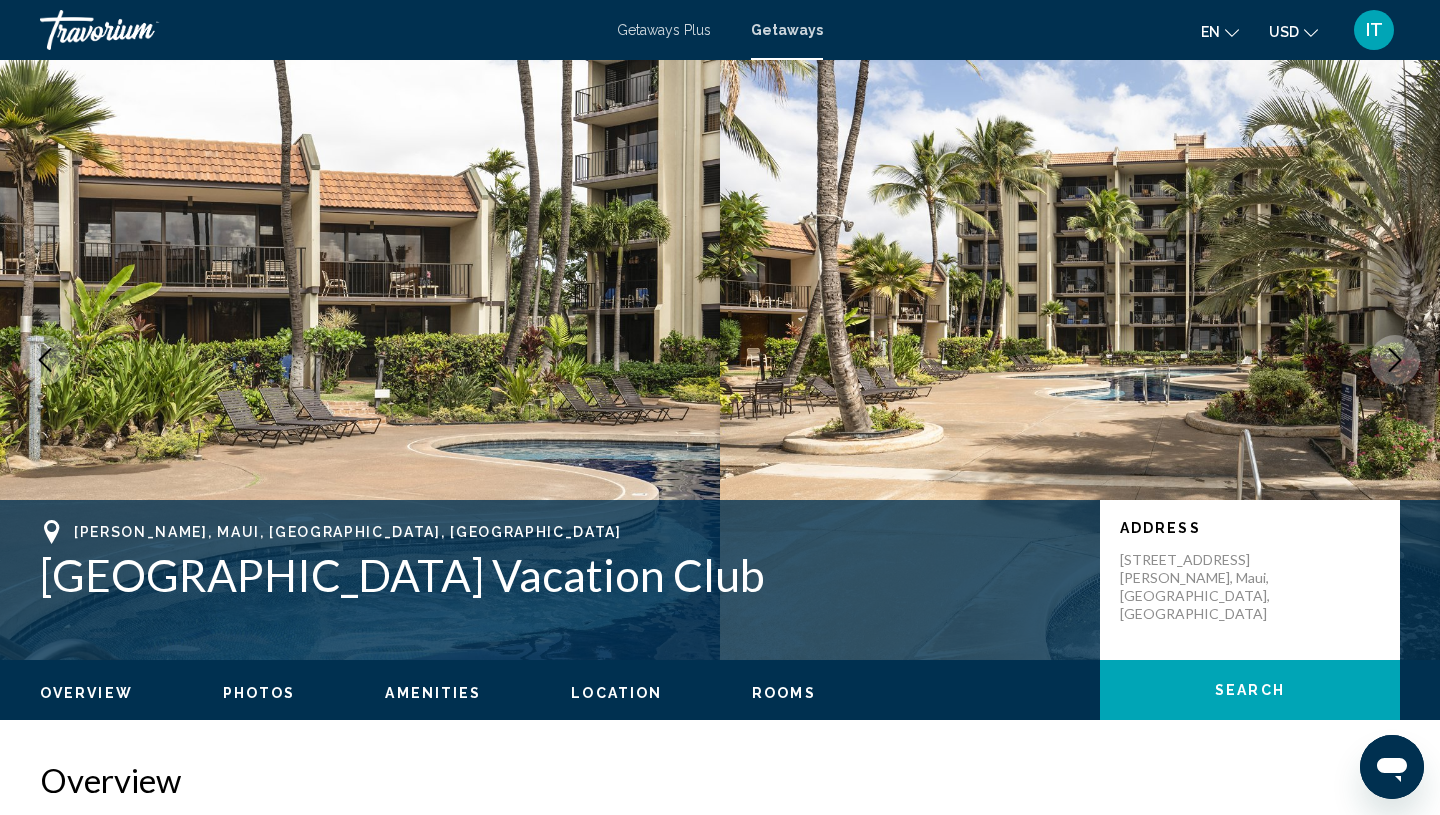 click at bounding box center (1395, 360) 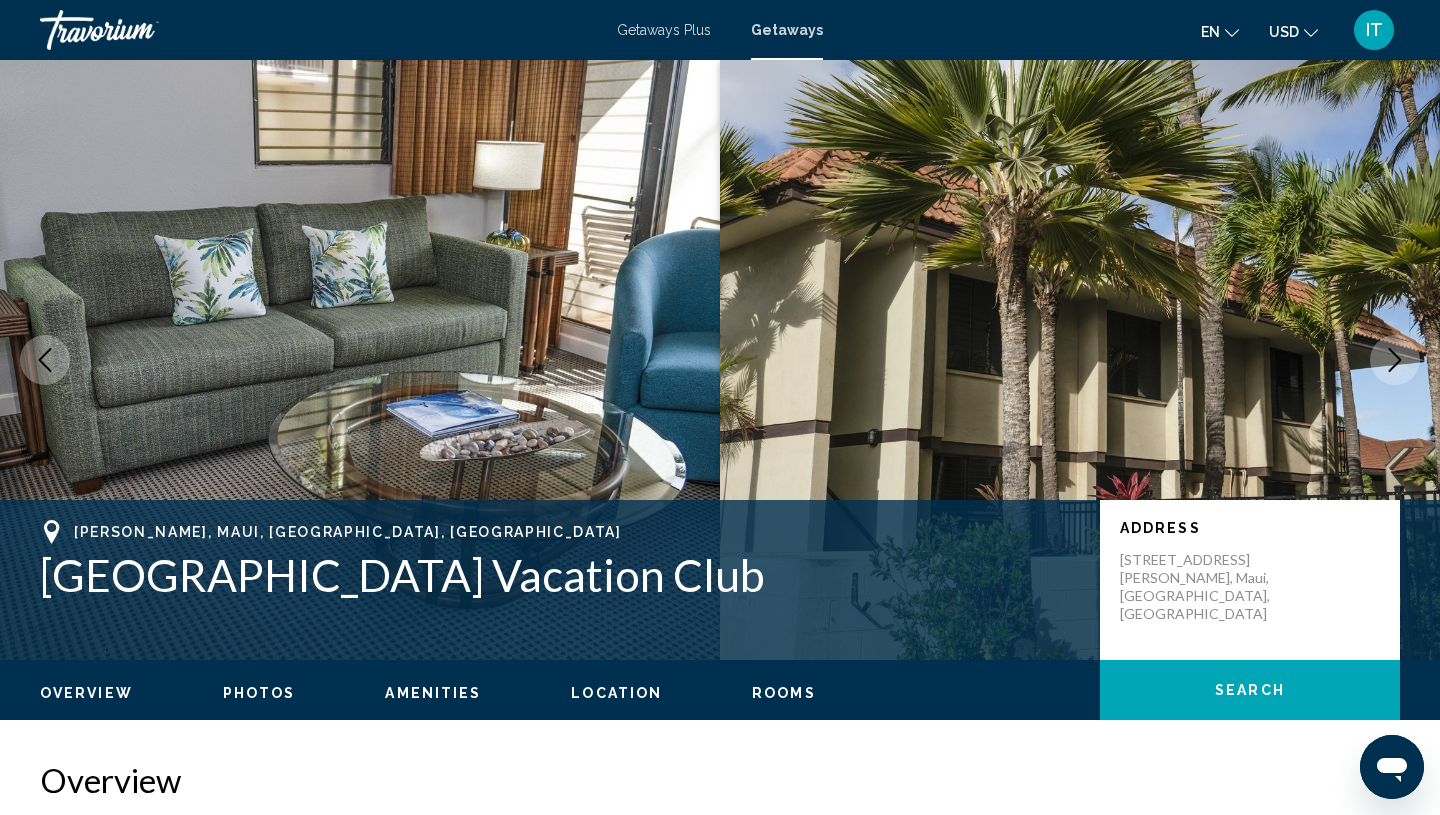 click at bounding box center [1080, 360] 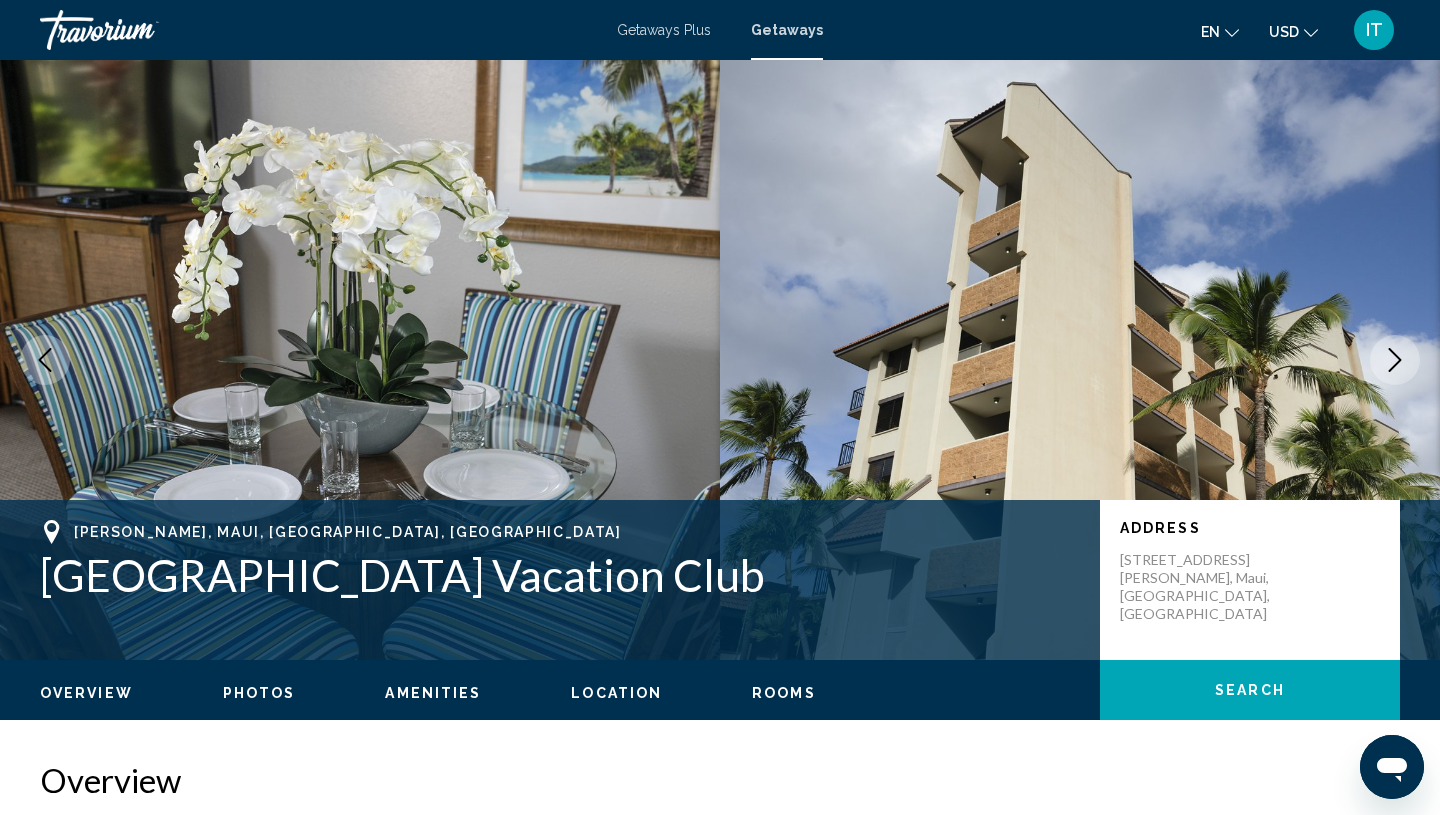 click 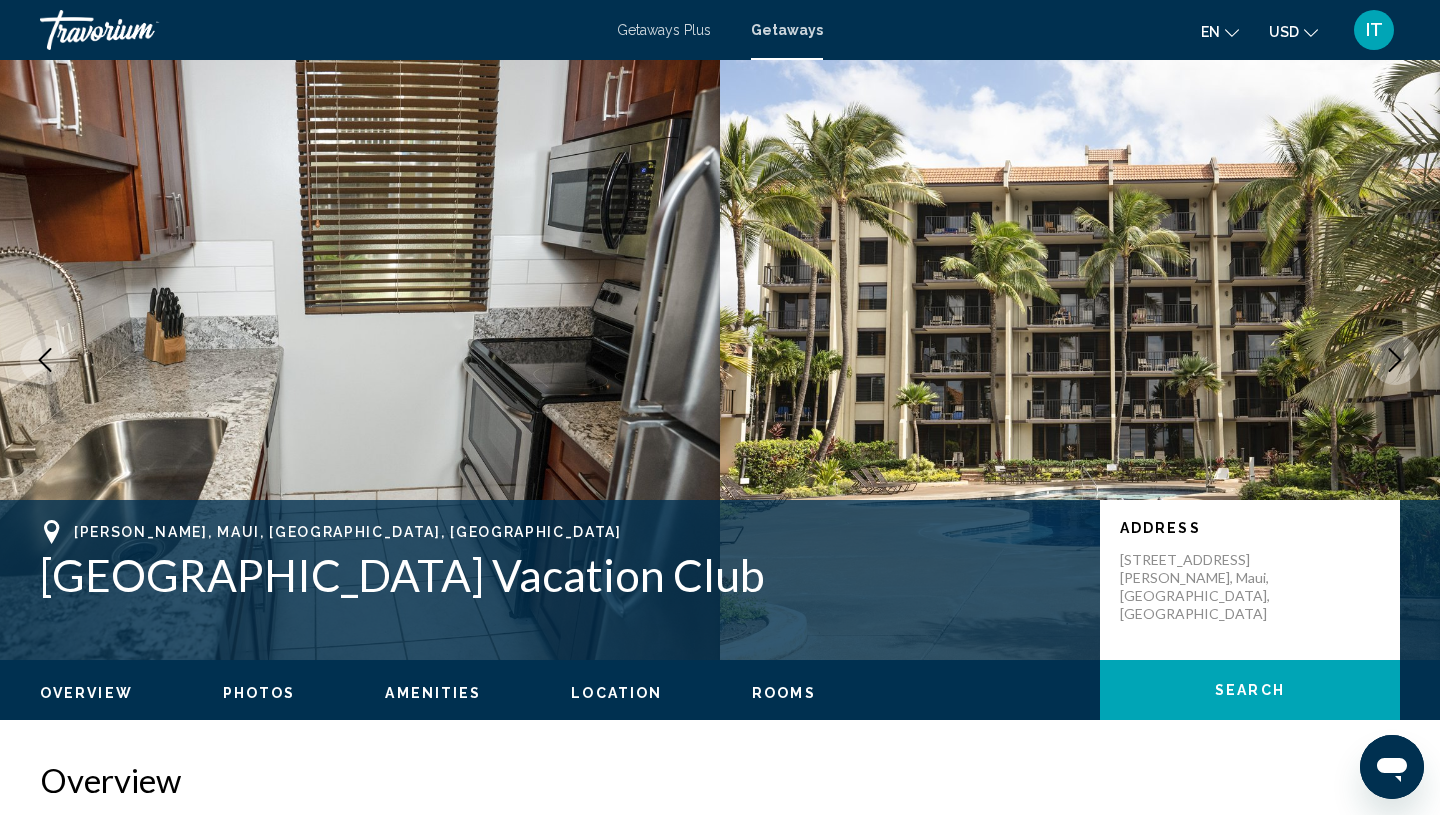 click 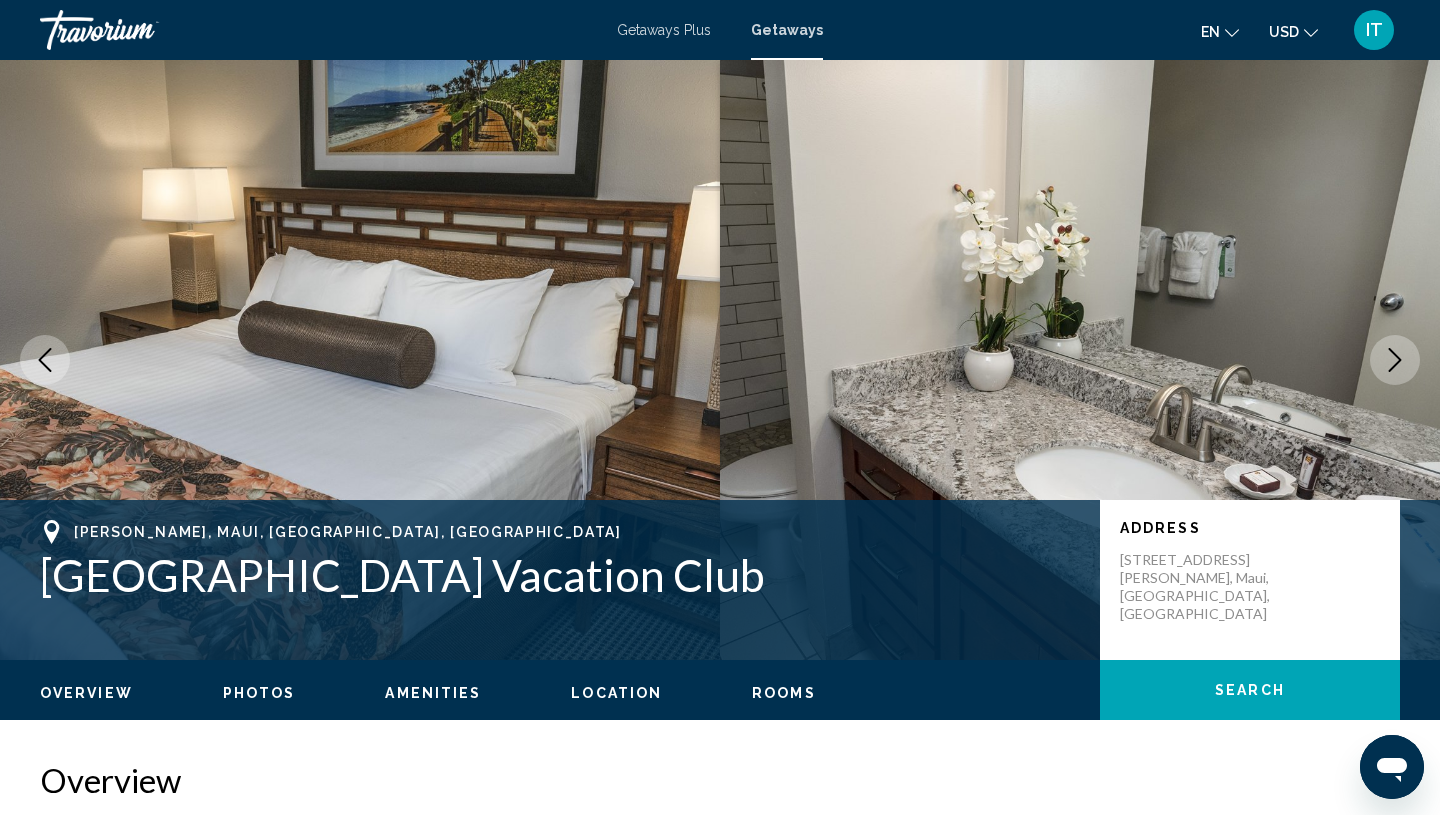 click 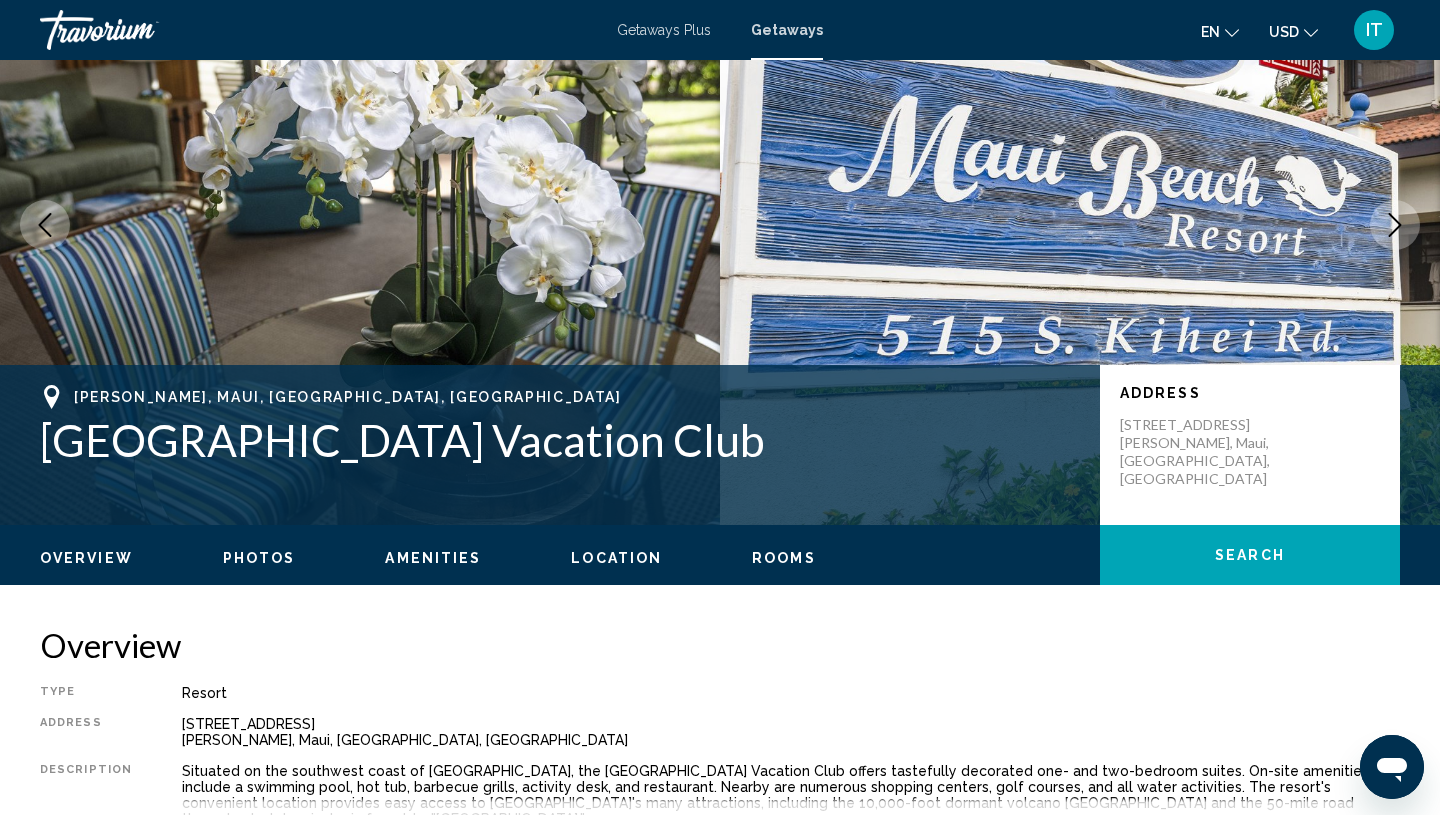 scroll, scrollTop: 0, scrollLeft: 0, axis: both 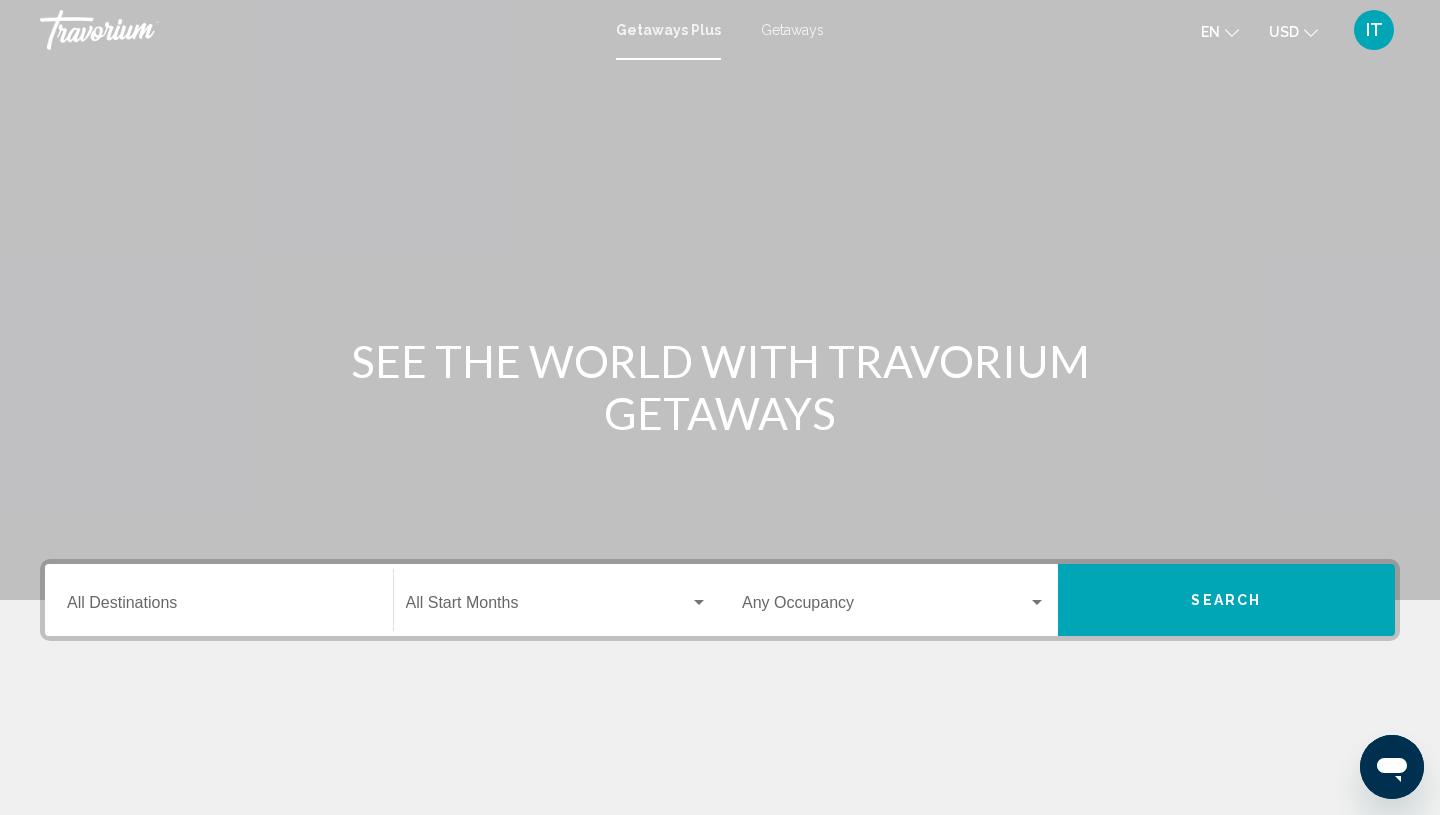 click on "Destination All Destinations" at bounding box center [219, 600] 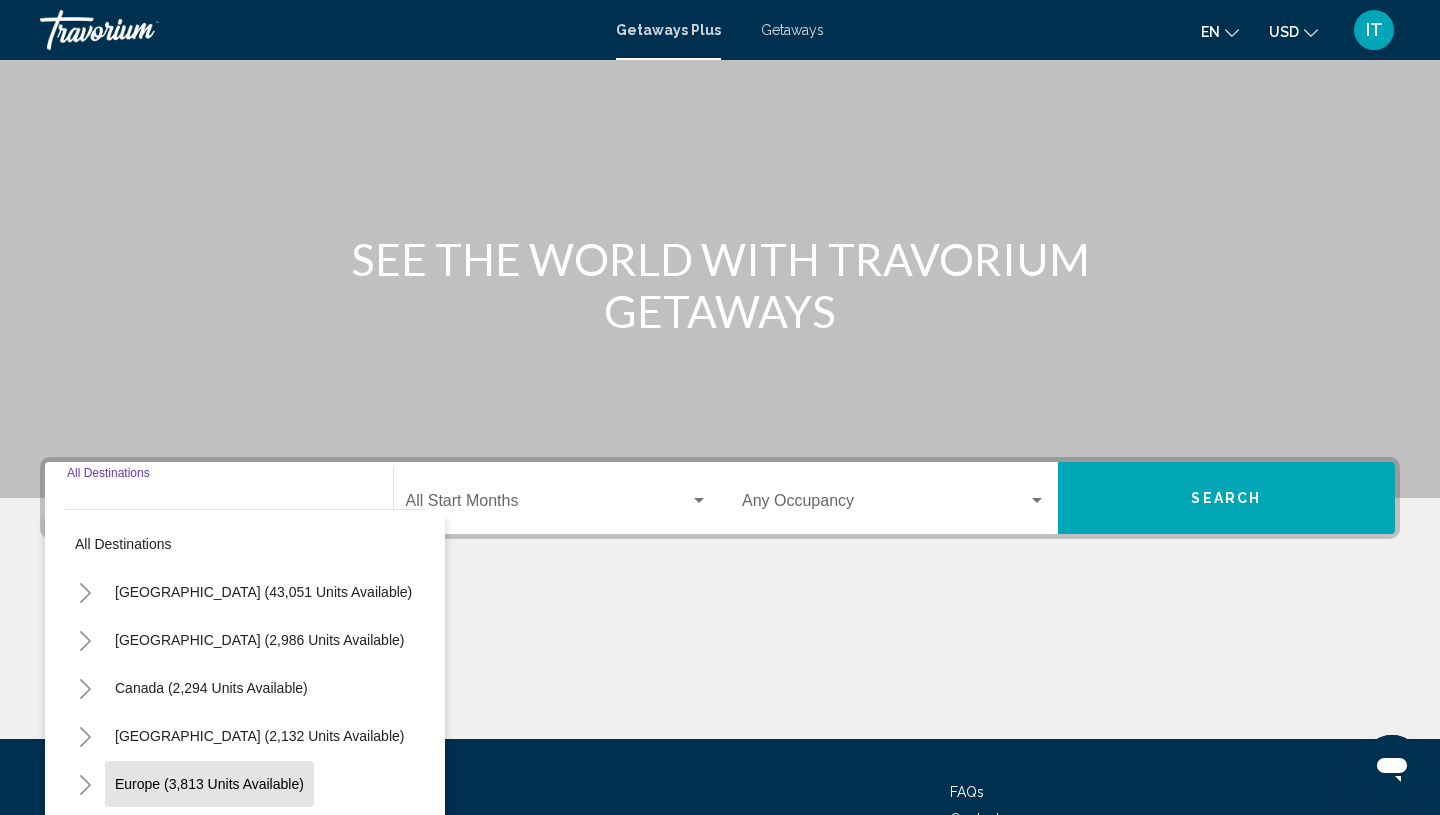 scroll, scrollTop: 271, scrollLeft: 0, axis: vertical 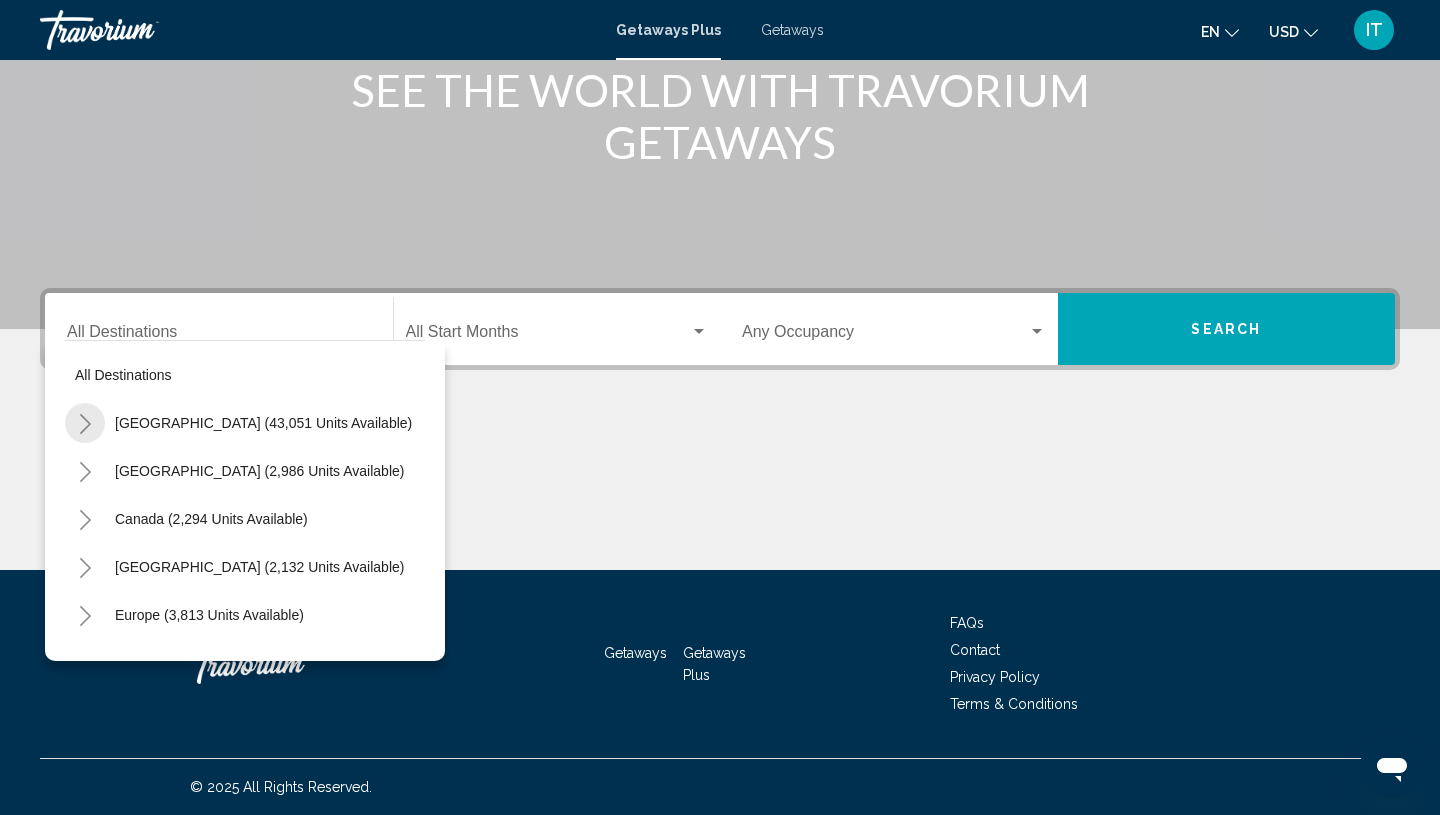 click 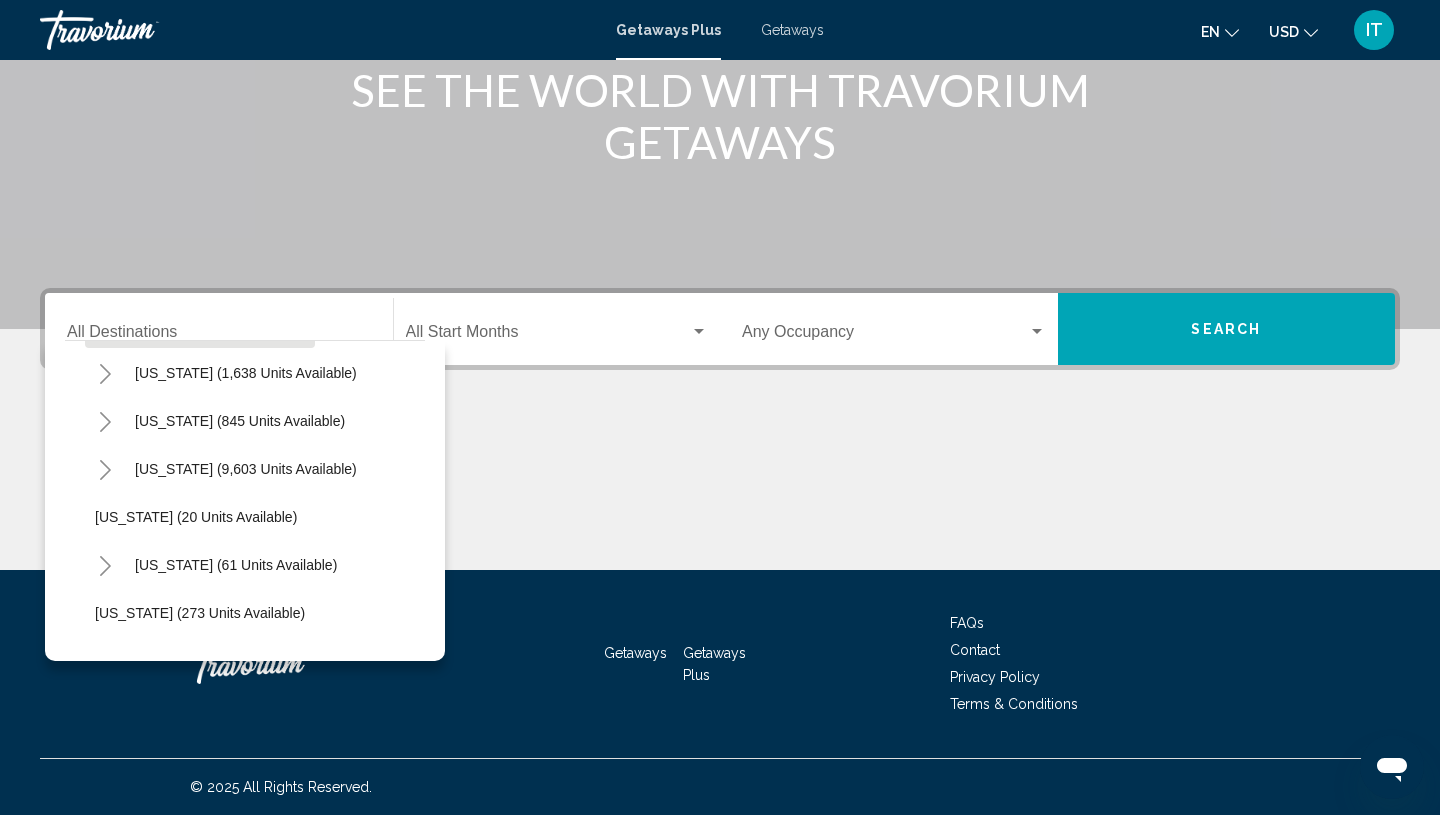 scroll, scrollTop: 193, scrollLeft: 0, axis: vertical 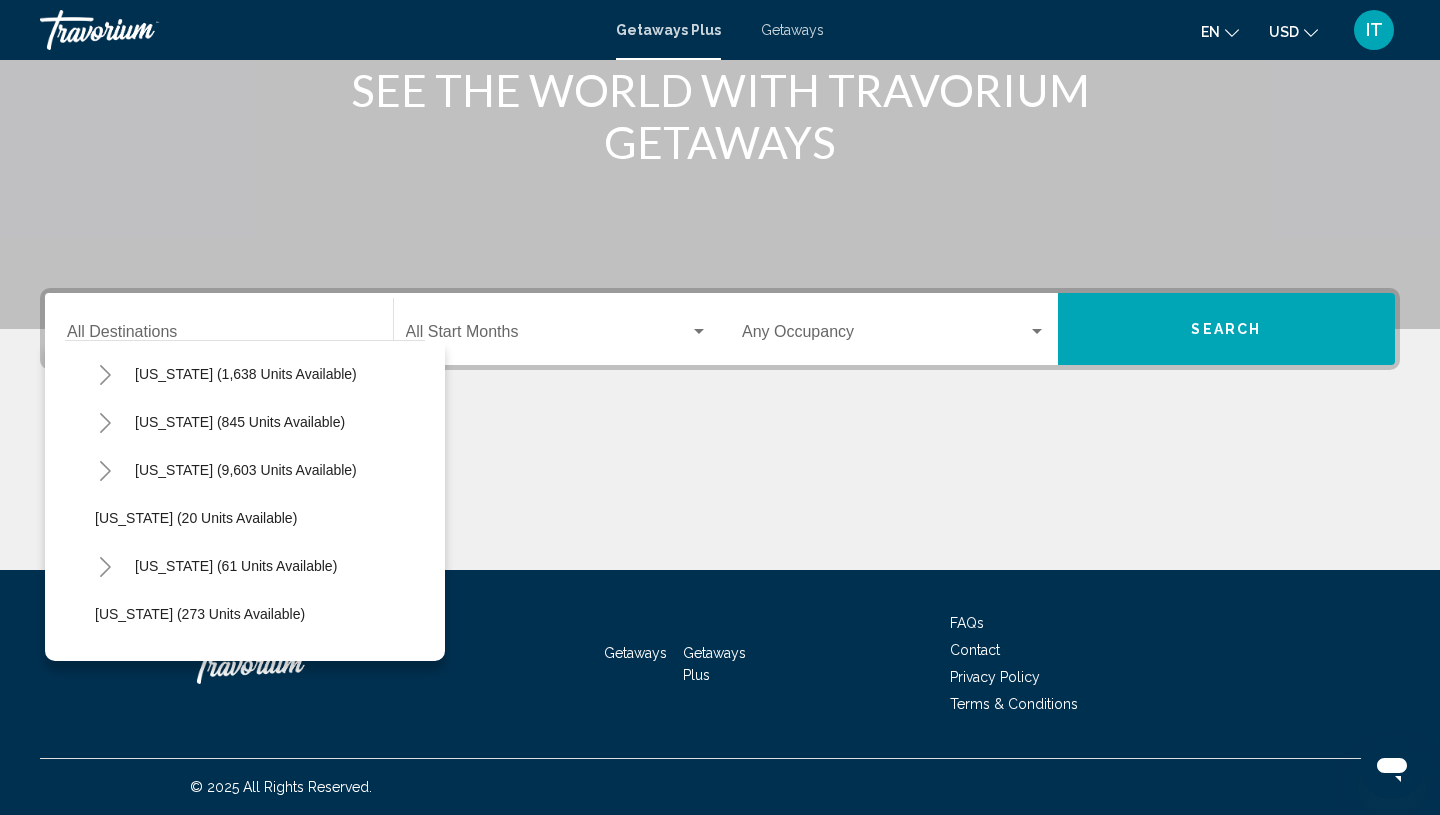 click 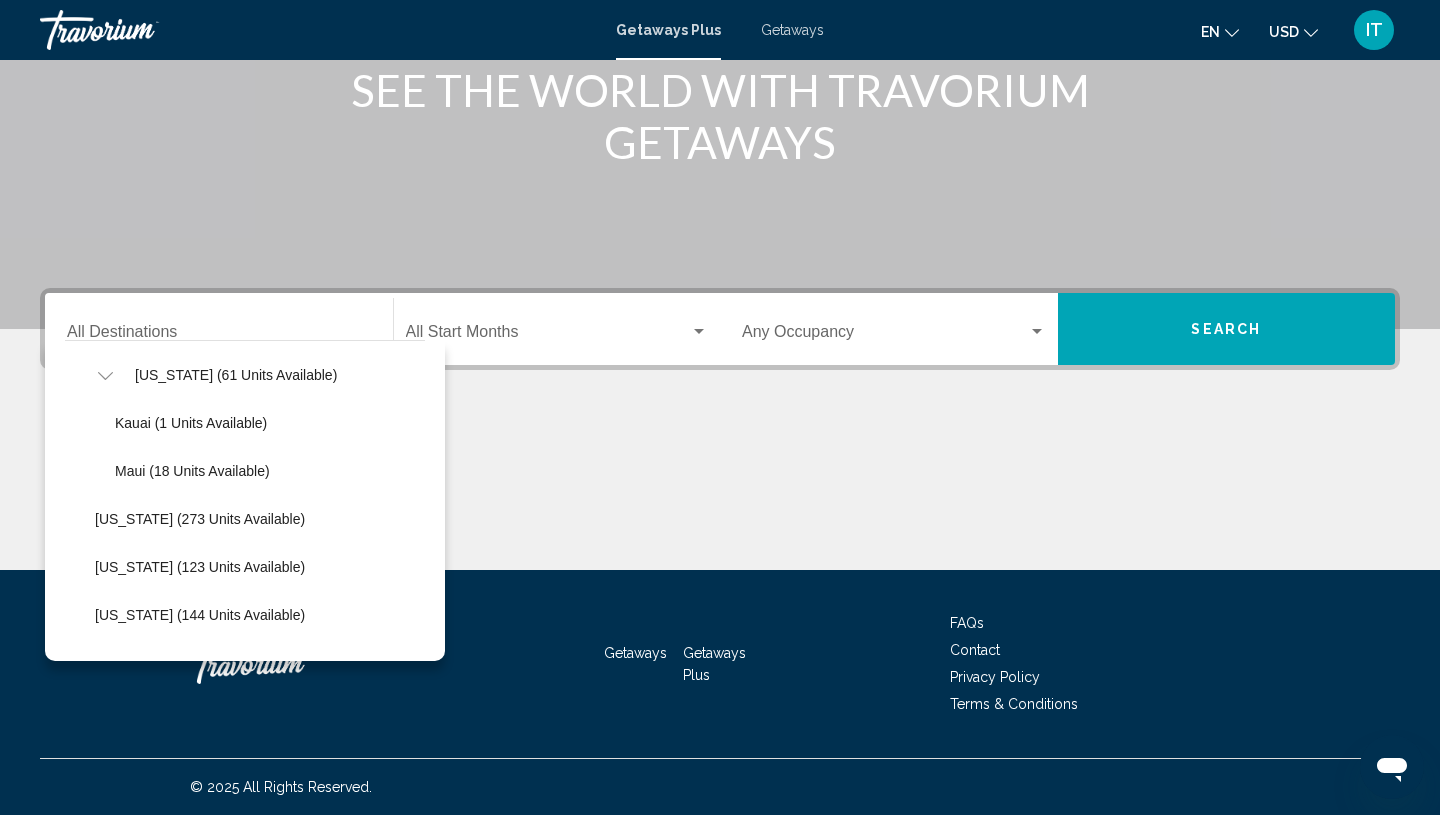 scroll, scrollTop: 361, scrollLeft: 0, axis: vertical 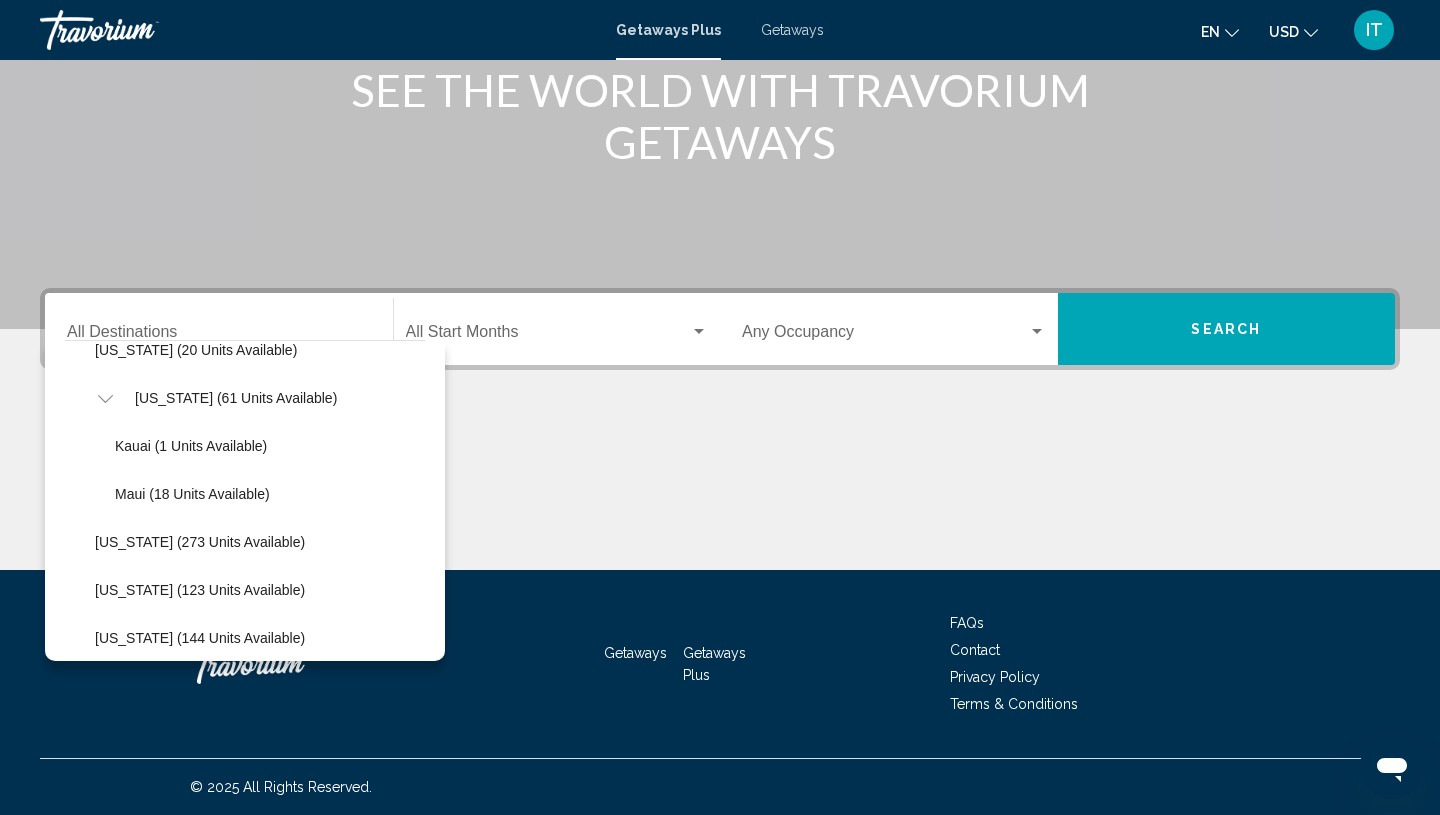 click on "Getaways Plus  Getaways en
English Español Français Italiano Português русский USD
USD ($) MXN (Mex$) CAD (Can$) GBP (£) EUR (€) AUD (A$) NZD (NZ$) CNY (CN¥) IT Login" at bounding box center [720, 30] 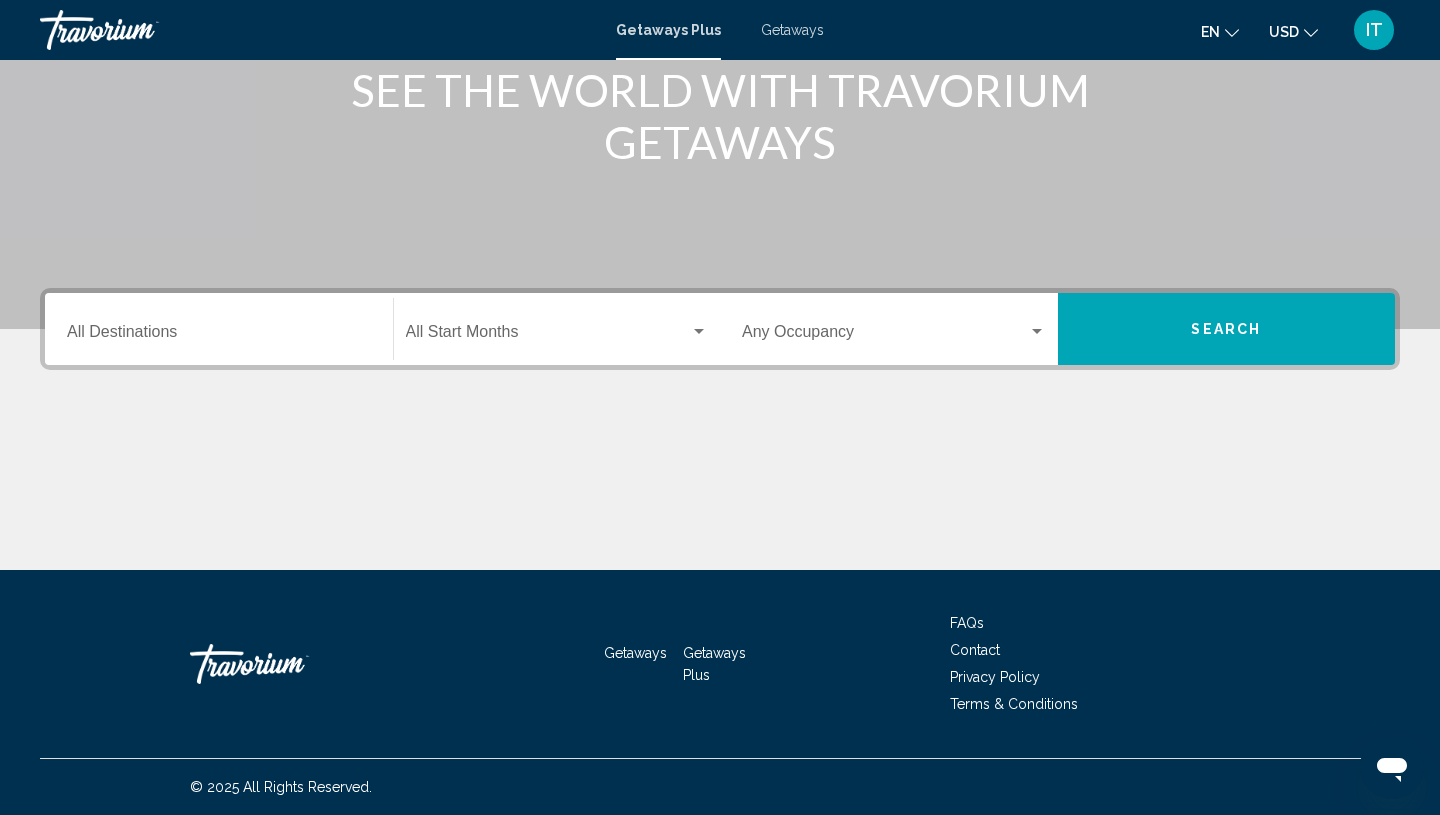 click on "Getaways" at bounding box center [792, 30] 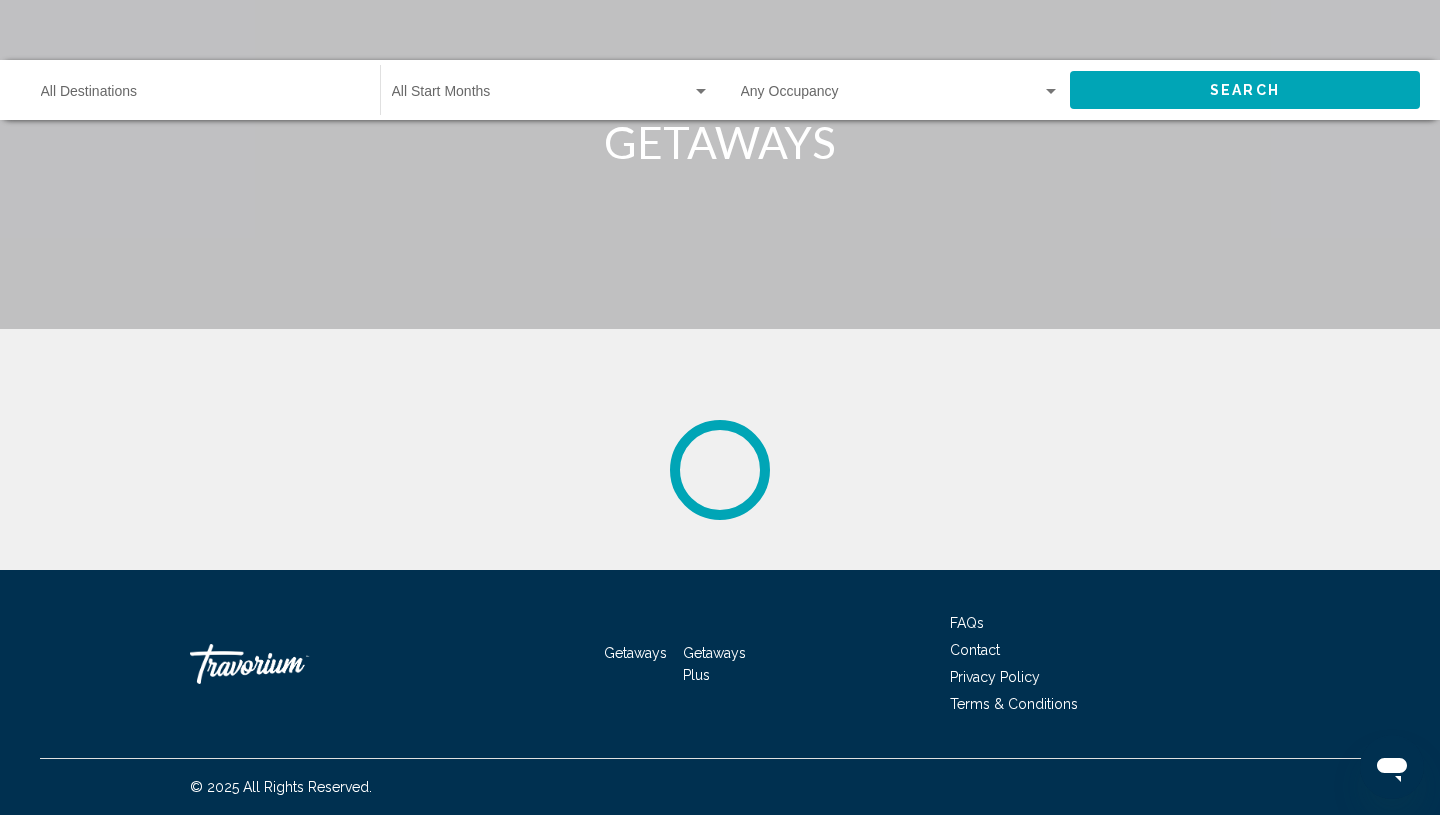 scroll, scrollTop: 0, scrollLeft: 0, axis: both 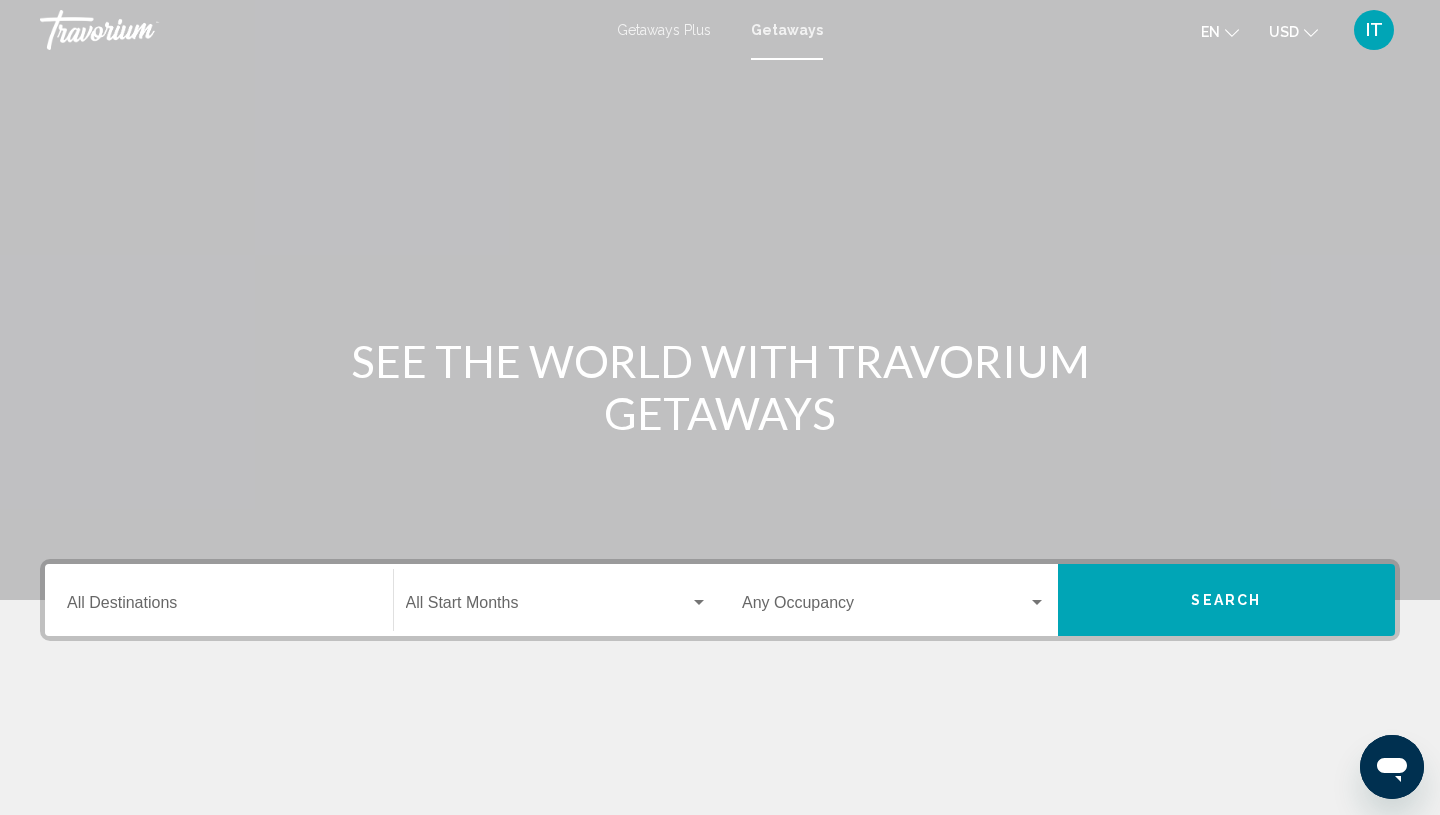 click on "Destination All Destinations" at bounding box center (219, 600) 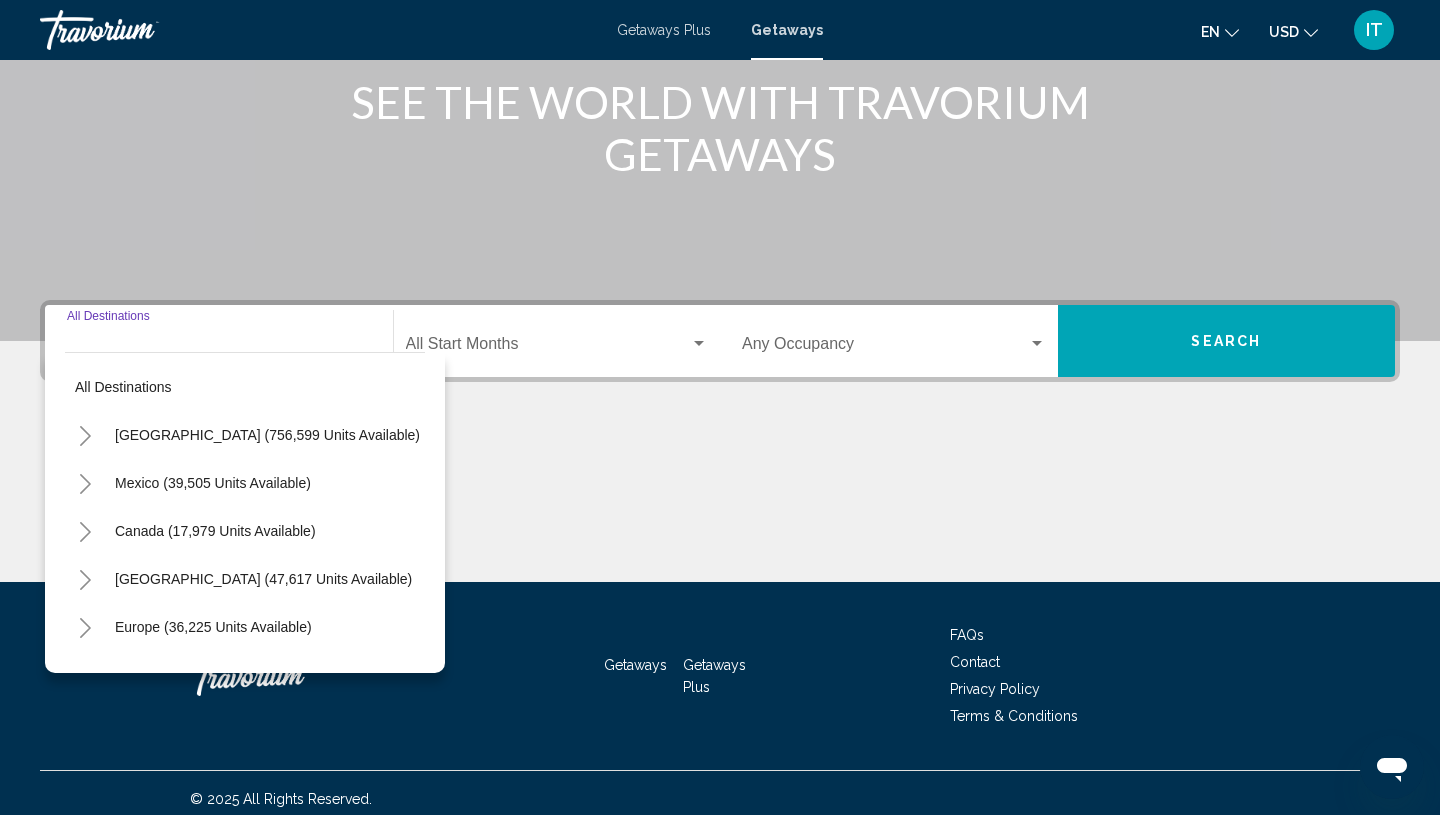 scroll, scrollTop: 271, scrollLeft: 0, axis: vertical 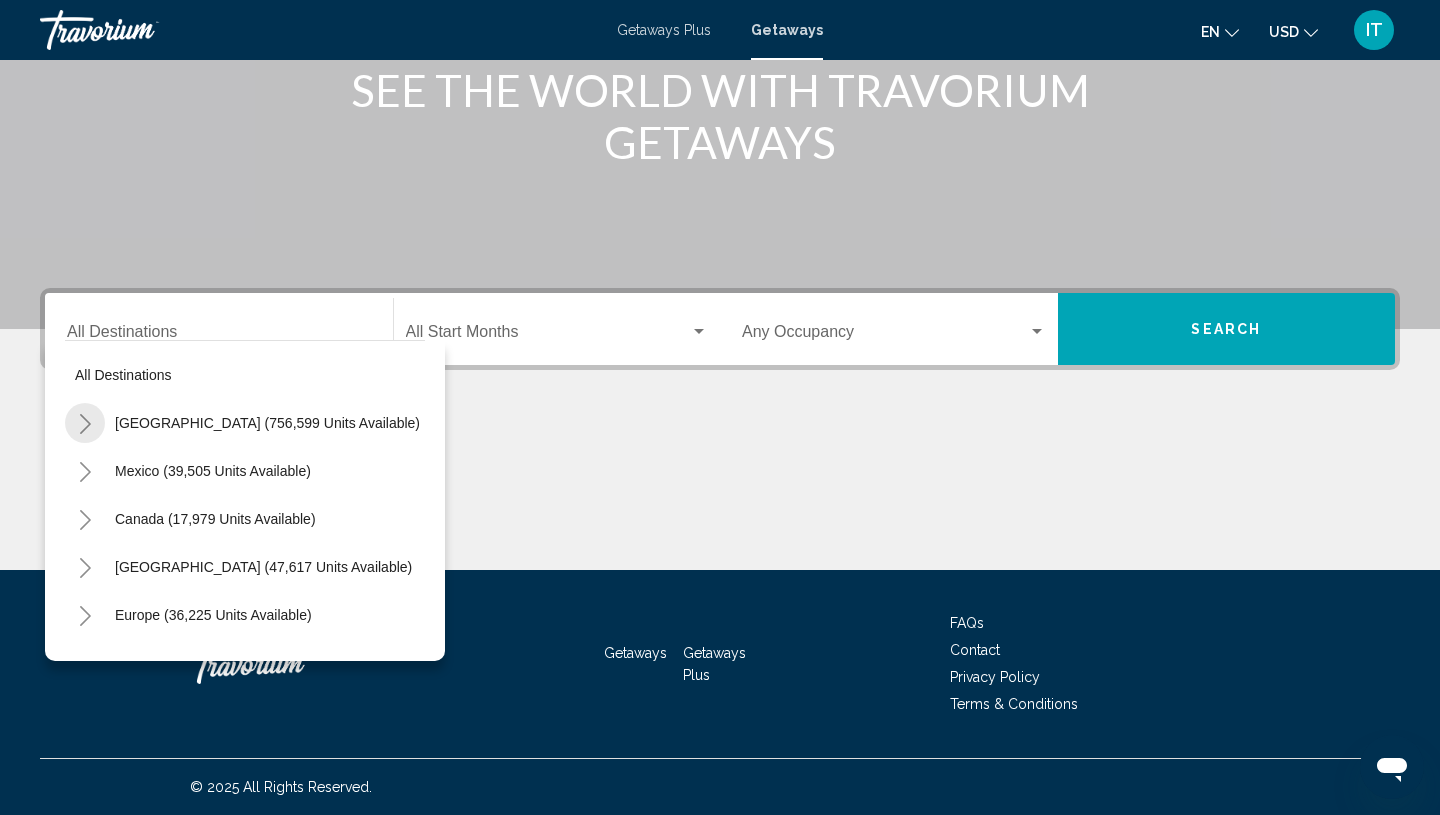 click 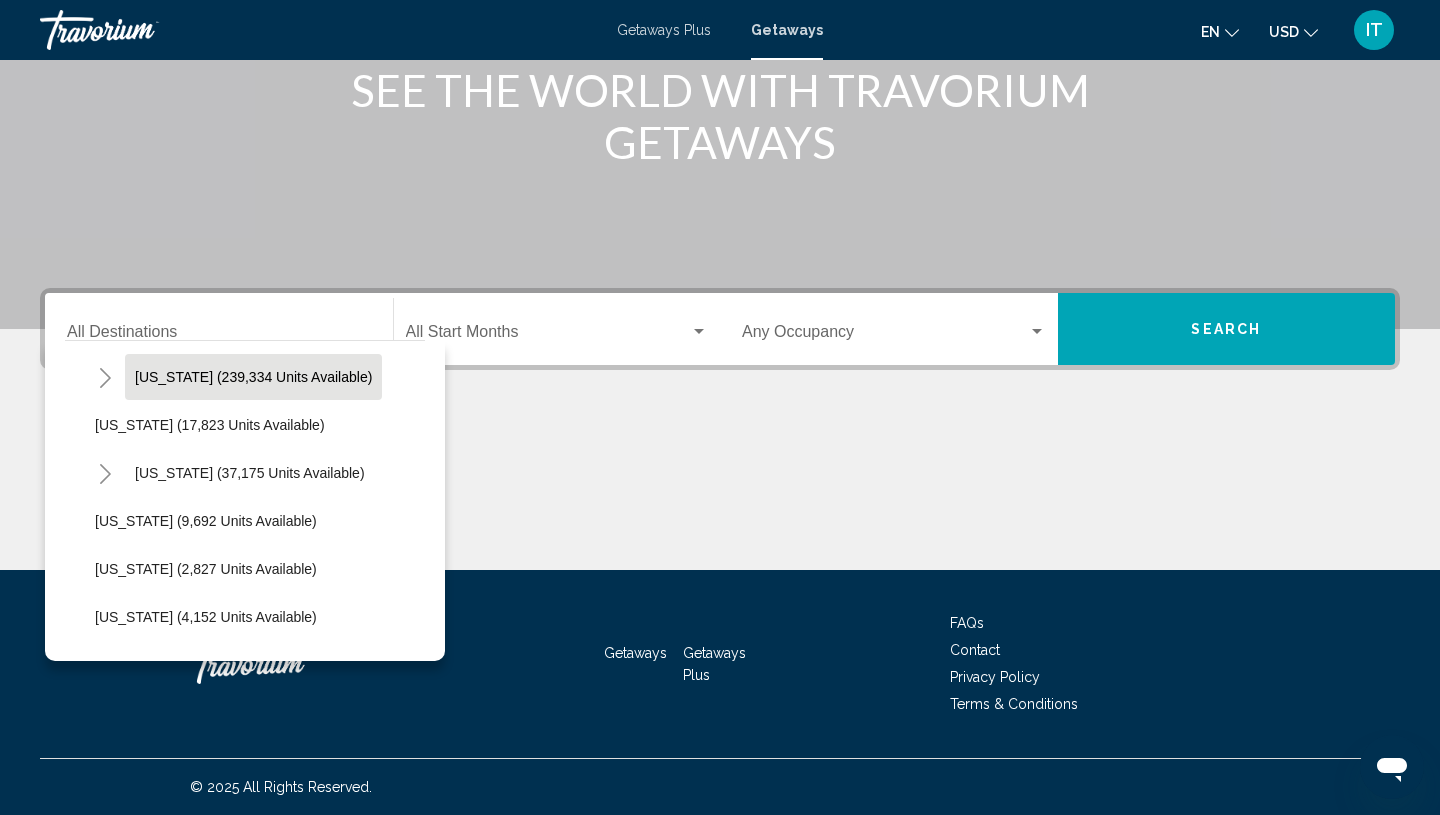 scroll, scrollTop: 383, scrollLeft: 0, axis: vertical 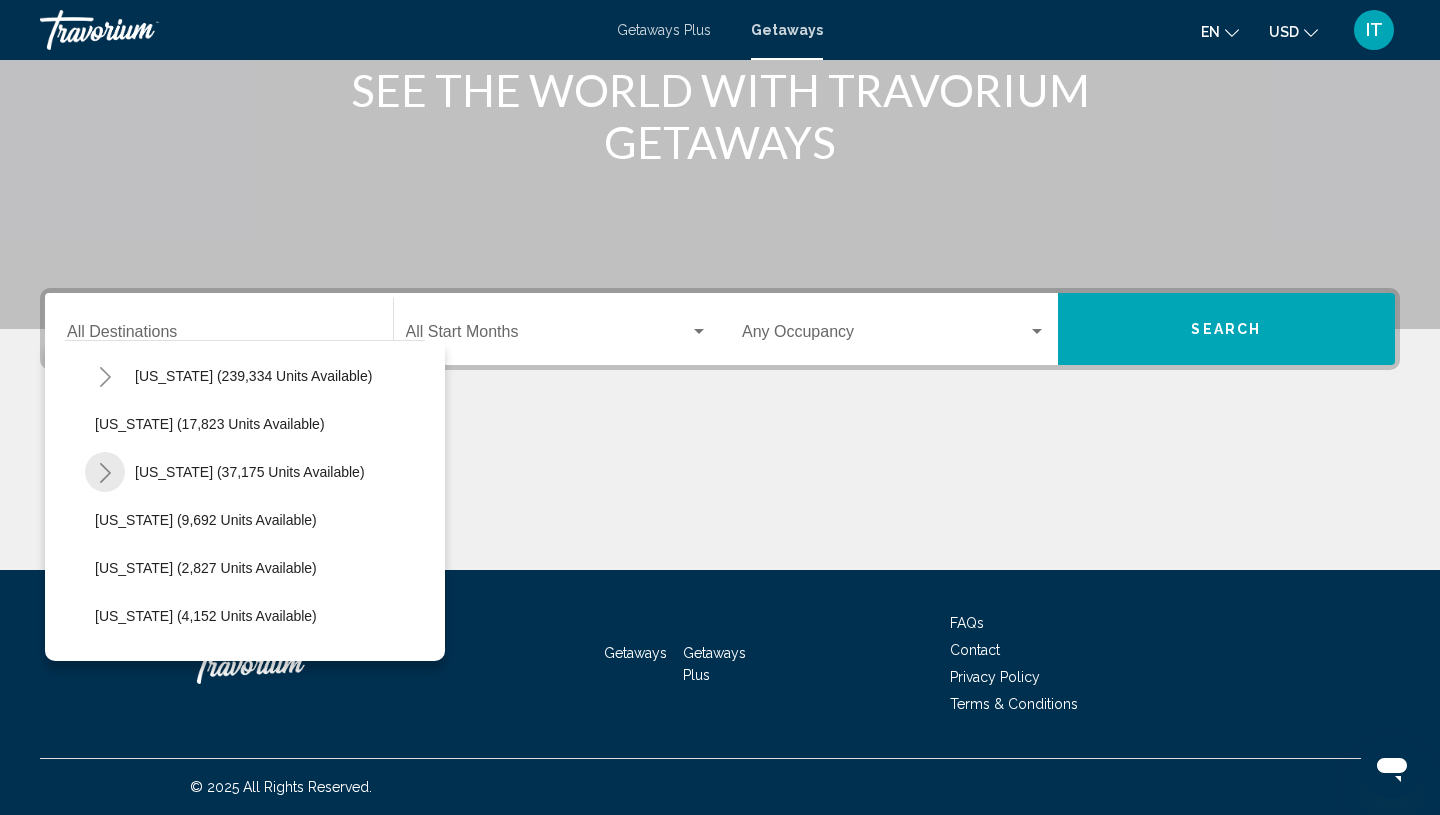 click 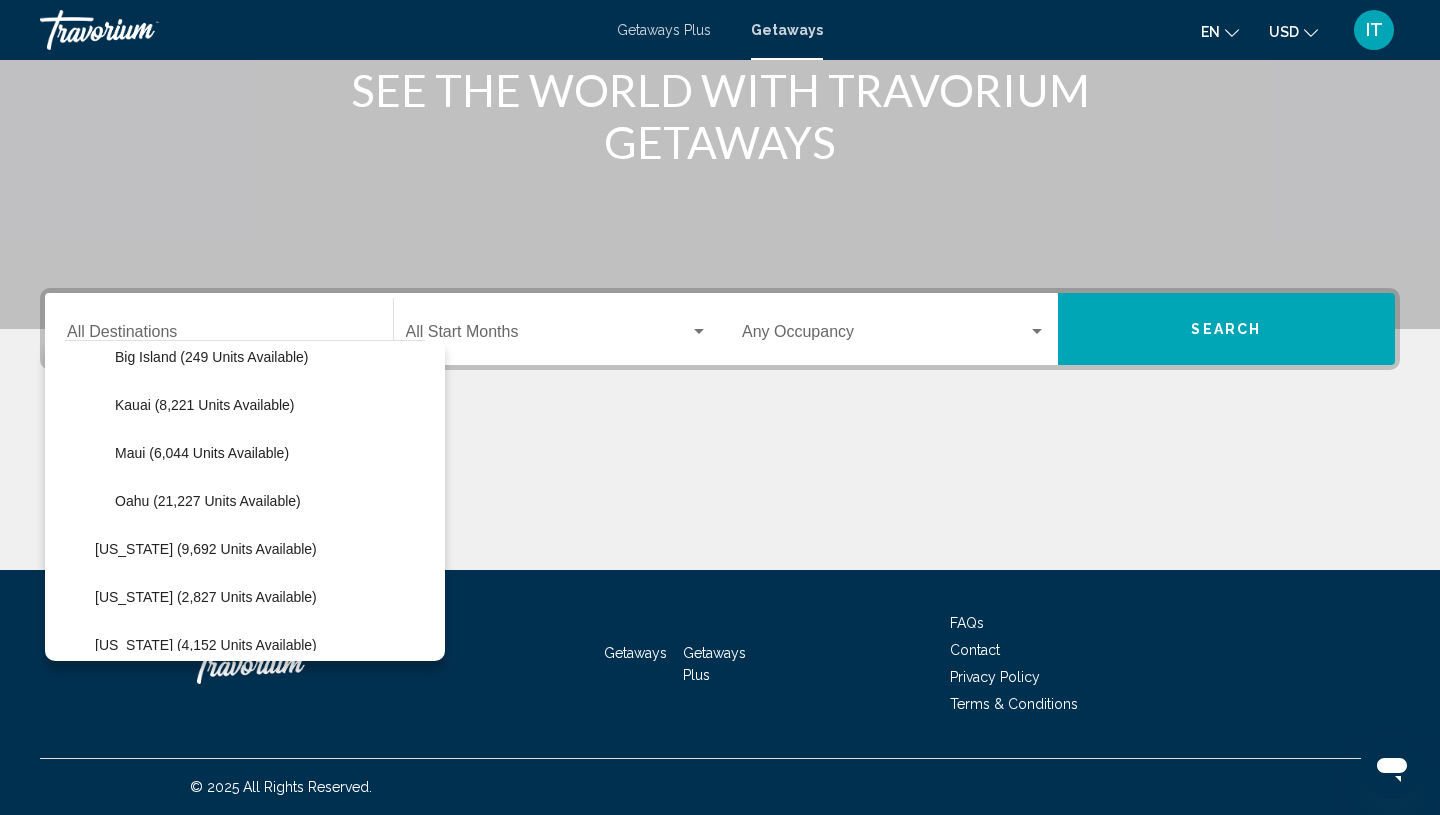 scroll, scrollTop: 566, scrollLeft: 0, axis: vertical 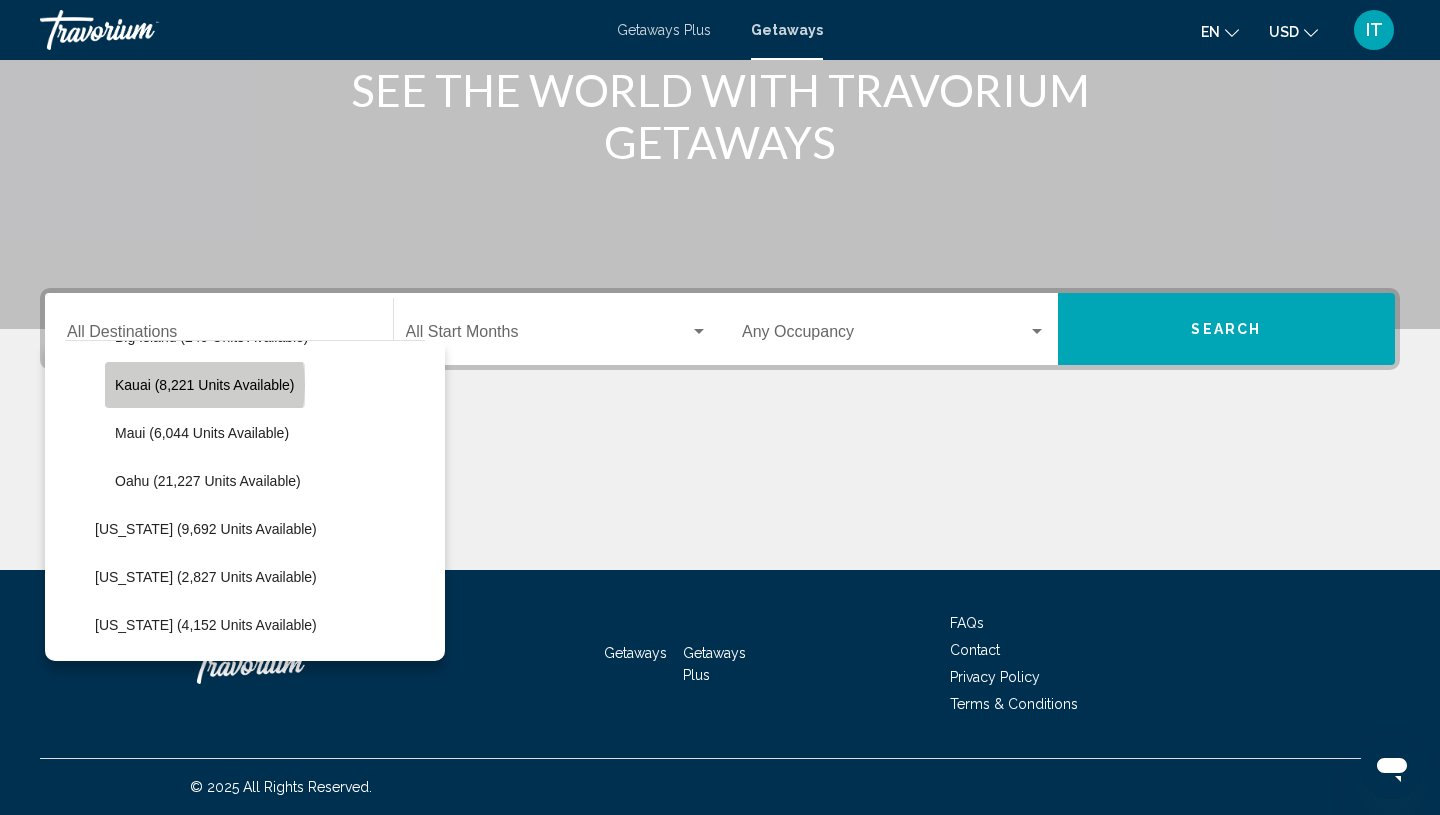 click on "Kauai (8,221 units available)" 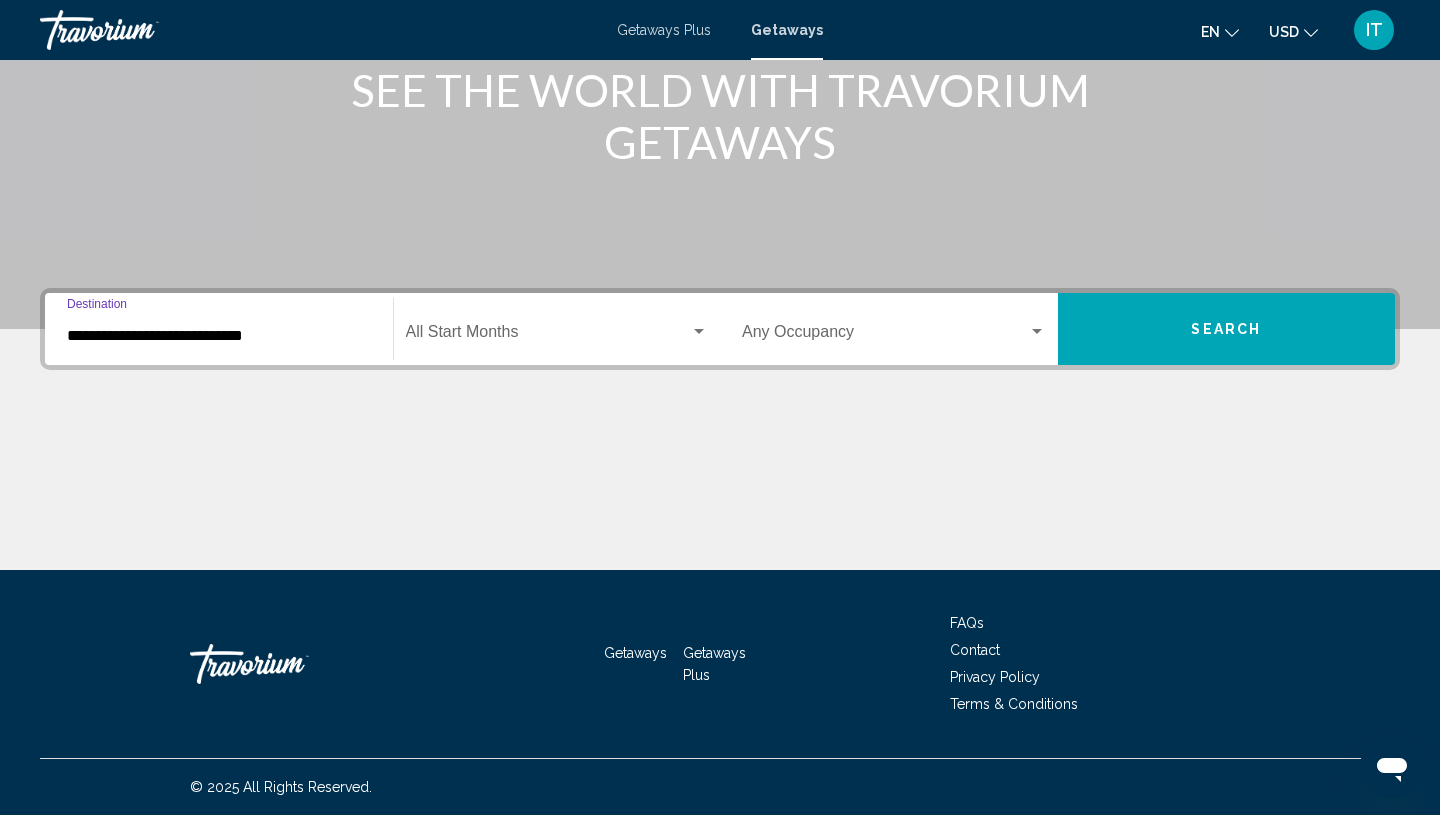 click on "Search" at bounding box center [1227, 329] 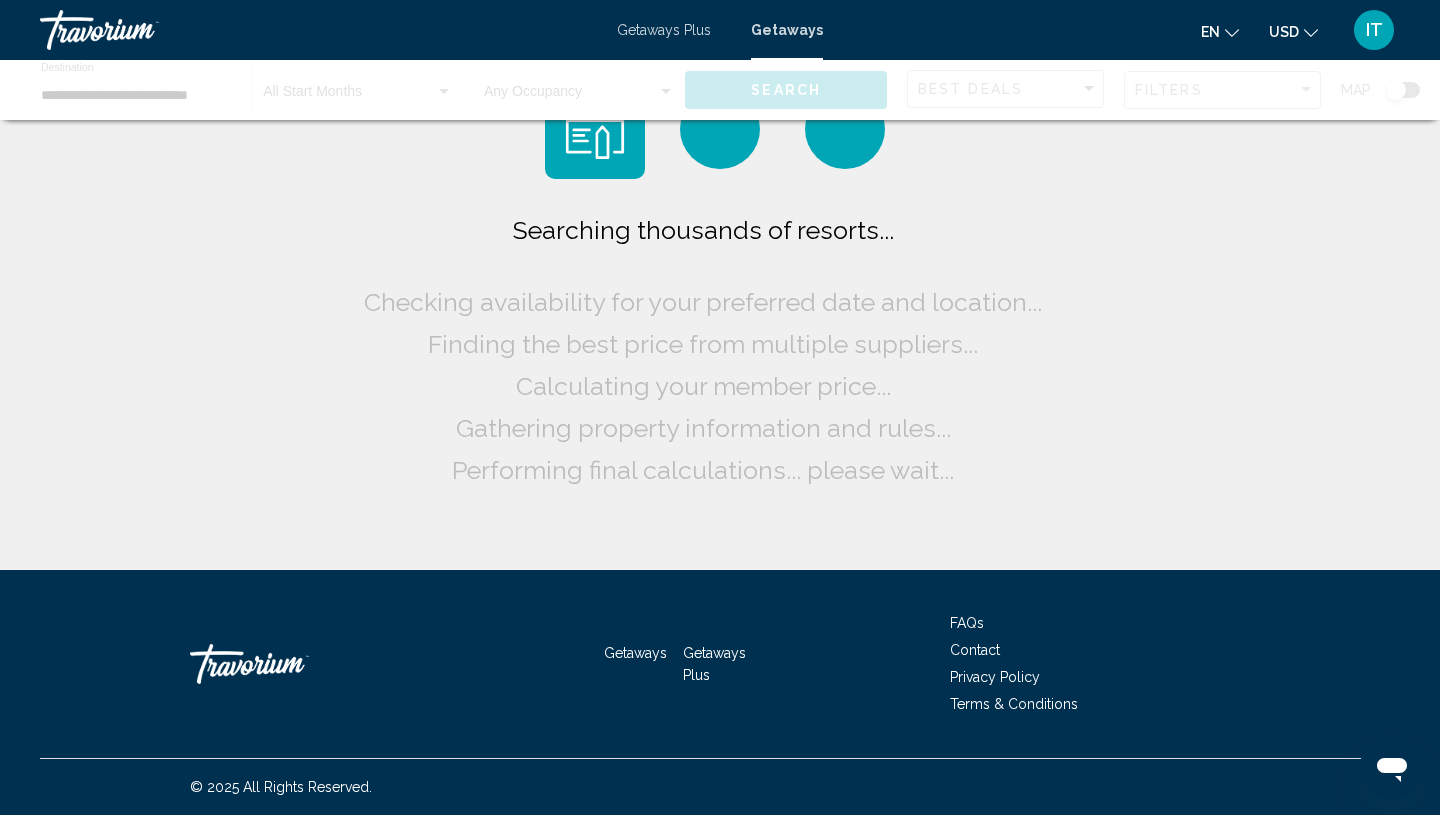 scroll, scrollTop: 0, scrollLeft: 0, axis: both 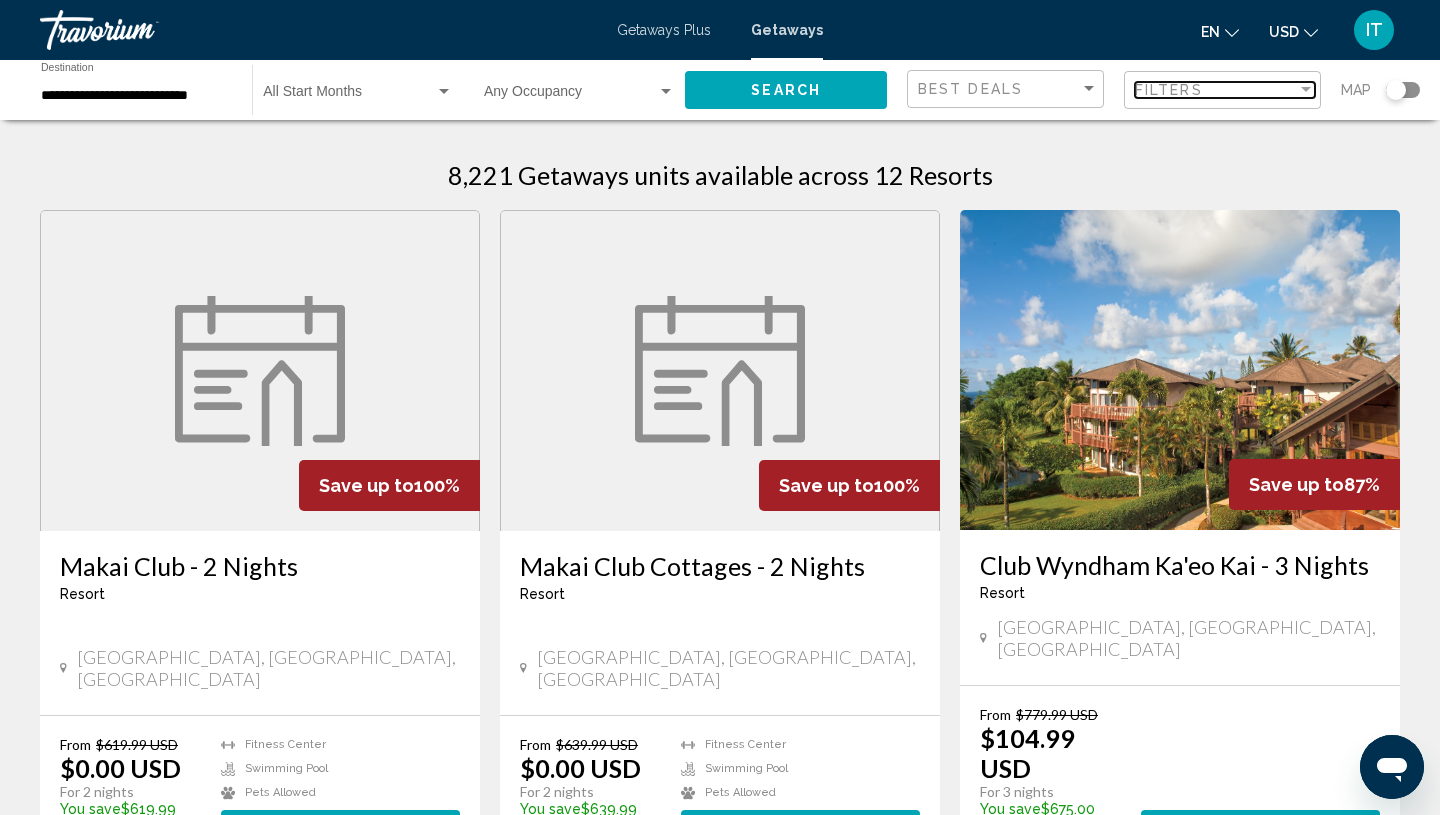 click on "Filters" at bounding box center (1169, 90) 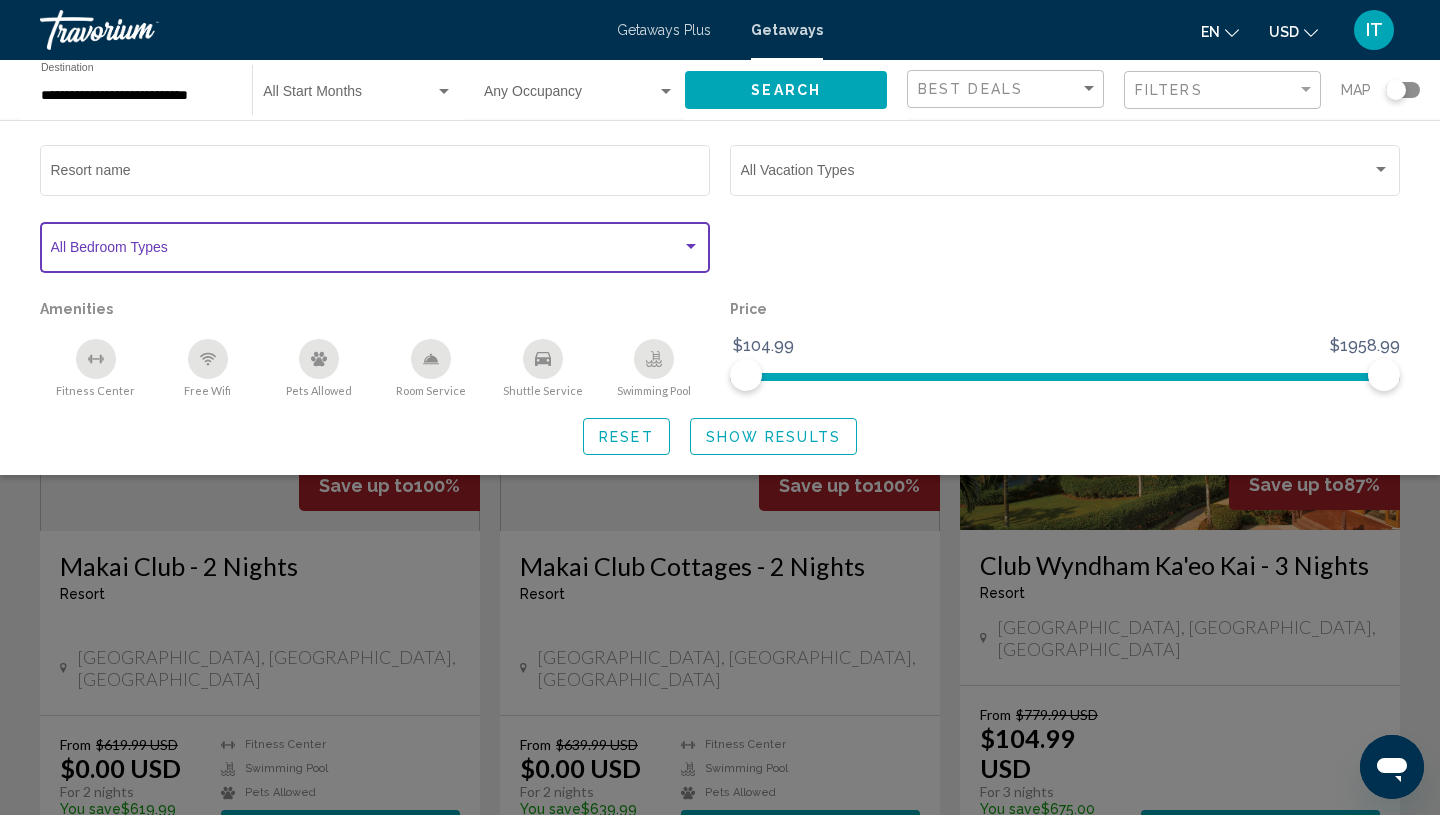 click at bounding box center [366, 251] 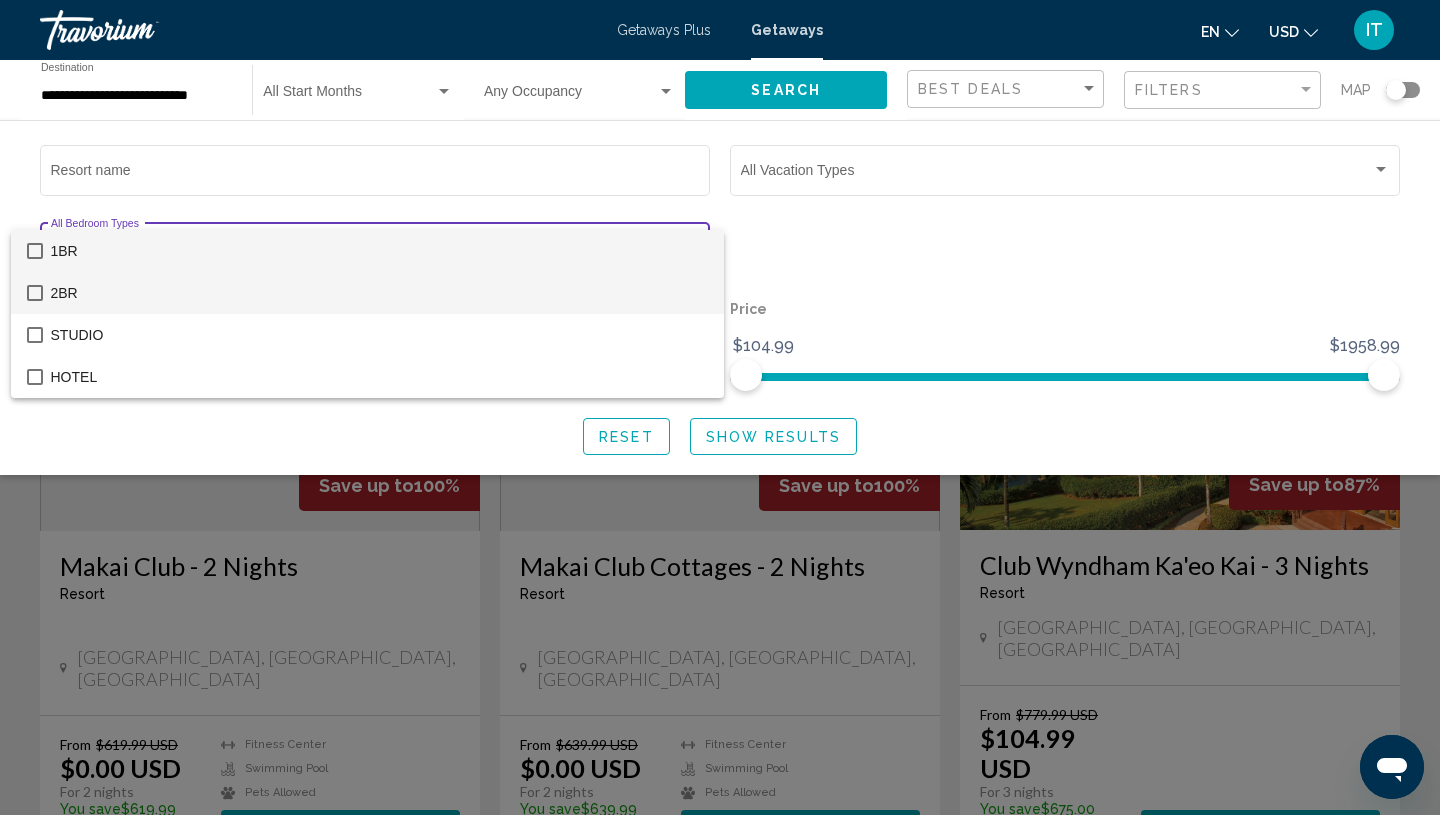 click at bounding box center [35, 293] 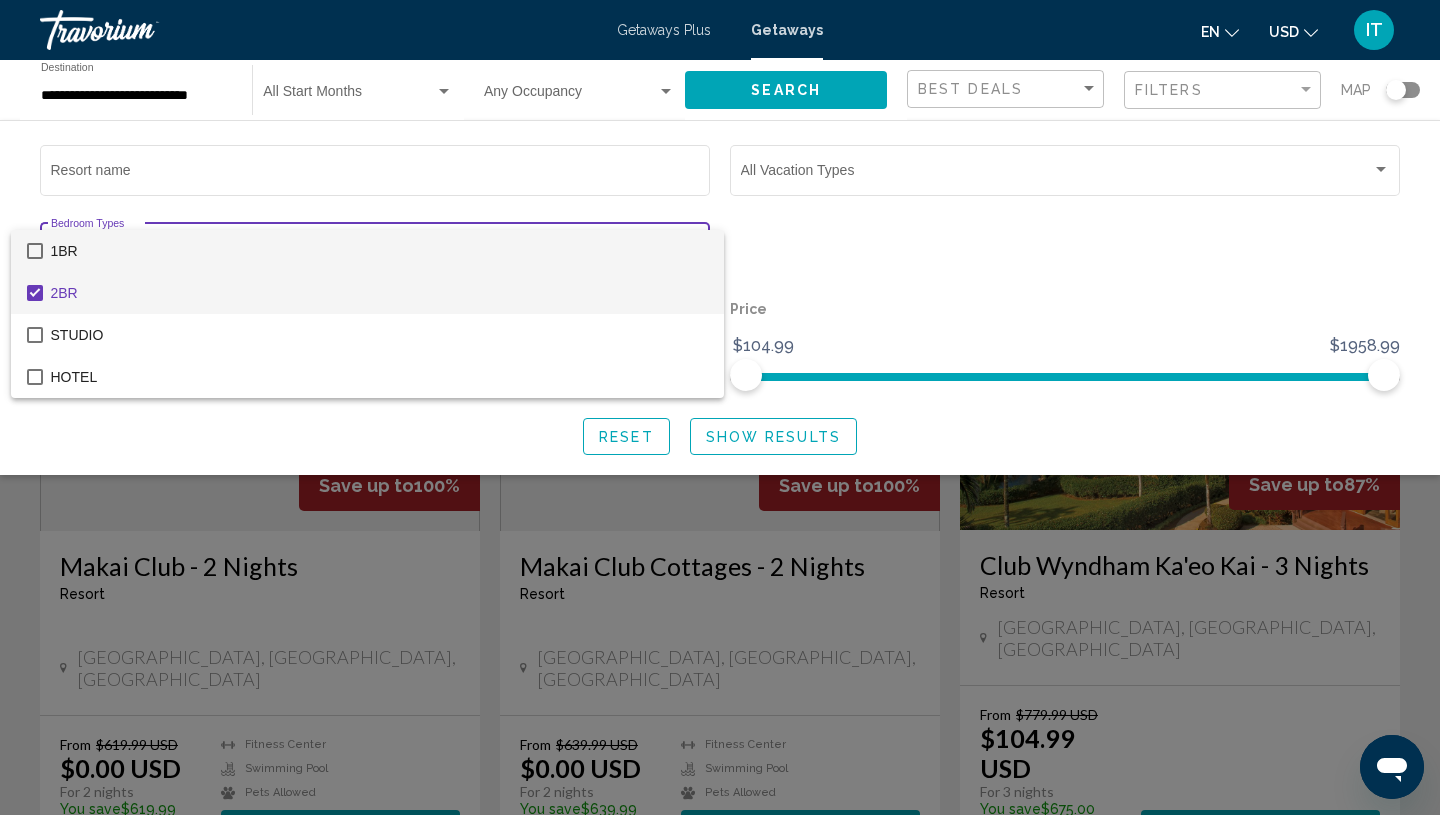 click at bounding box center [35, 251] 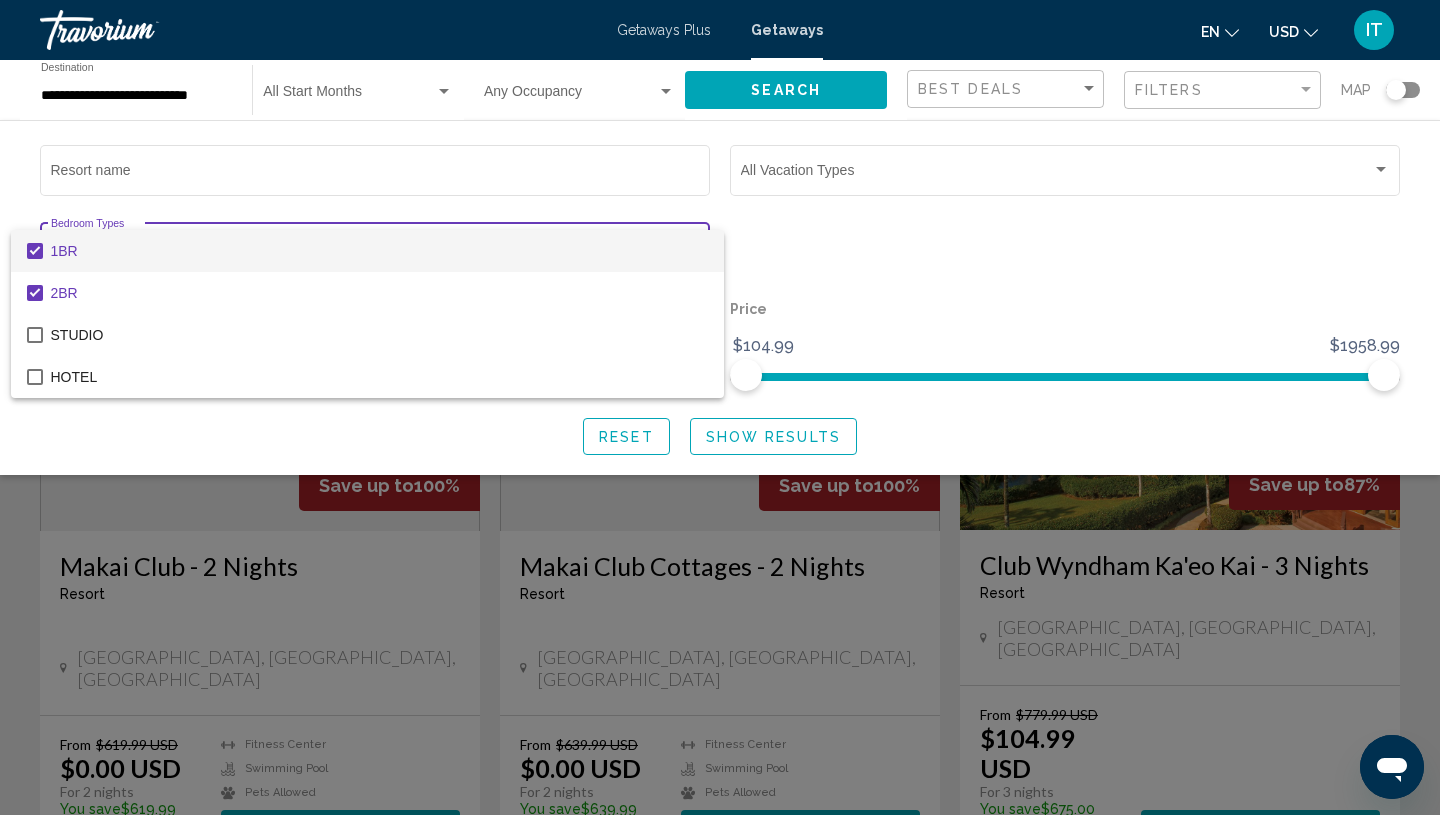 click at bounding box center (720, 407) 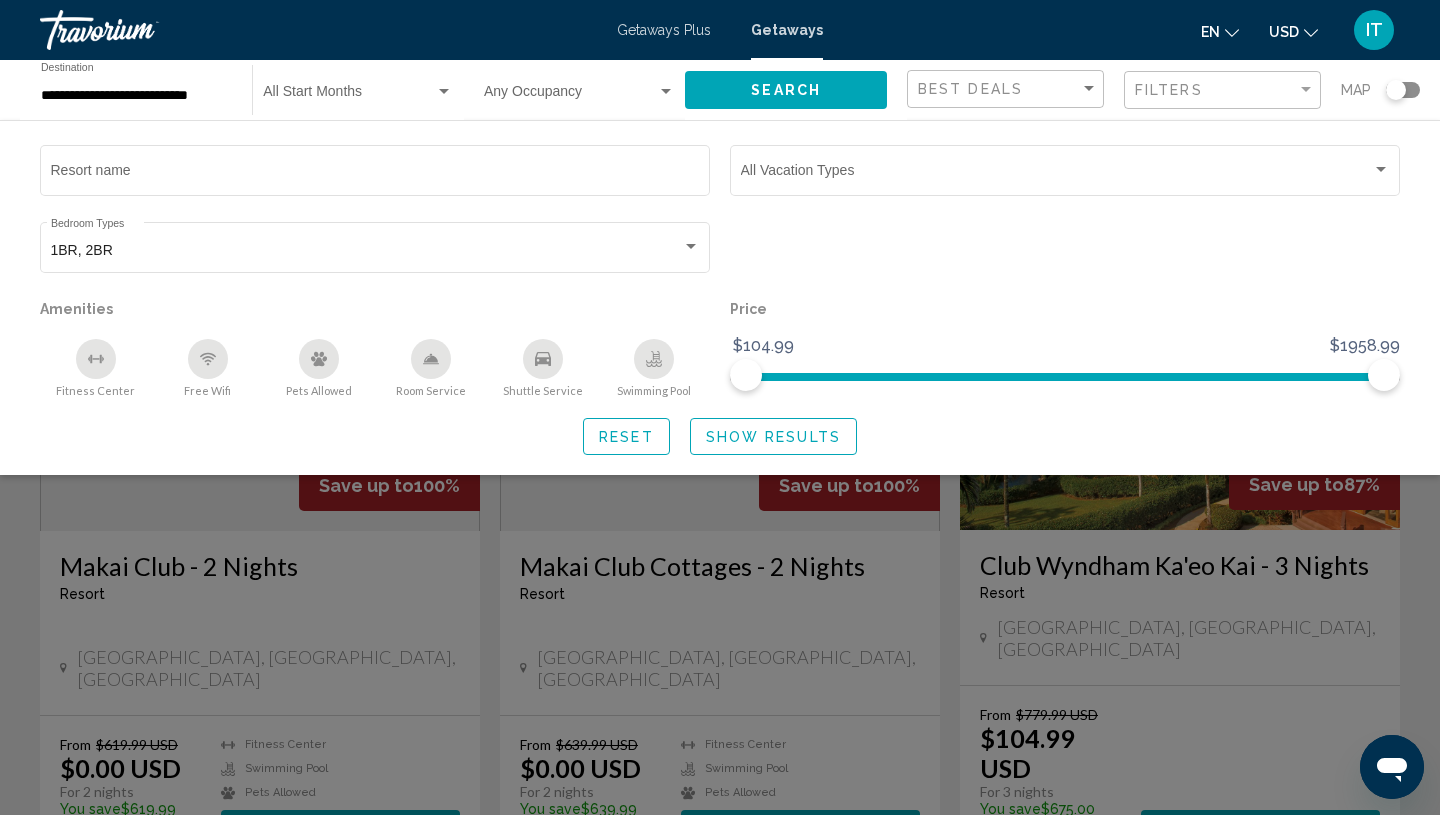 click on "Show Results" 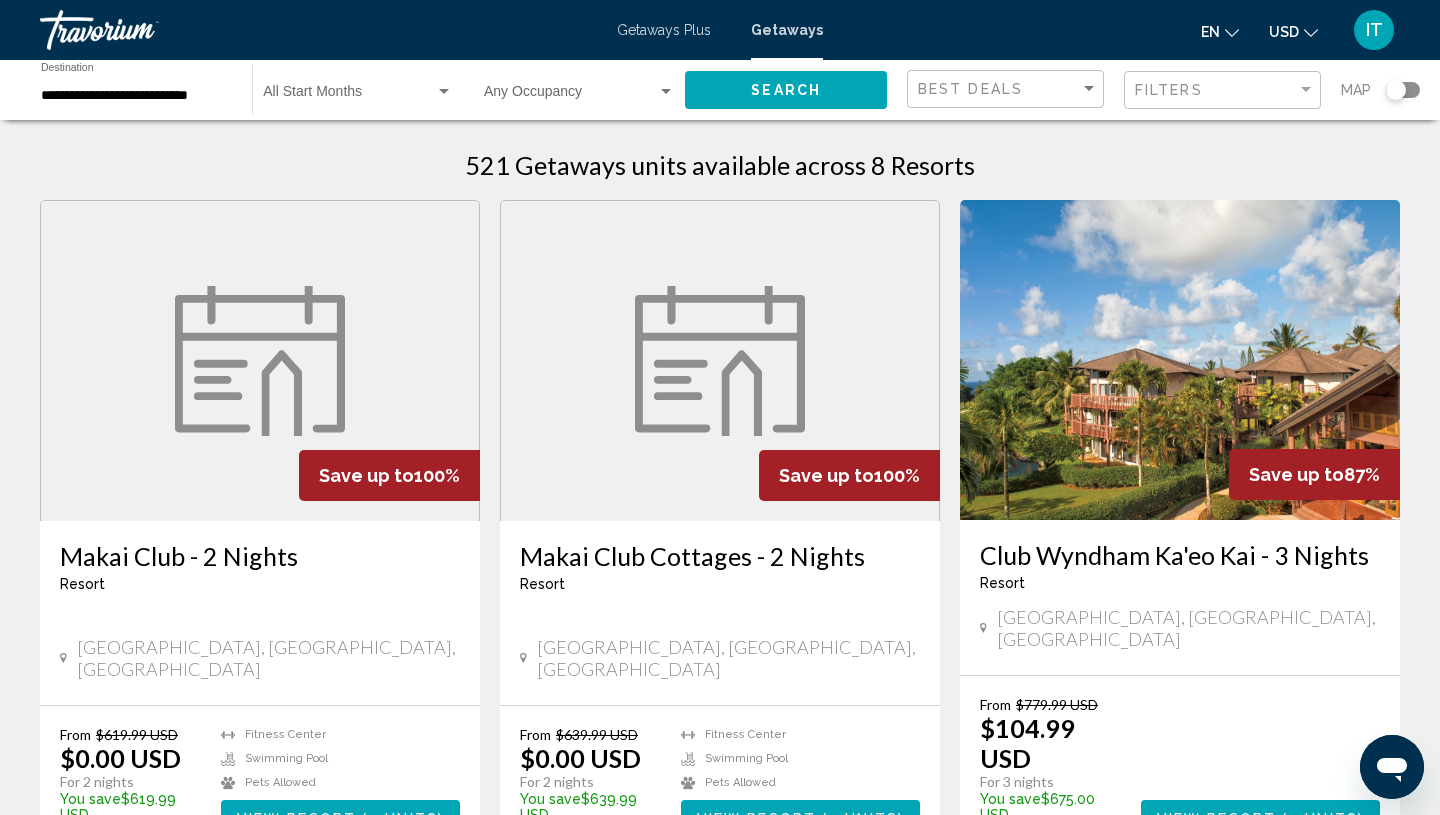 scroll, scrollTop: 11, scrollLeft: 0, axis: vertical 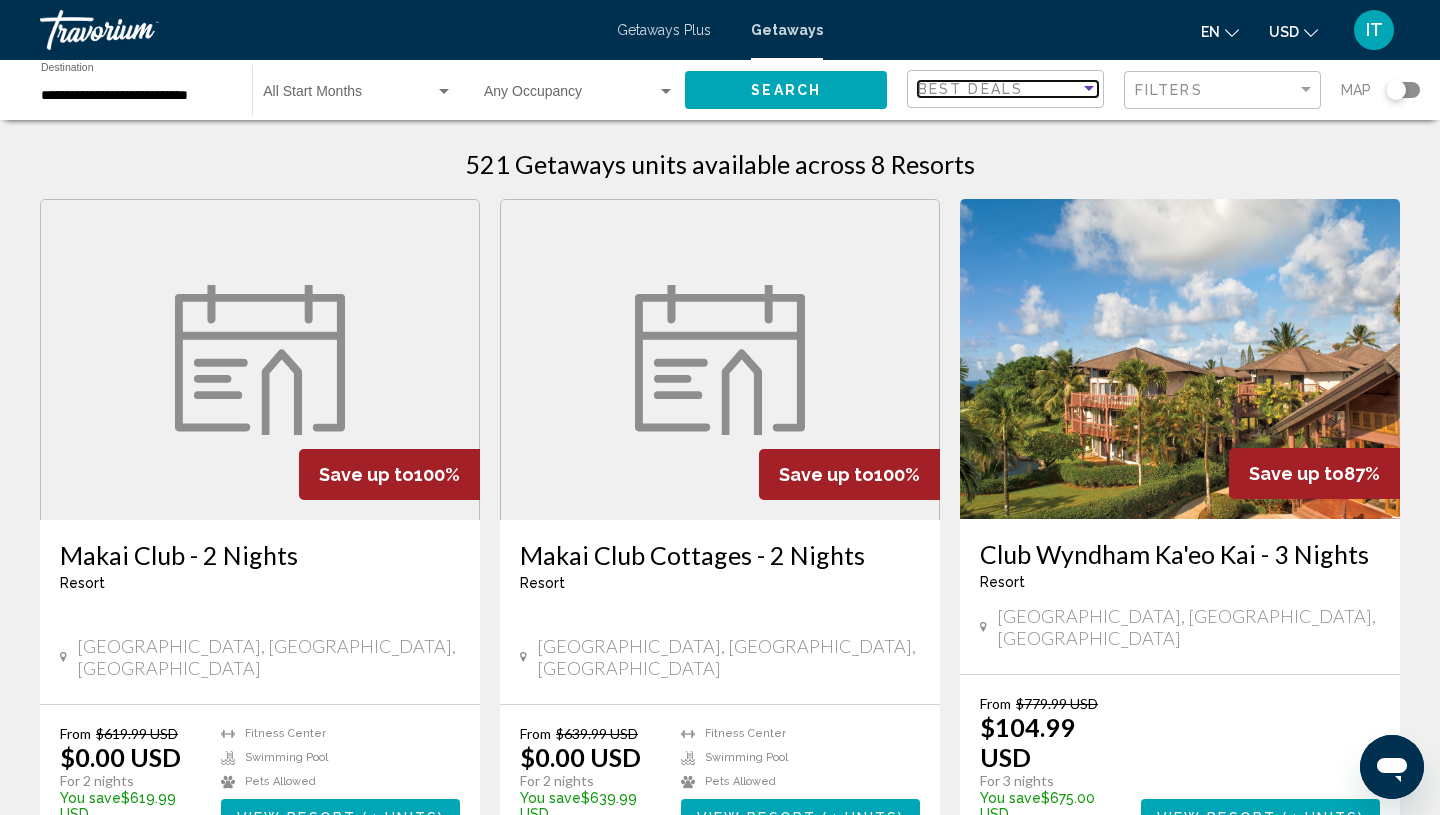 click on "Best Deals" at bounding box center [970, 89] 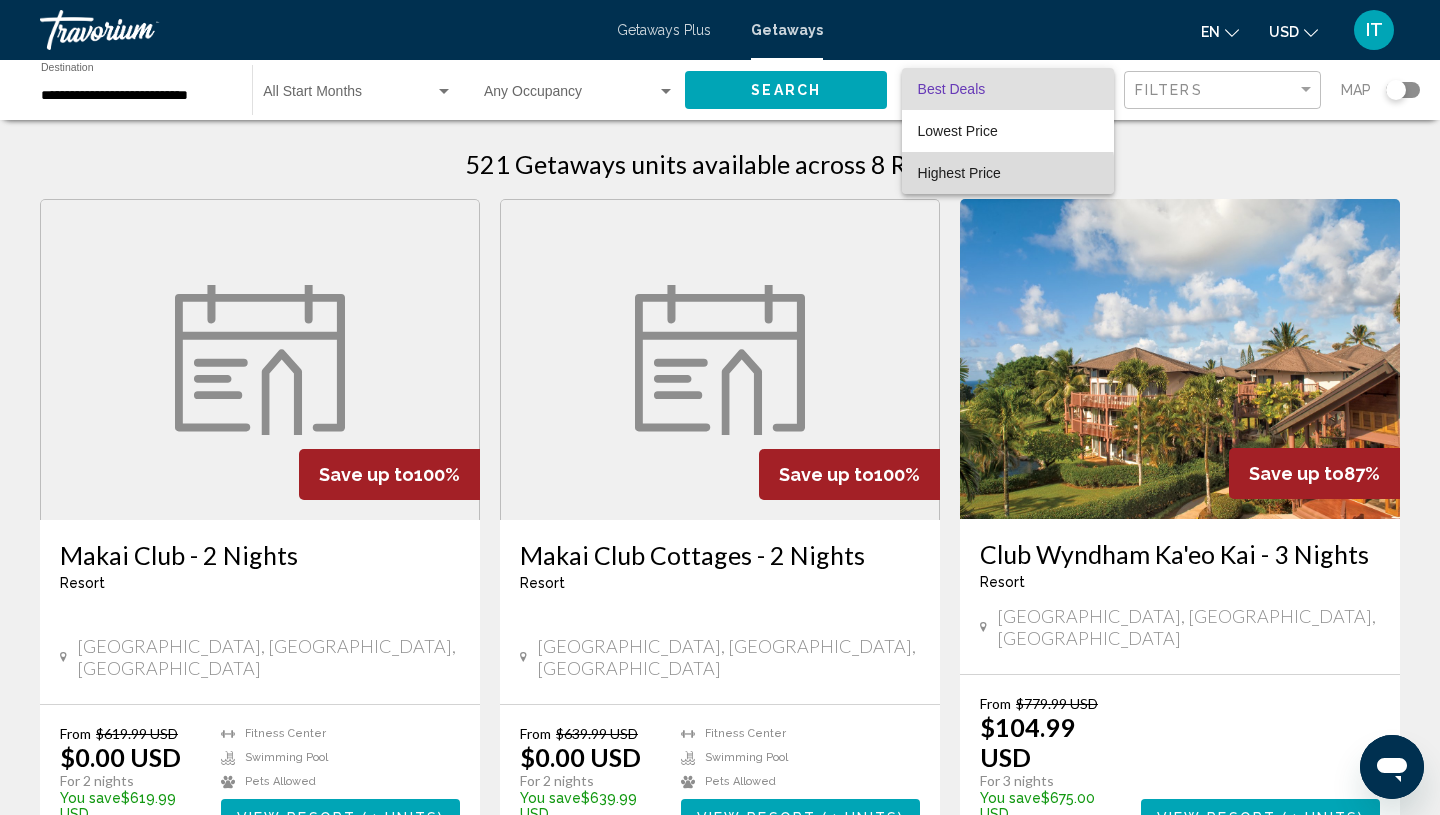 click on "Highest Price" at bounding box center (959, 173) 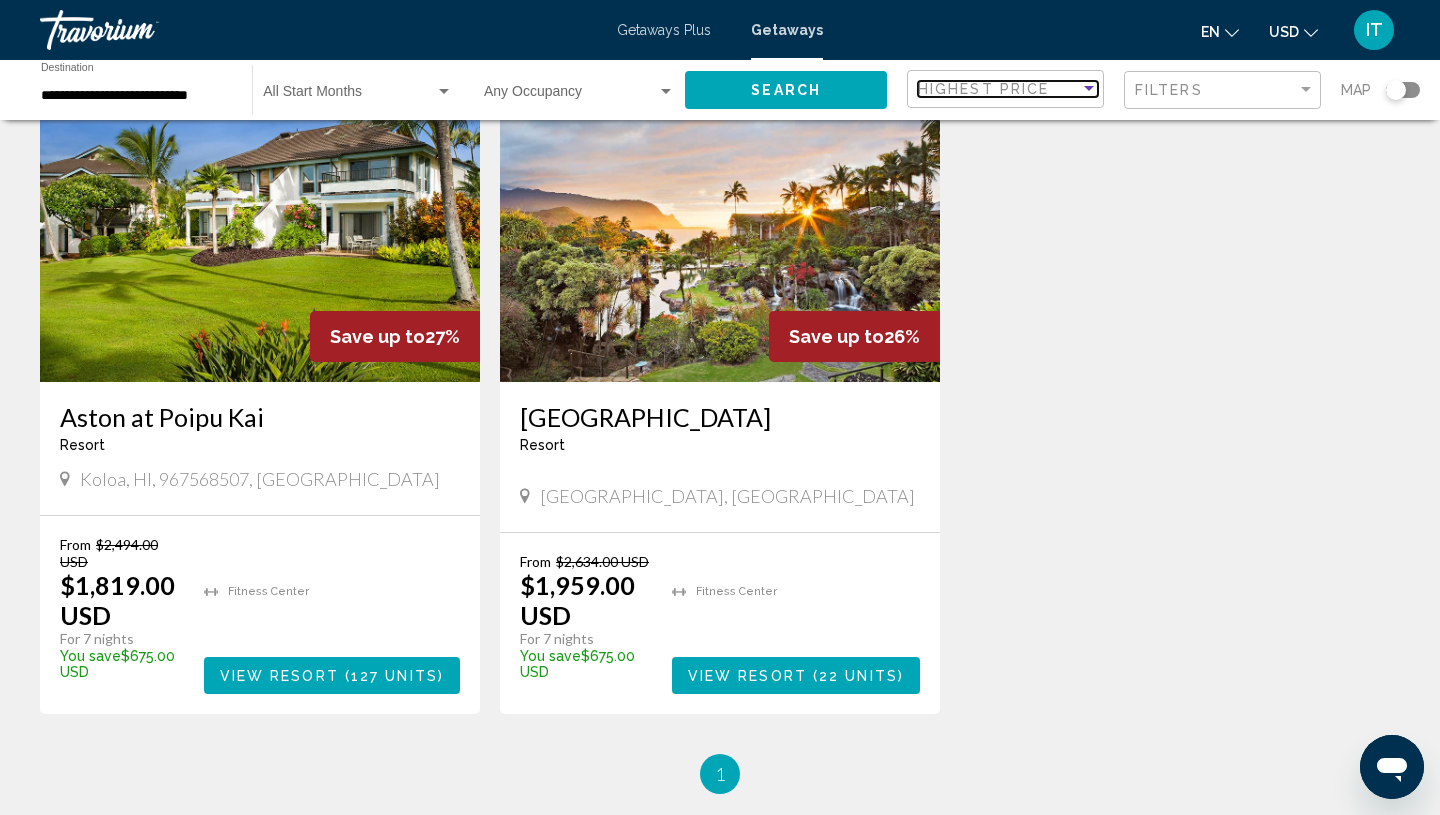 scroll, scrollTop: 1573, scrollLeft: 0, axis: vertical 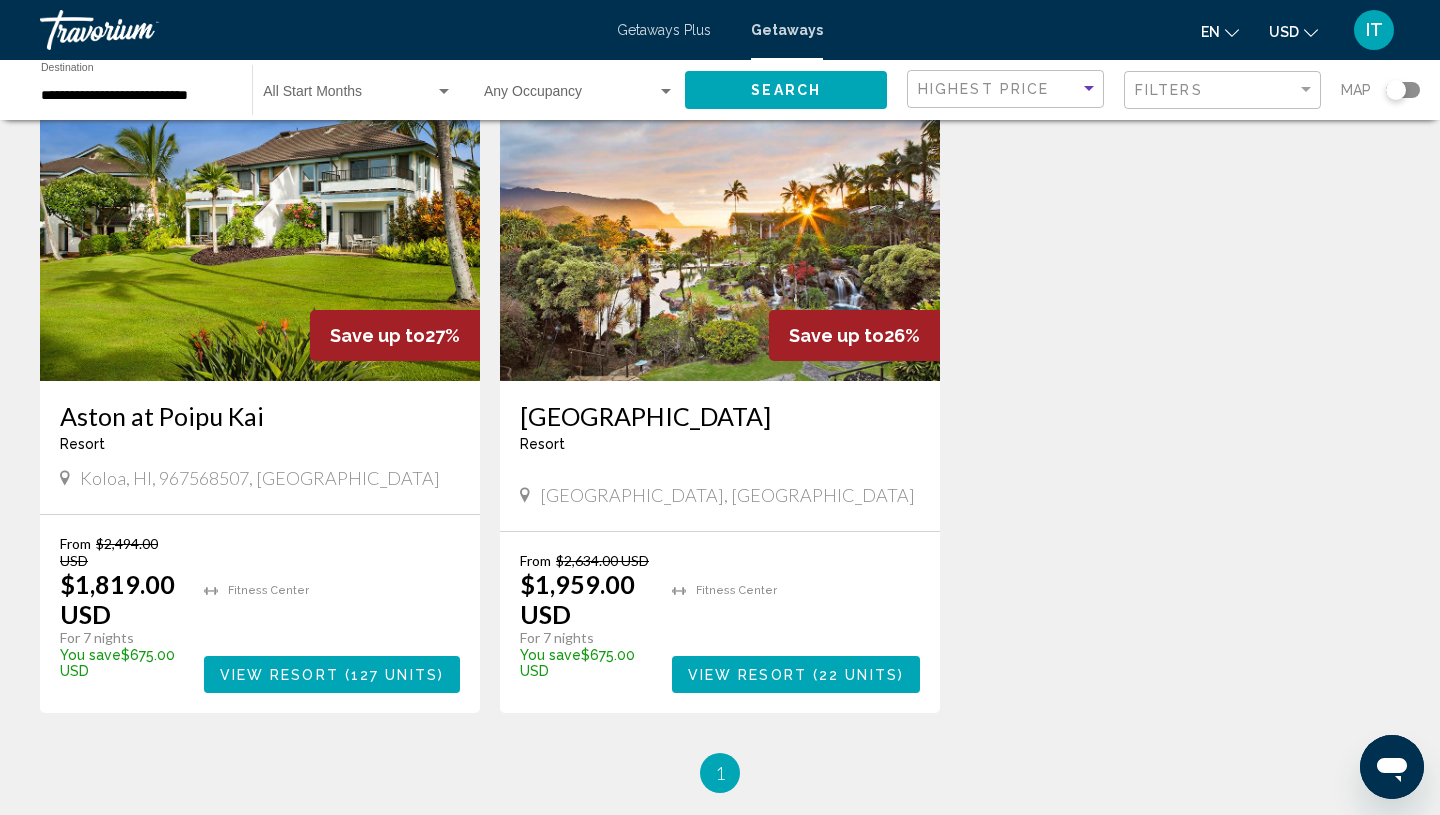 click at bounding box center [720, 221] 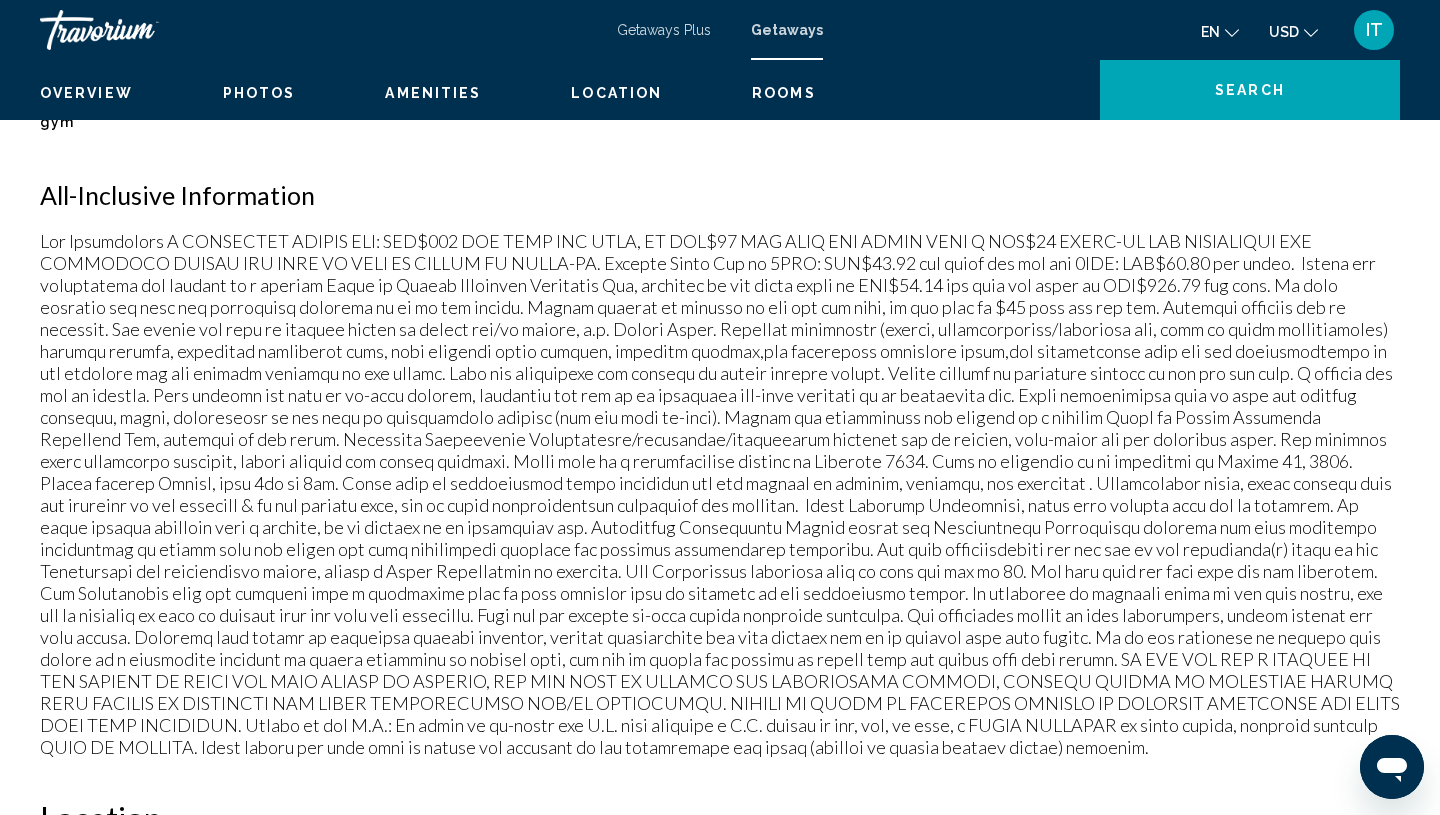 scroll, scrollTop: 0, scrollLeft: 0, axis: both 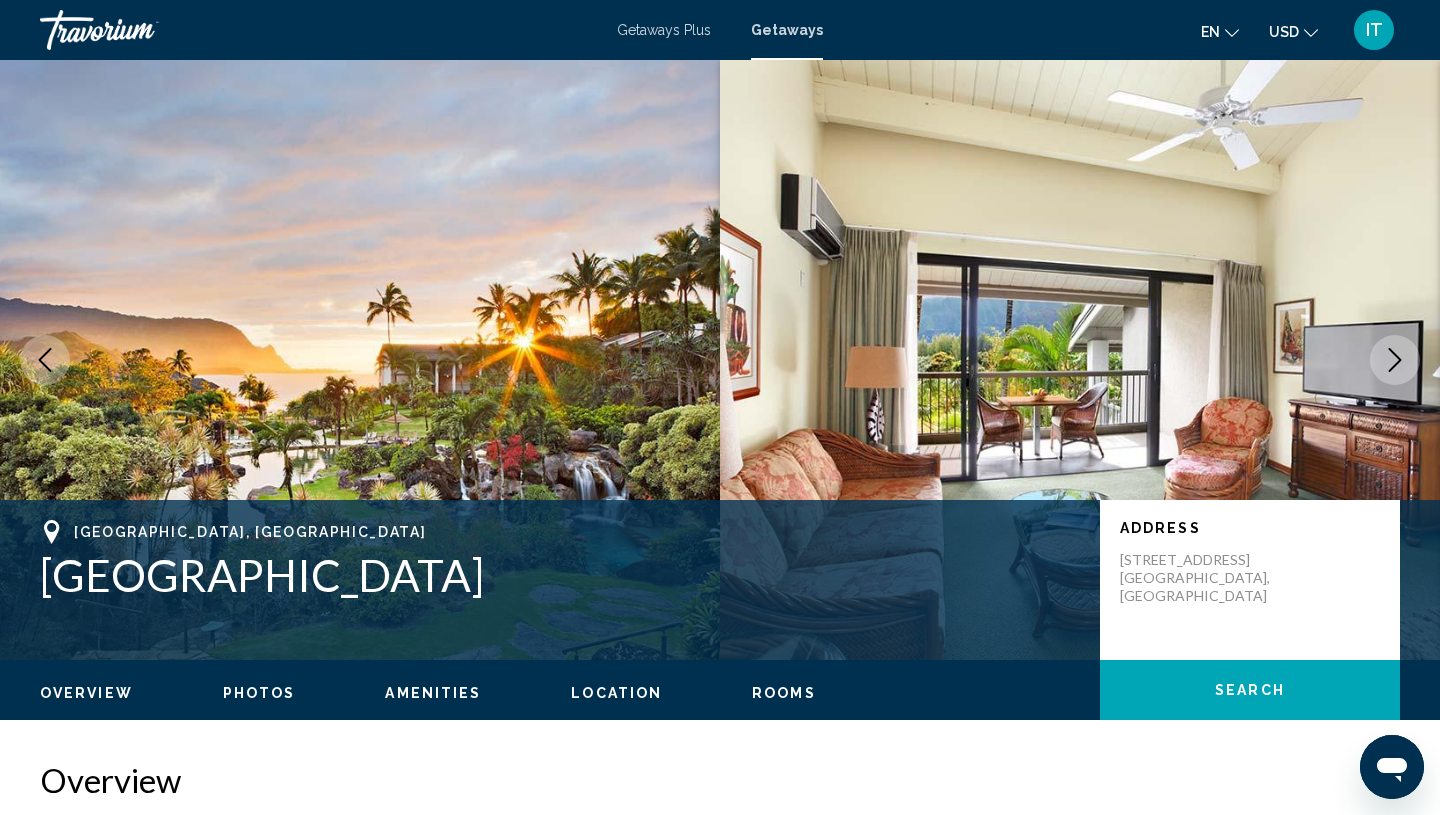 click at bounding box center (1395, 360) 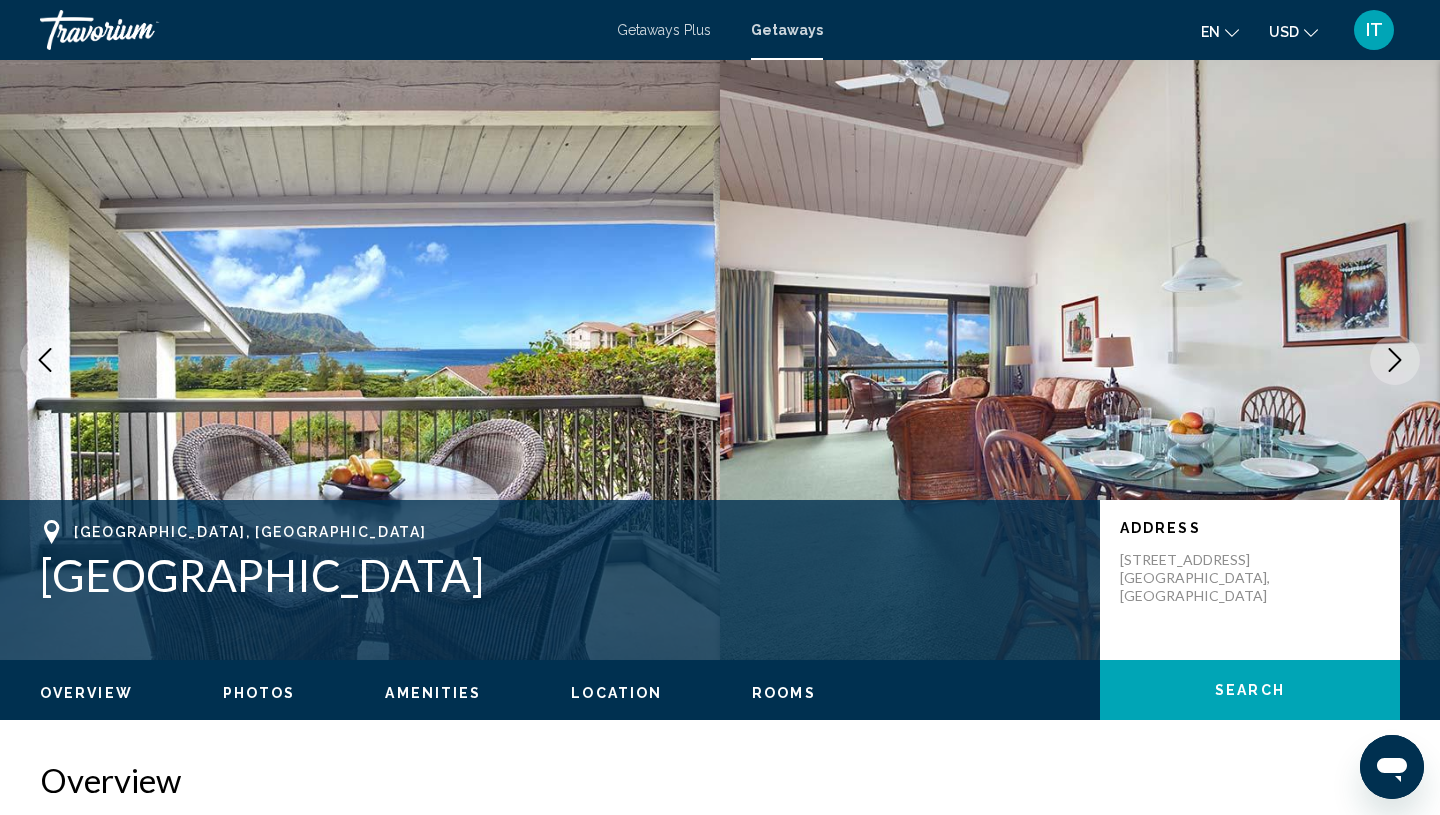 click 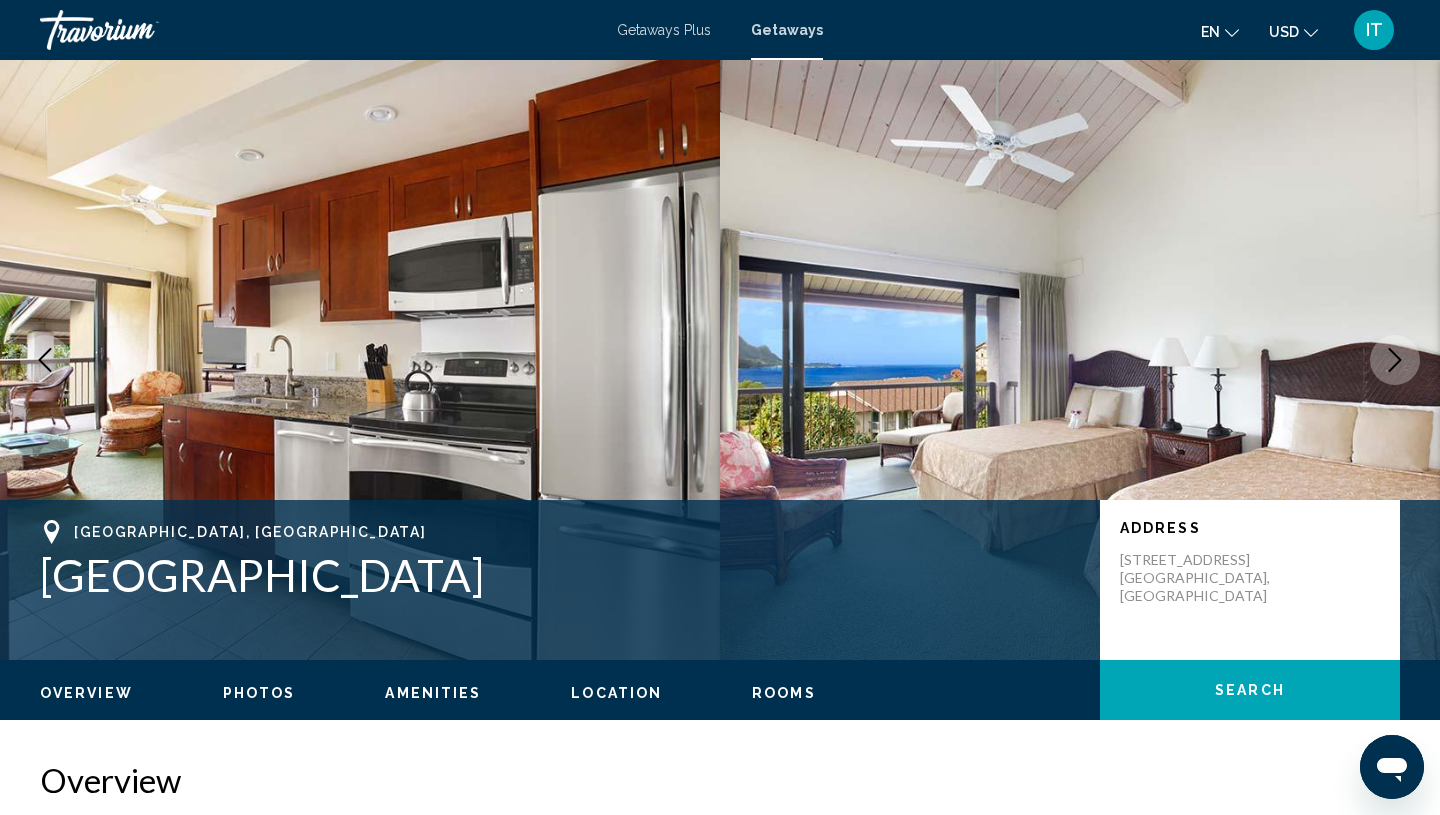 click 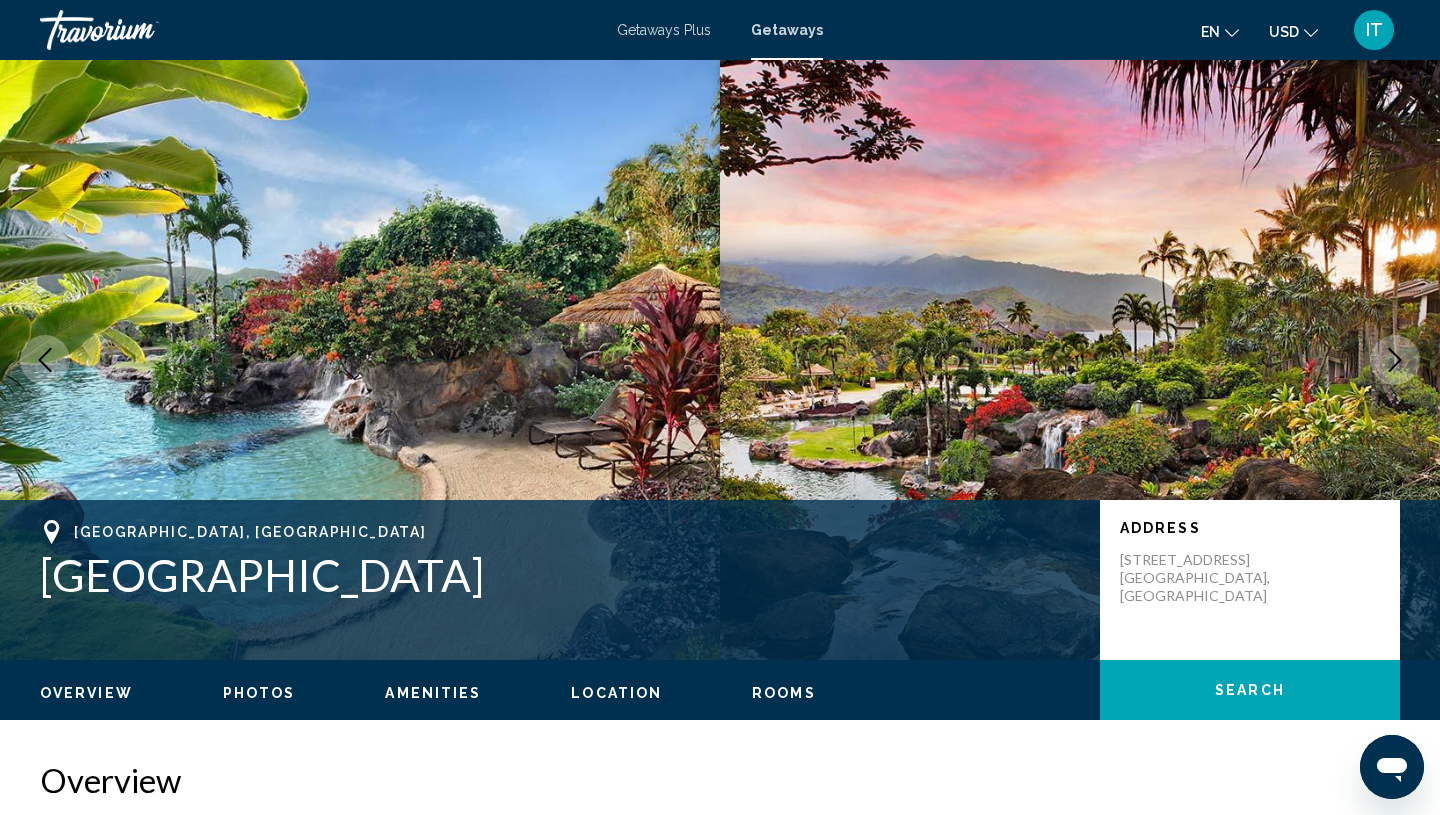 click 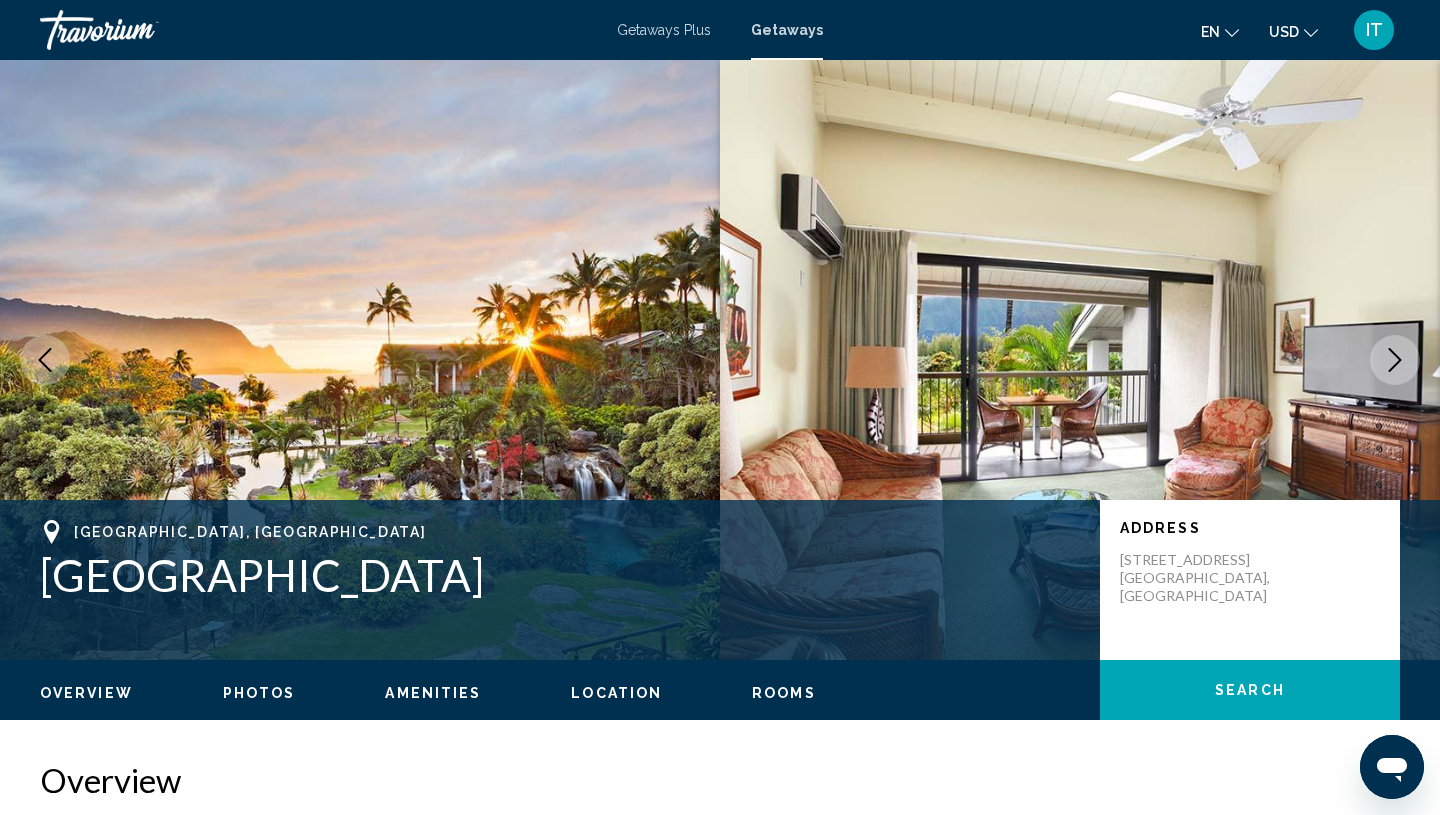 click 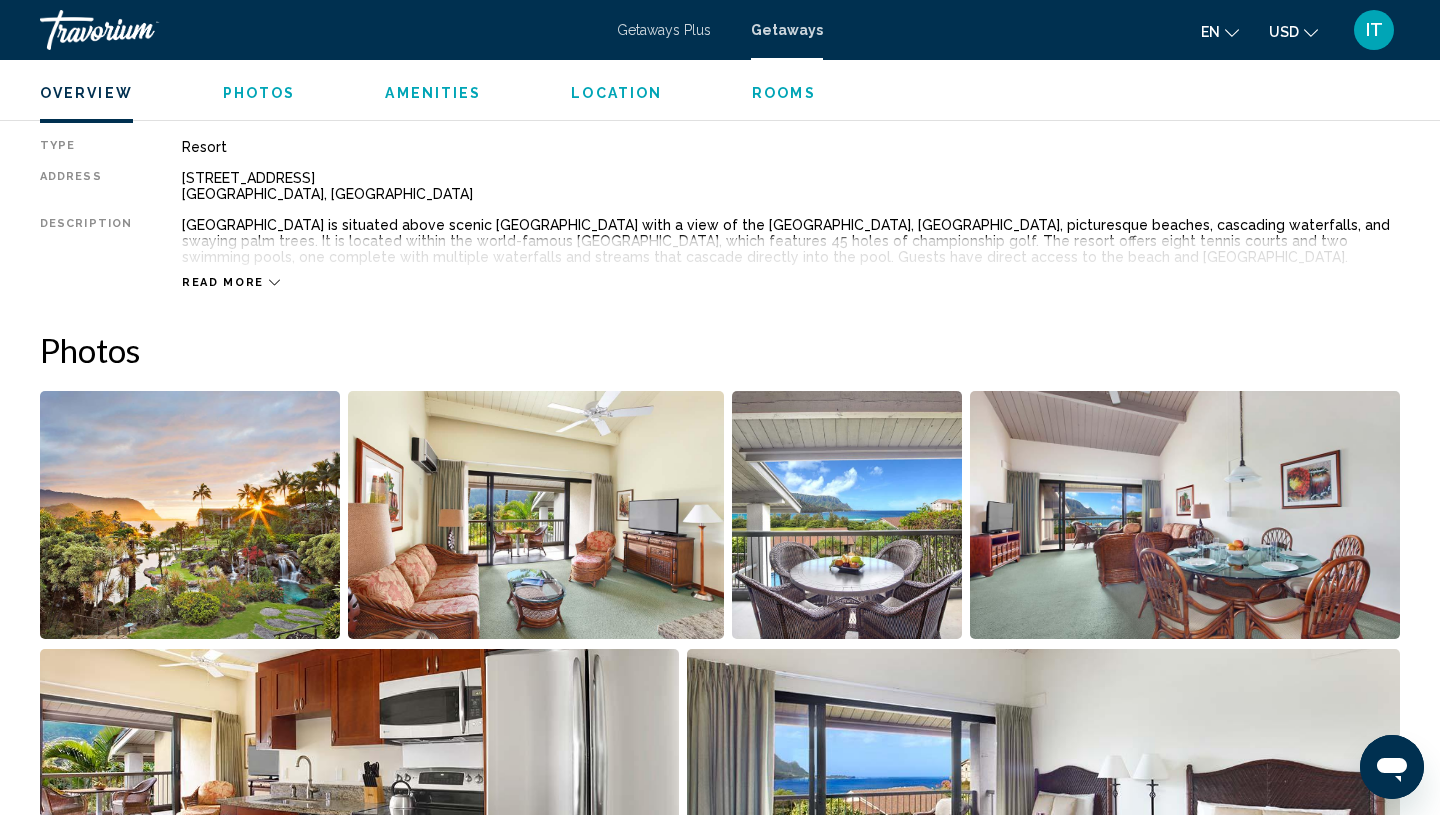 scroll, scrollTop: 640, scrollLeft: 0, axis: vertical 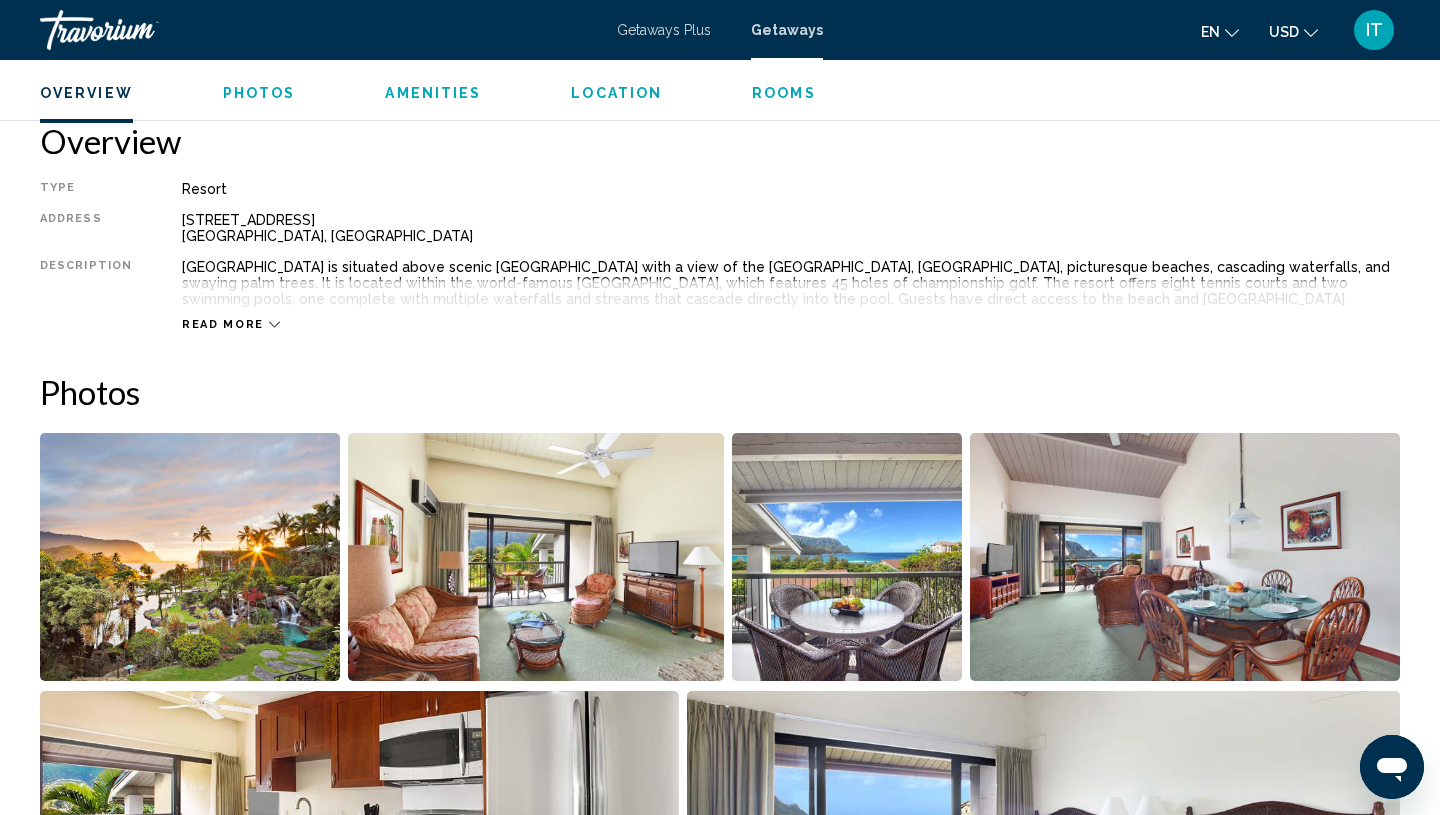 click on "Read more" at bounding box center (791, 304) 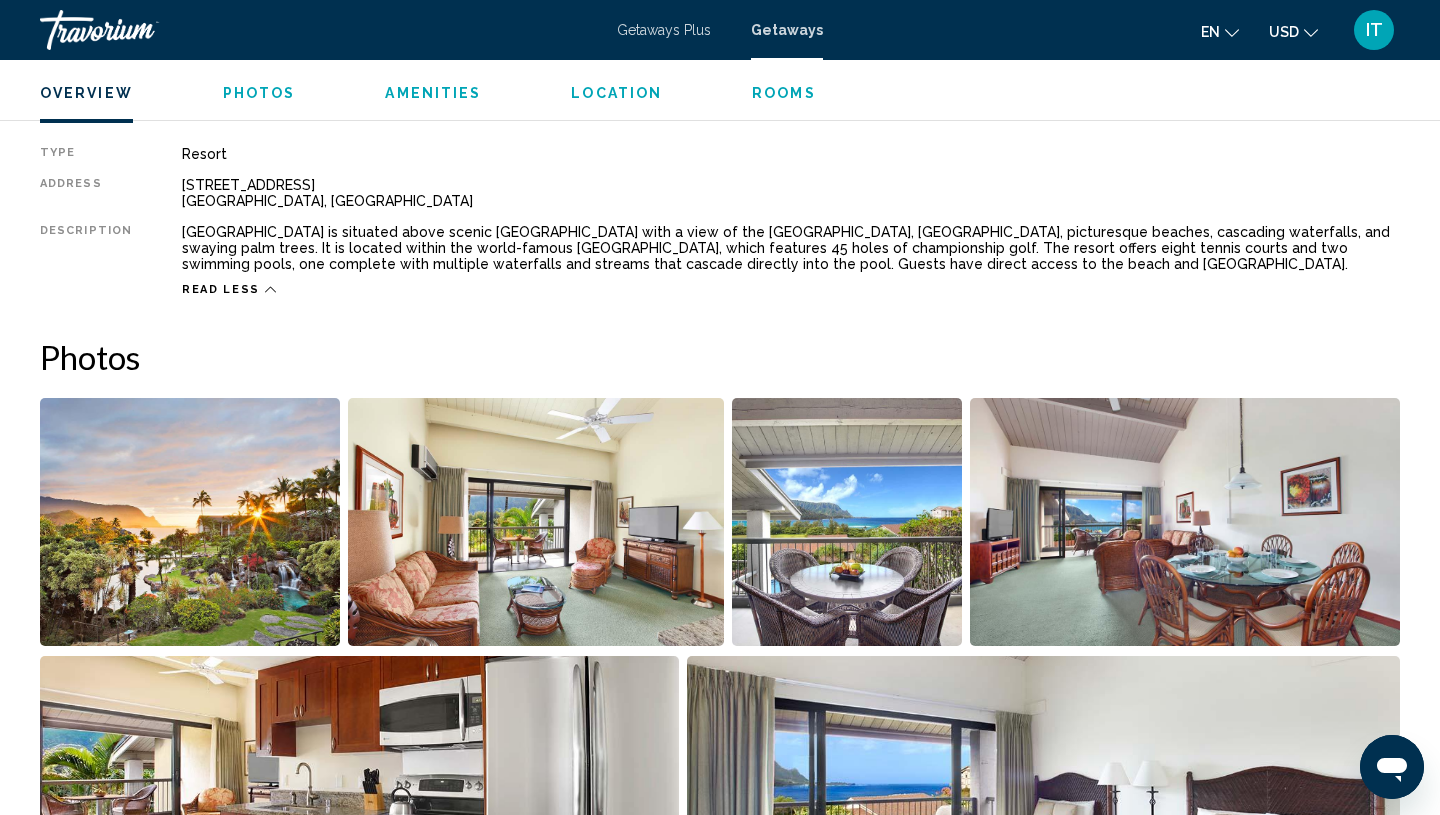 scroll, scrollTop: 682, scrollLeft: 0, axis: vertical 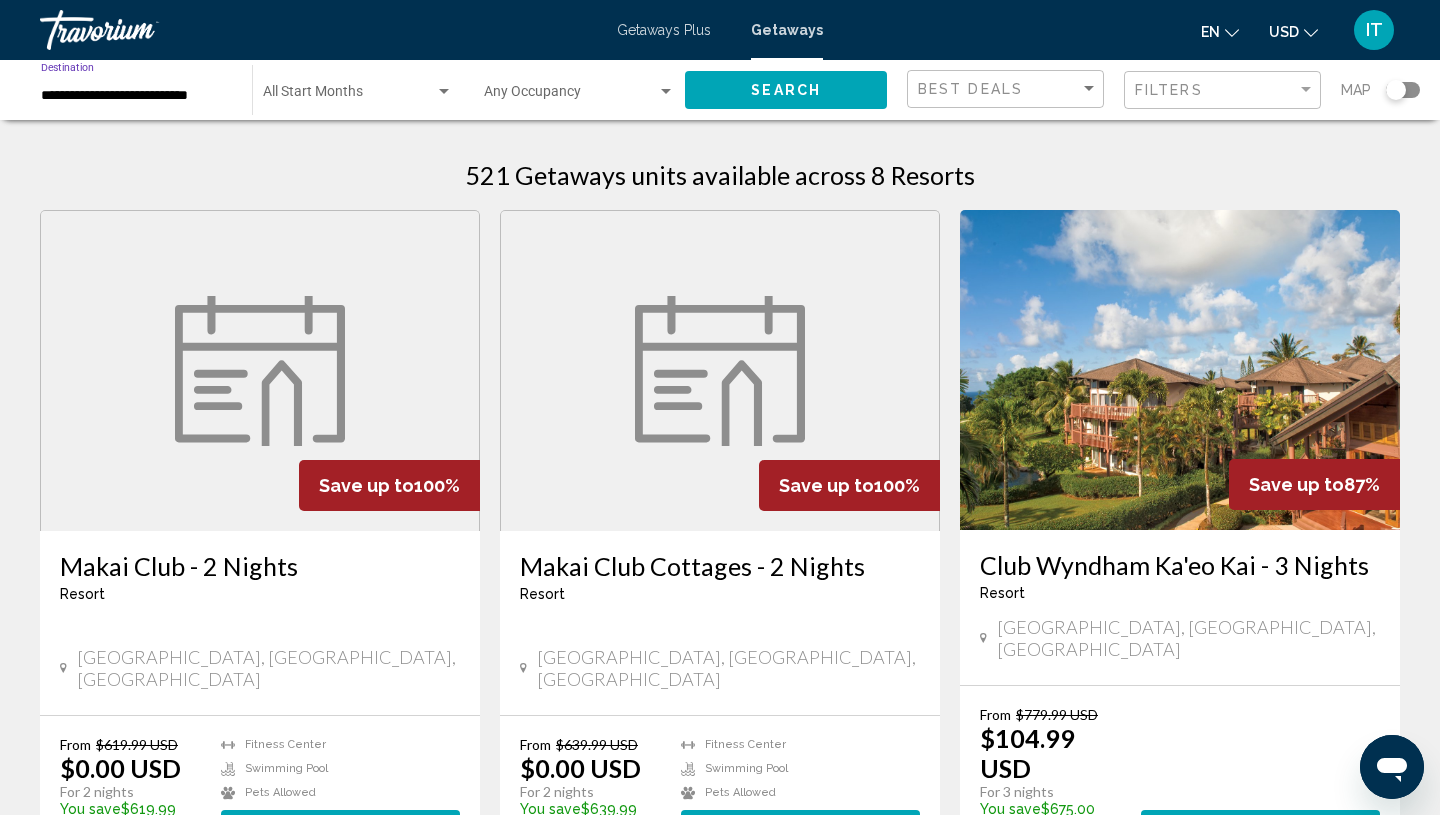 click on "**********" at bounding box center (136, 96) 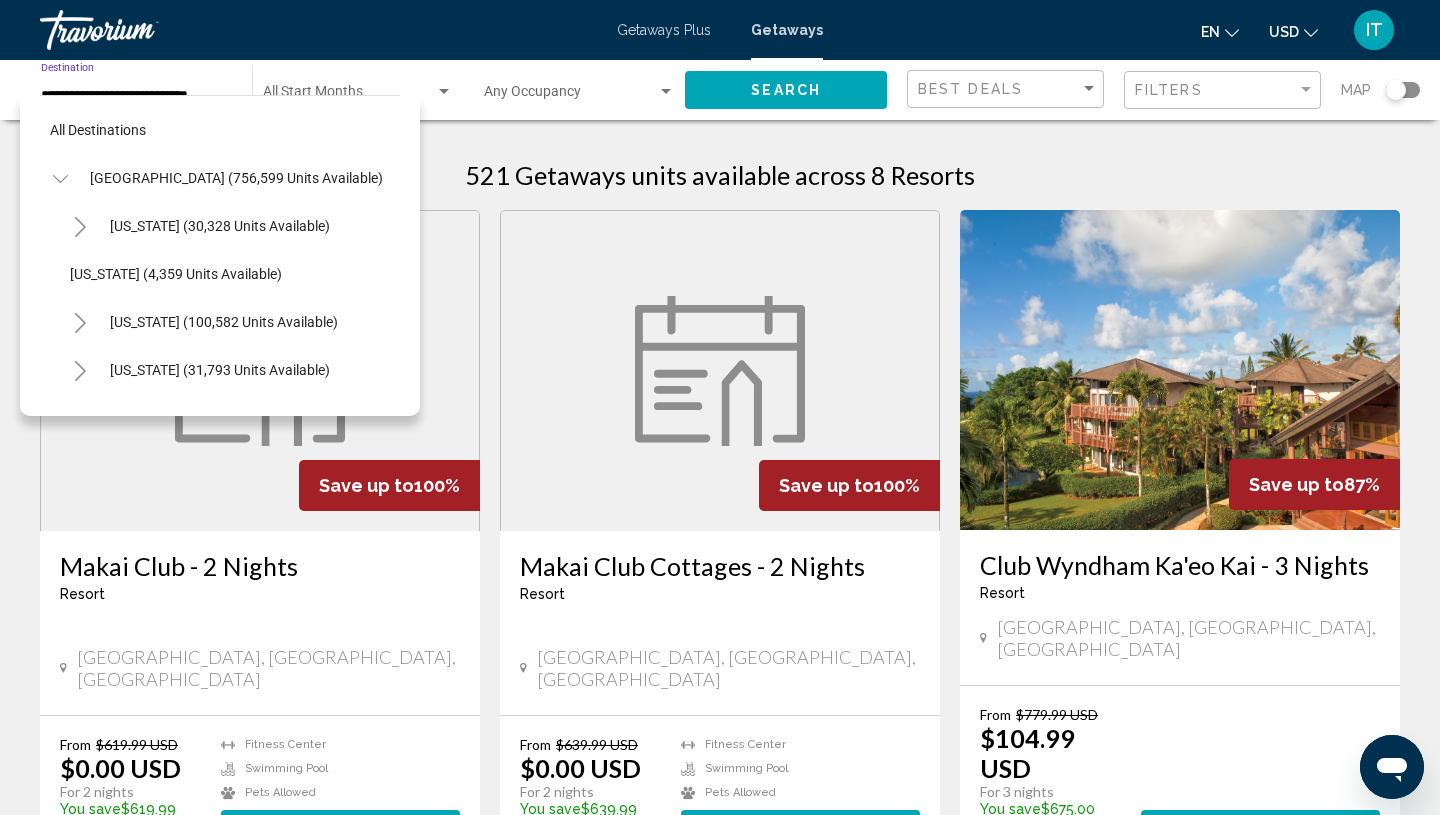 scroll, scrollTop: 455, scrollLeft: 0, axis: vertical 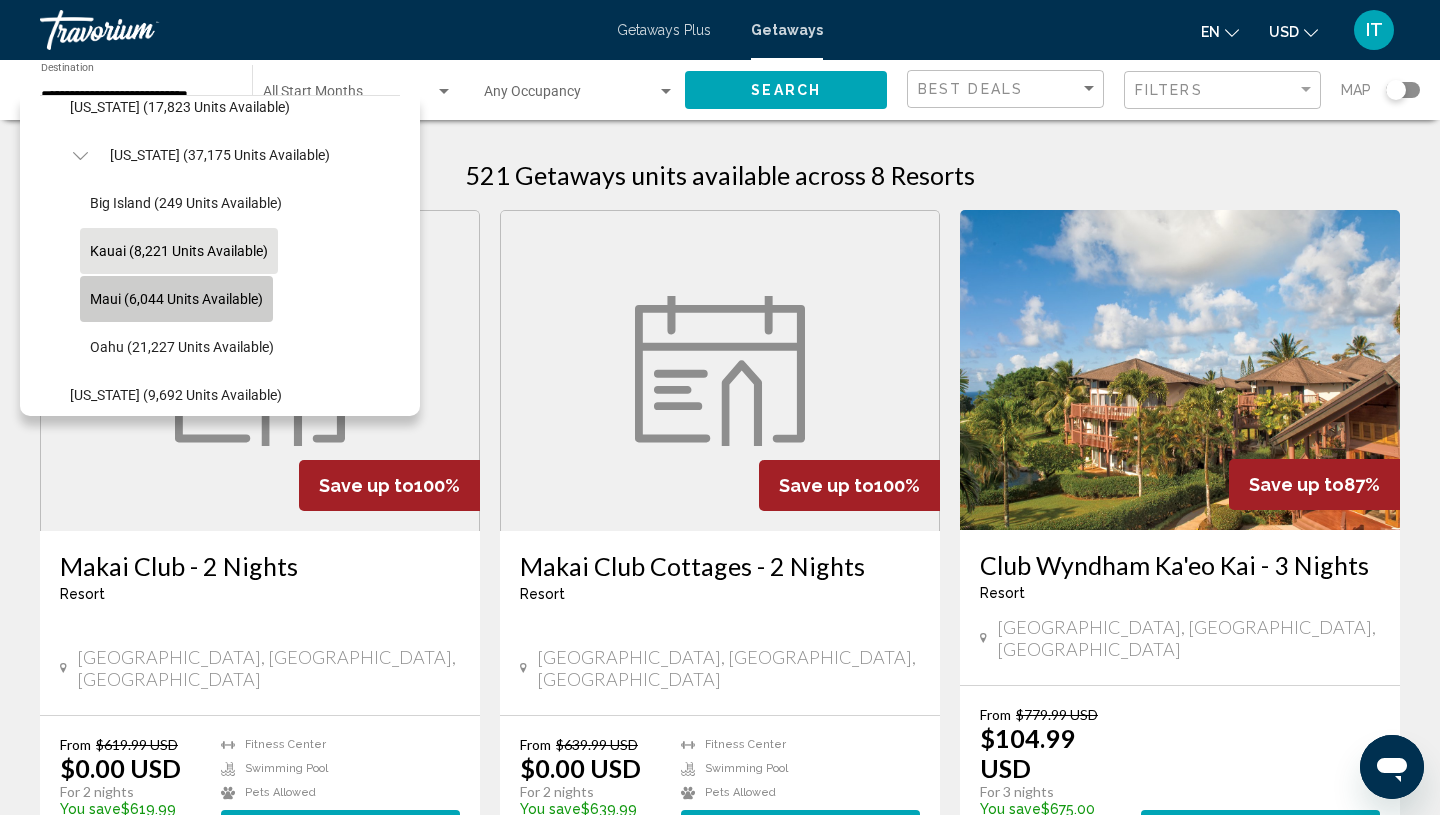 click on "Maui (6,044 units available)" 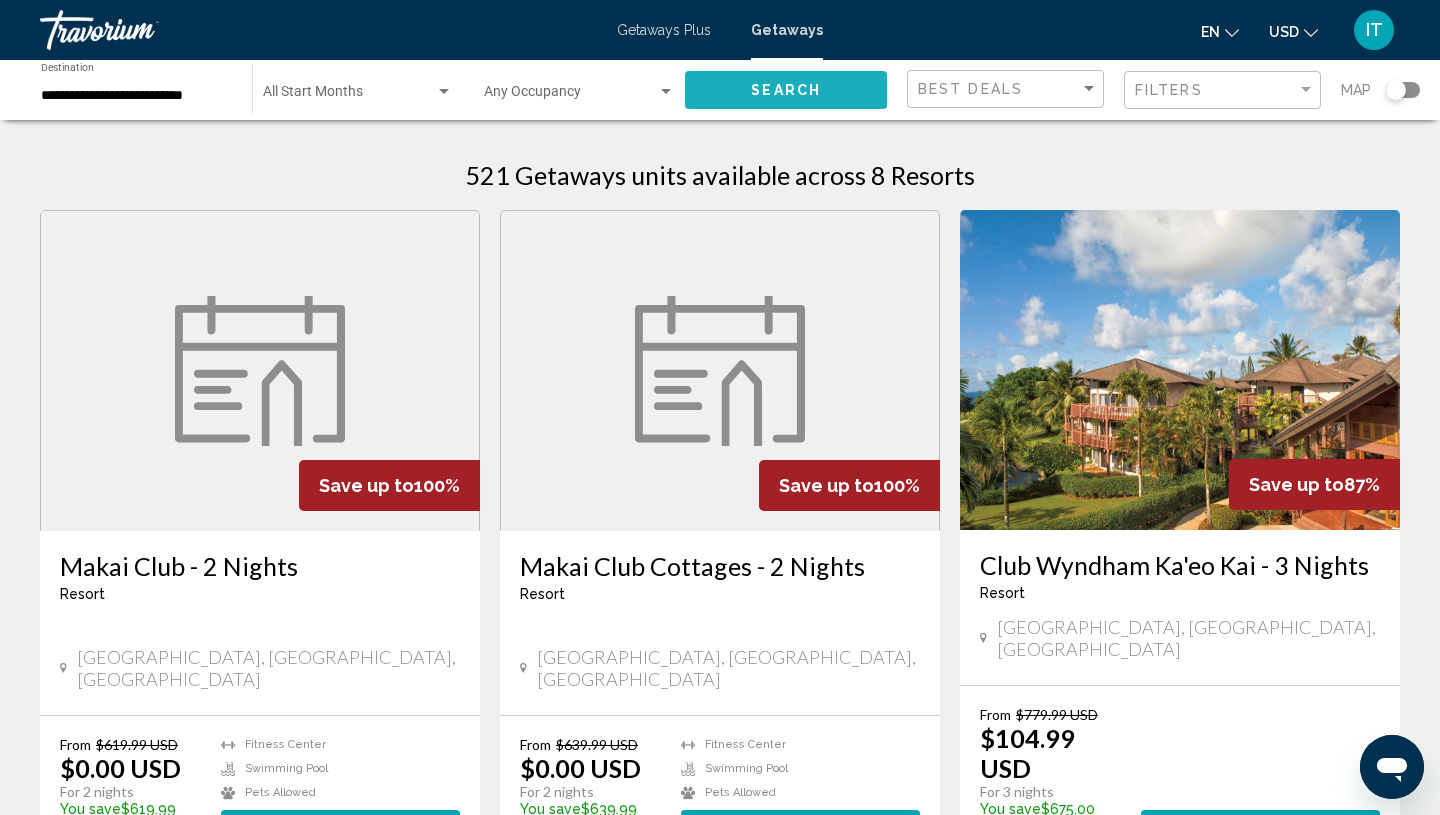 click on "Search" 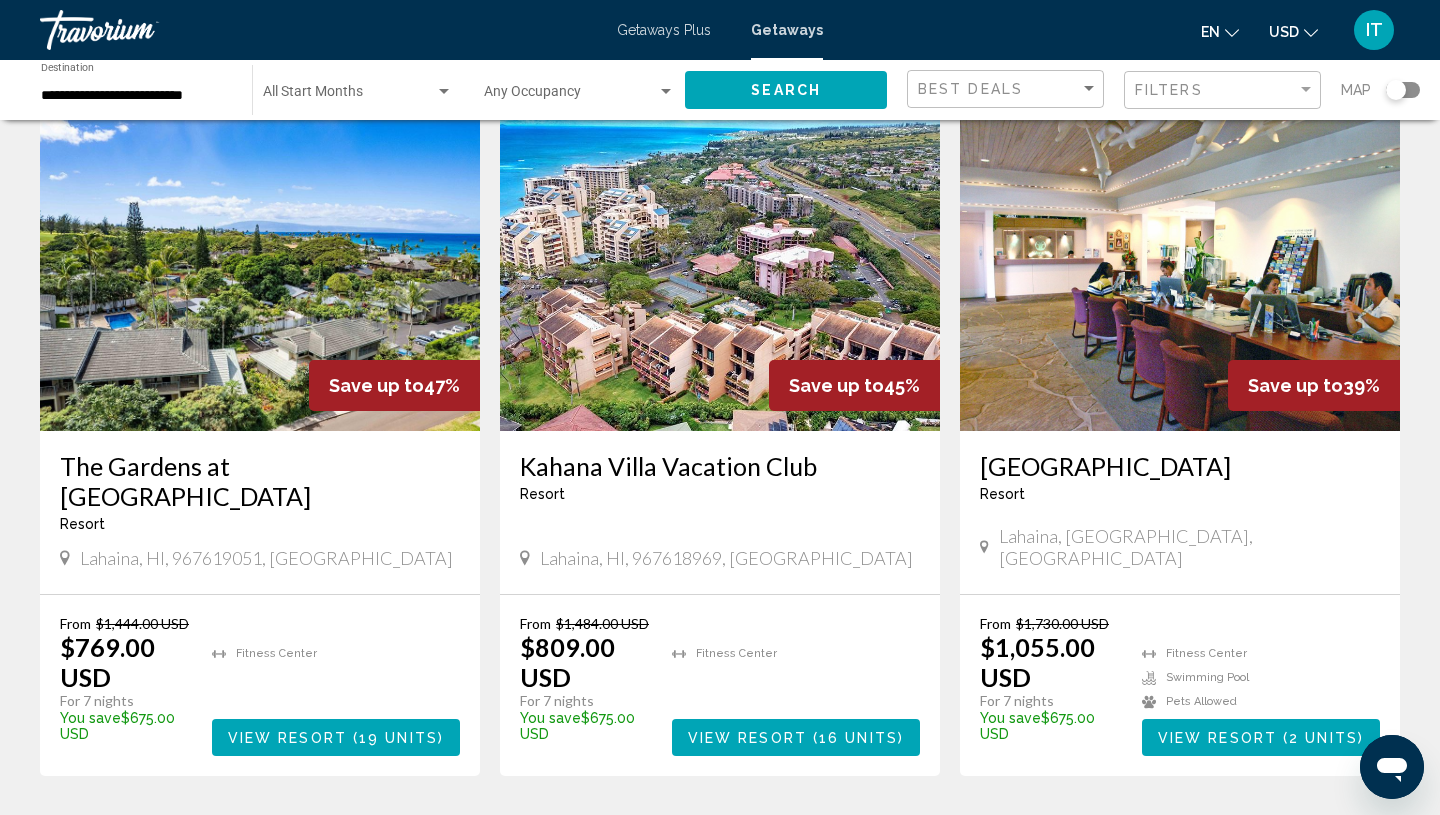 scroll, scrollTop: 827, scrollLeft: 0, axis: vertical 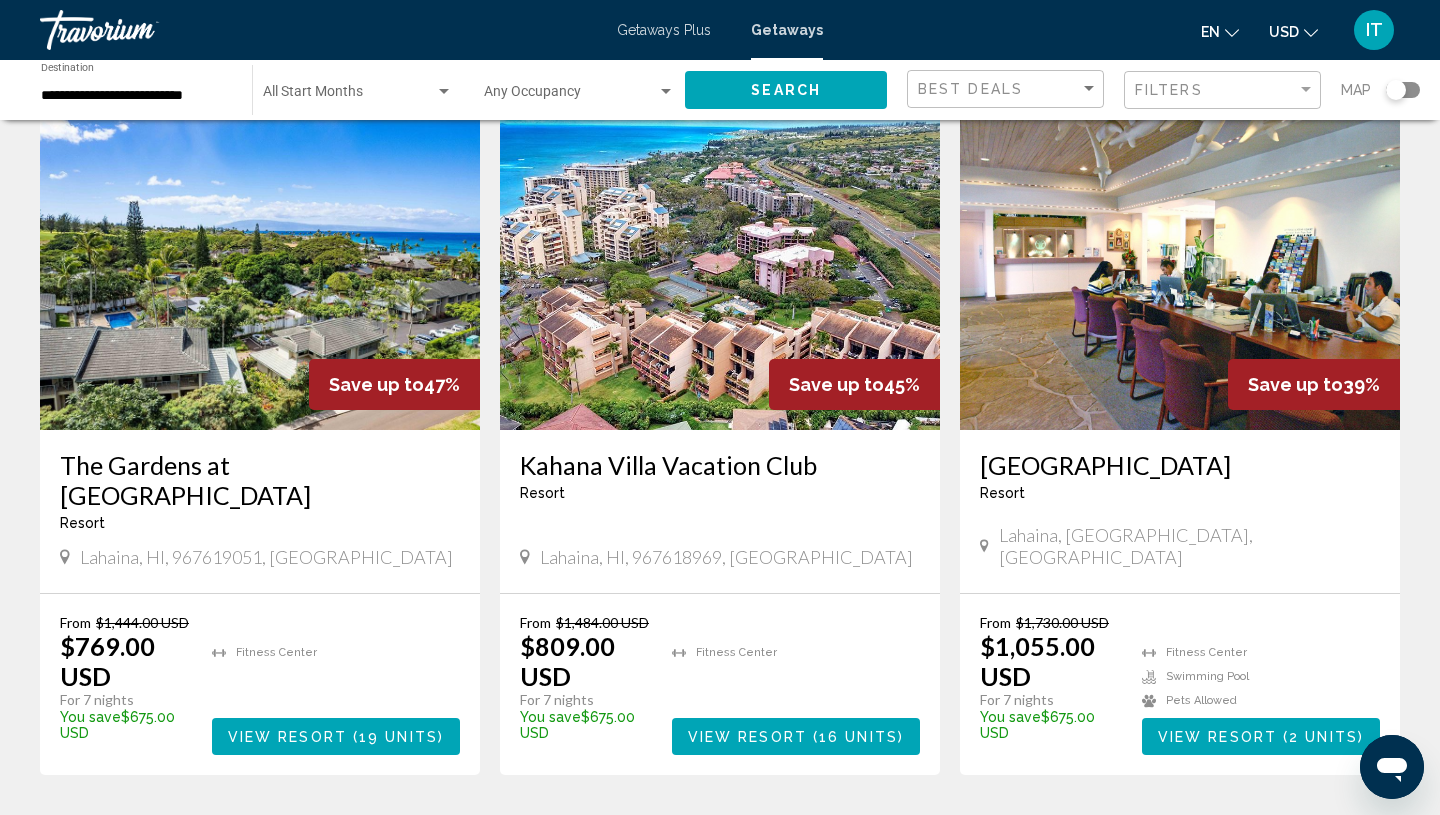 click at bounding box center (260, 270) 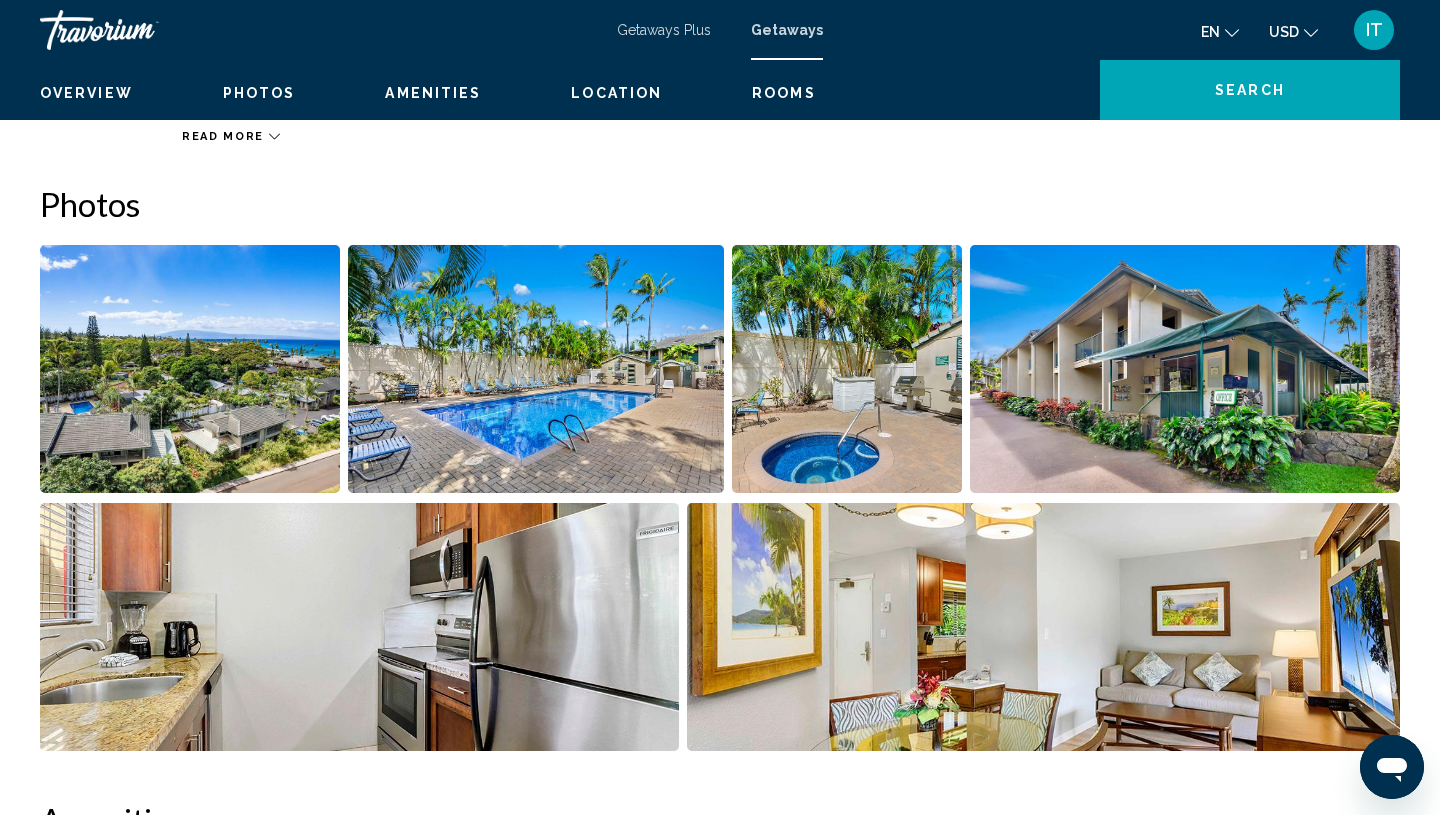 scroll, scrollTop: 0, scrollLeft: 0, axis: both 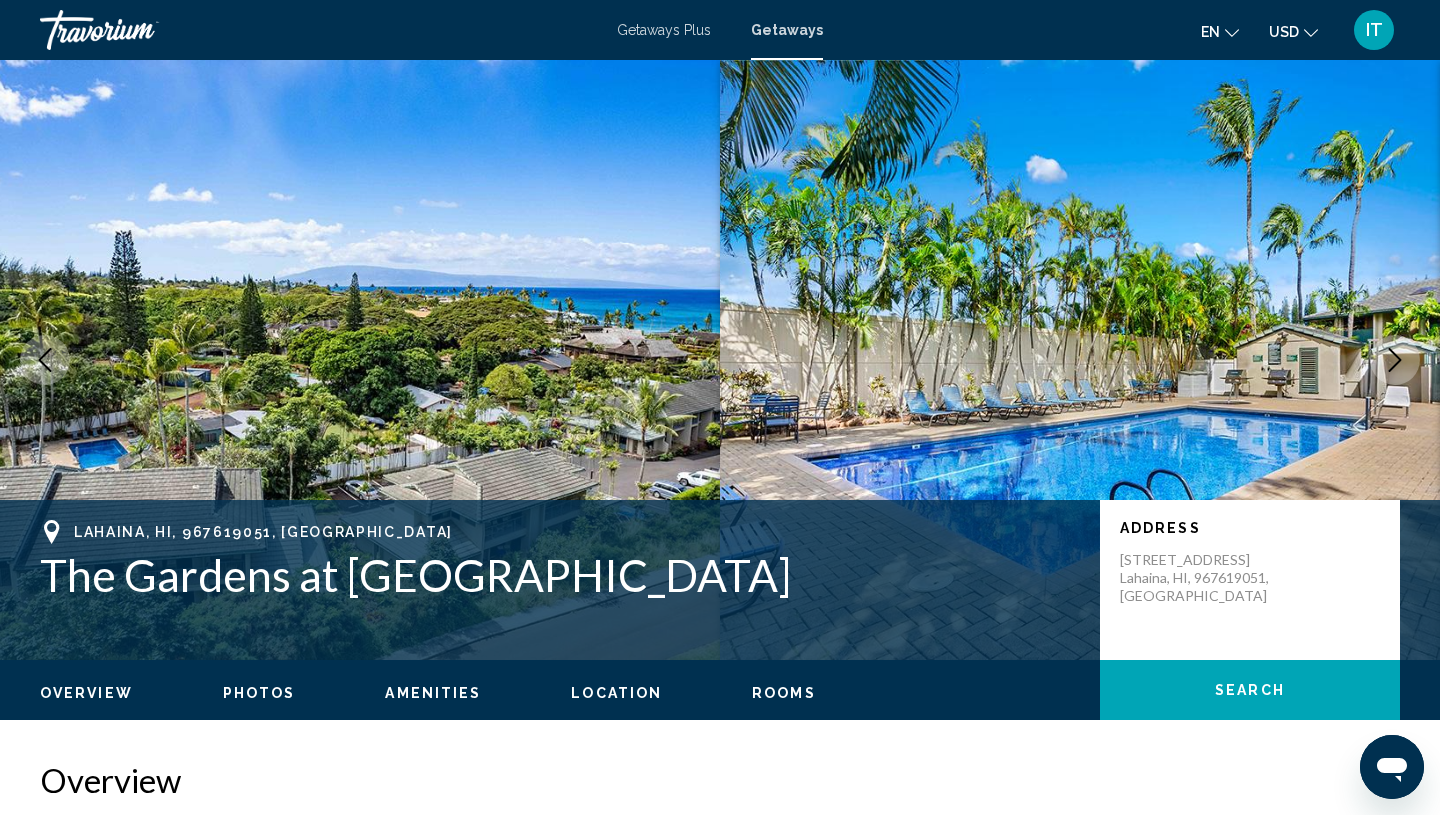 click at bounding box center [1395, 360] 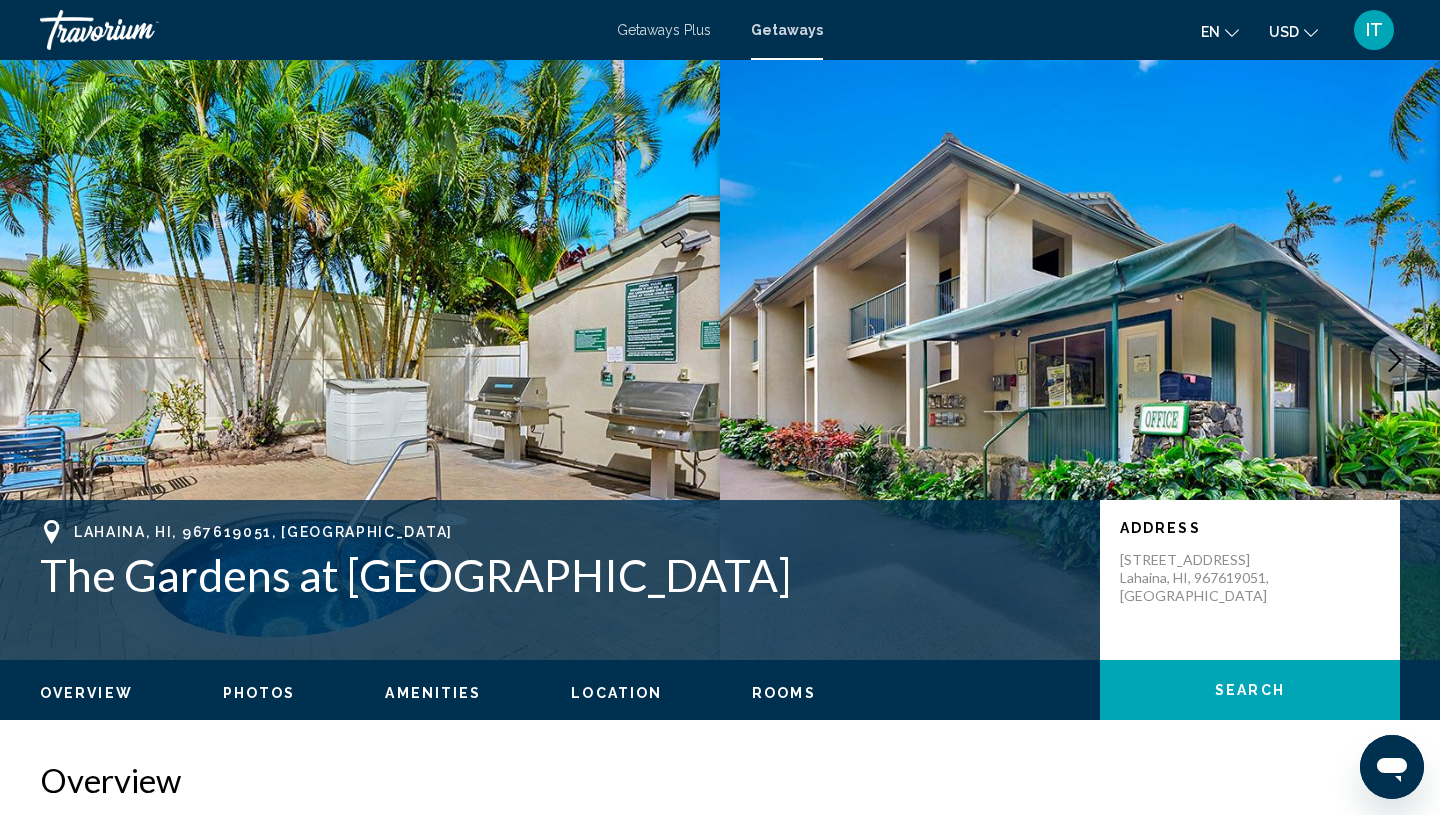 click at bounding box center [1395, 360] 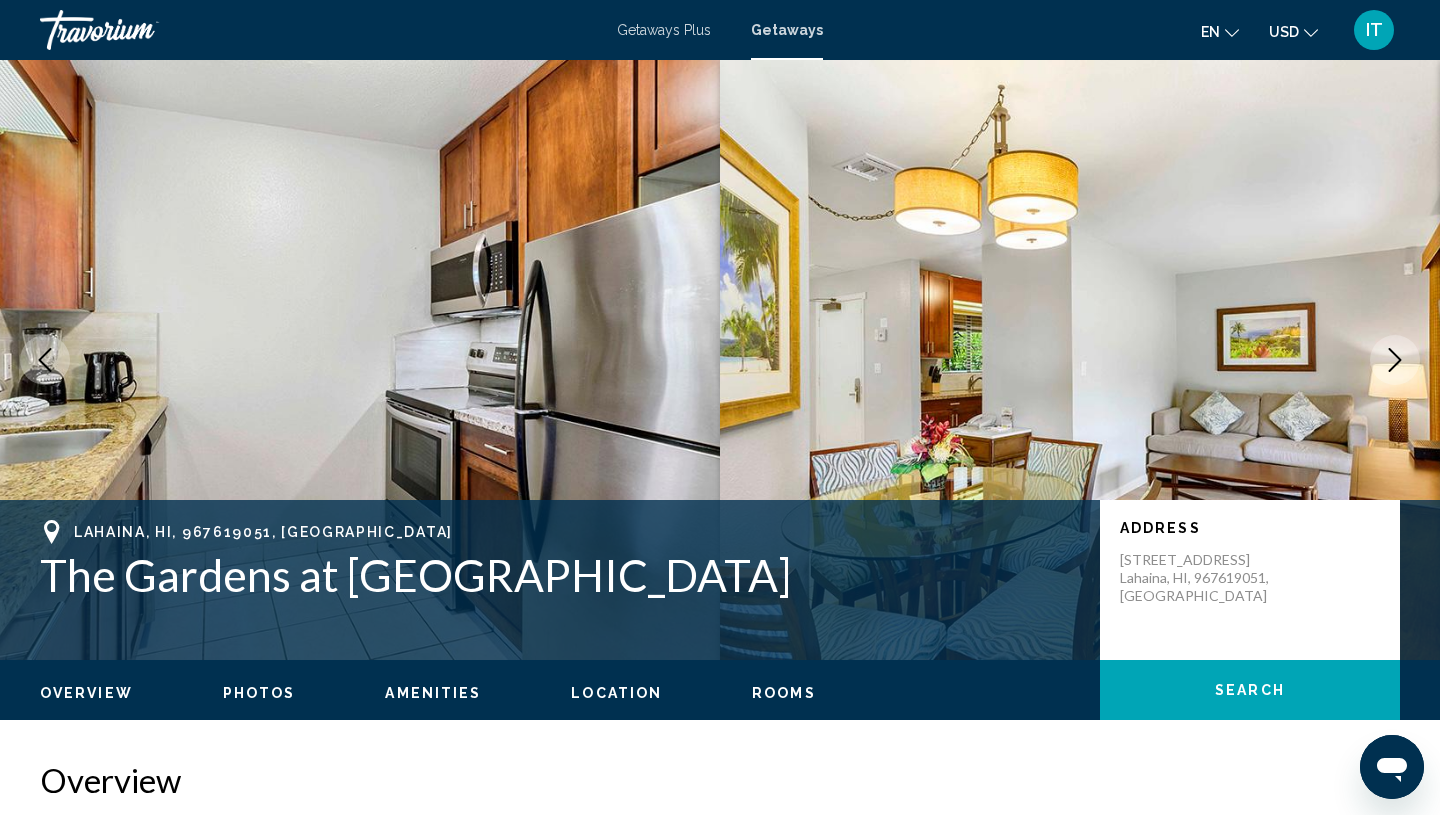 click at bounding box center (1395, 360) 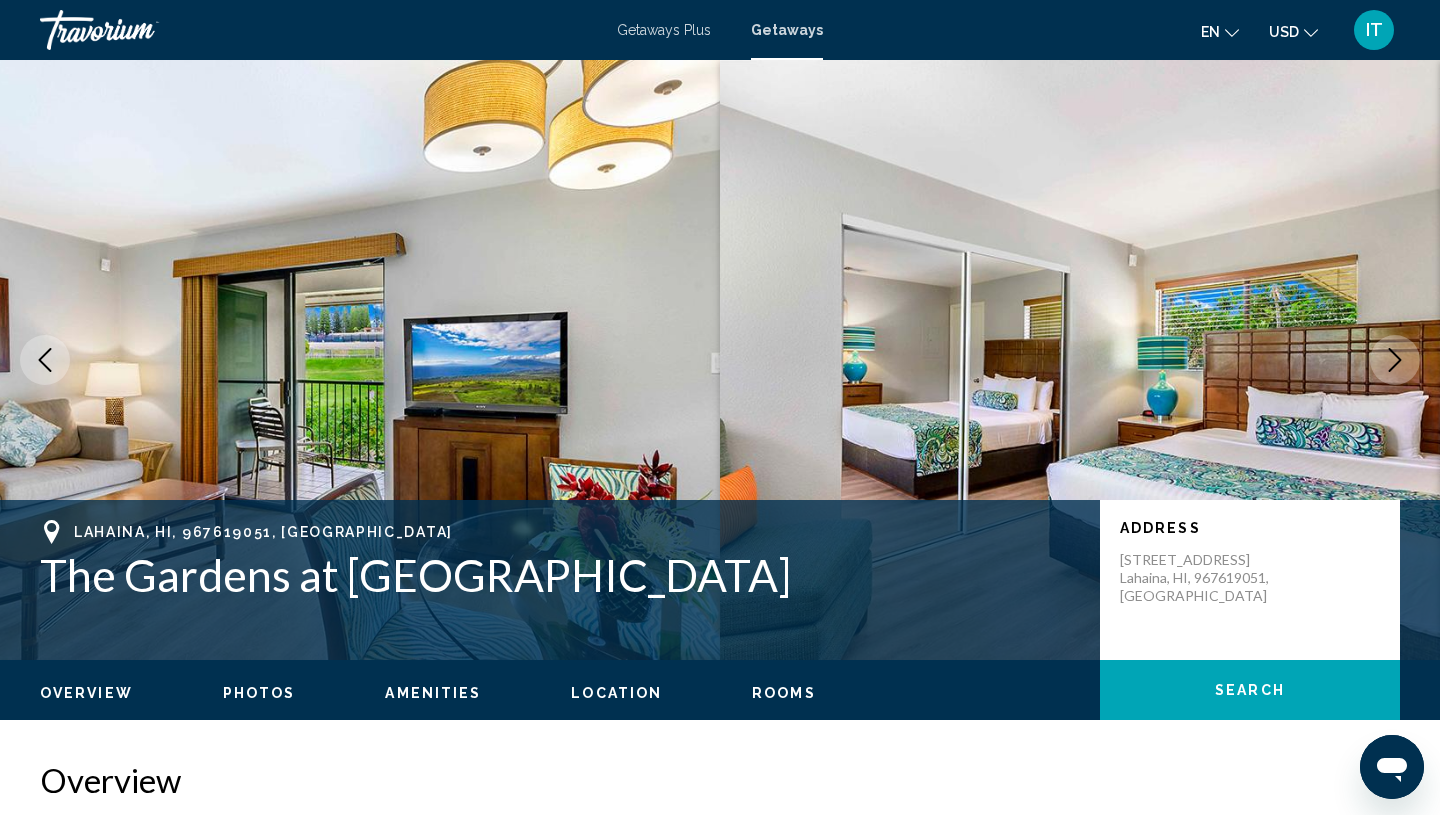 click at bounding box center (1395, 360) 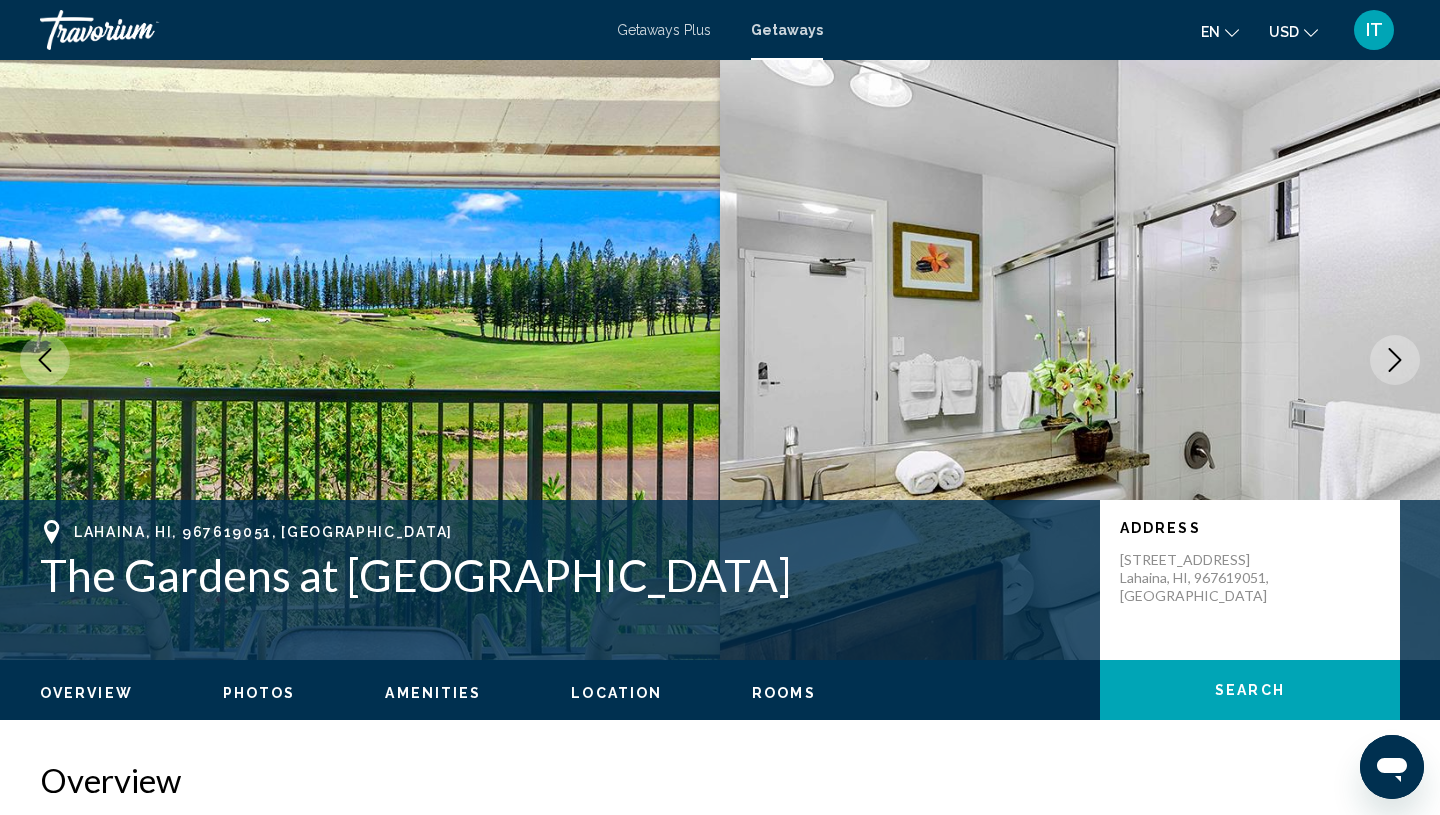 click at bounding box center [1395, 360] 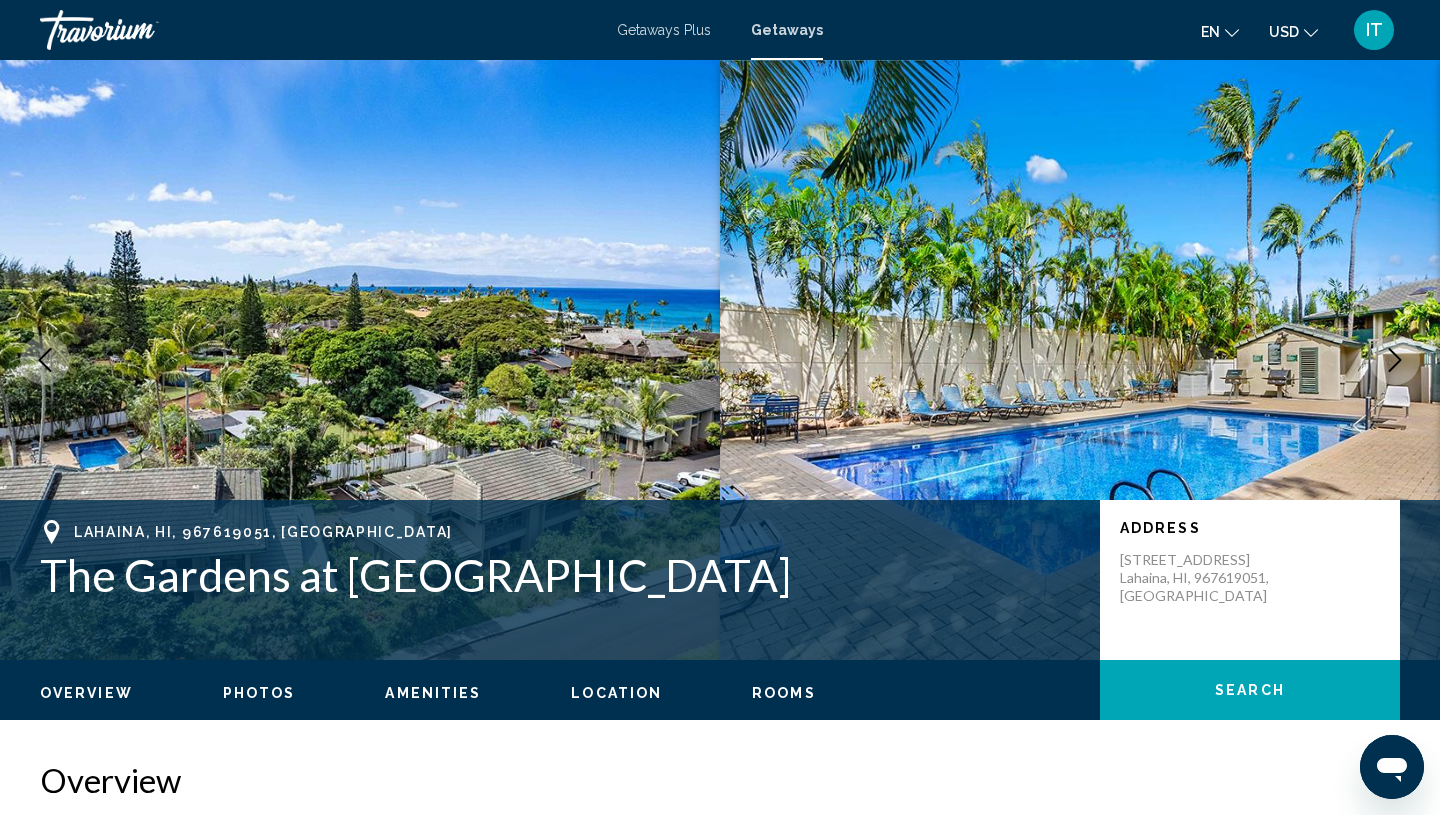 click at bounding box center (1395, 360) 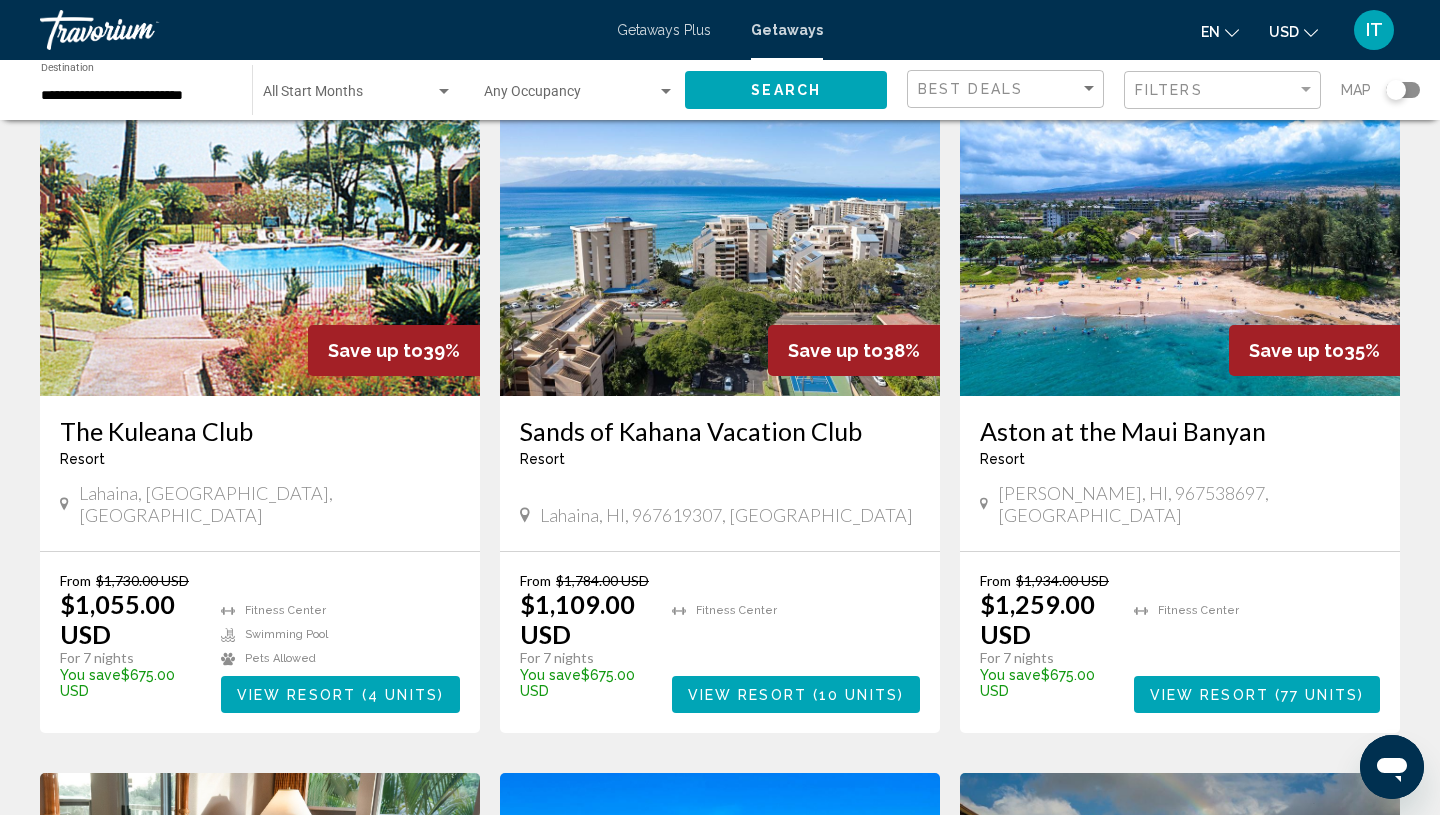 scroll, scrollTop: 1590, scrollLeft: 0, axis: vertical 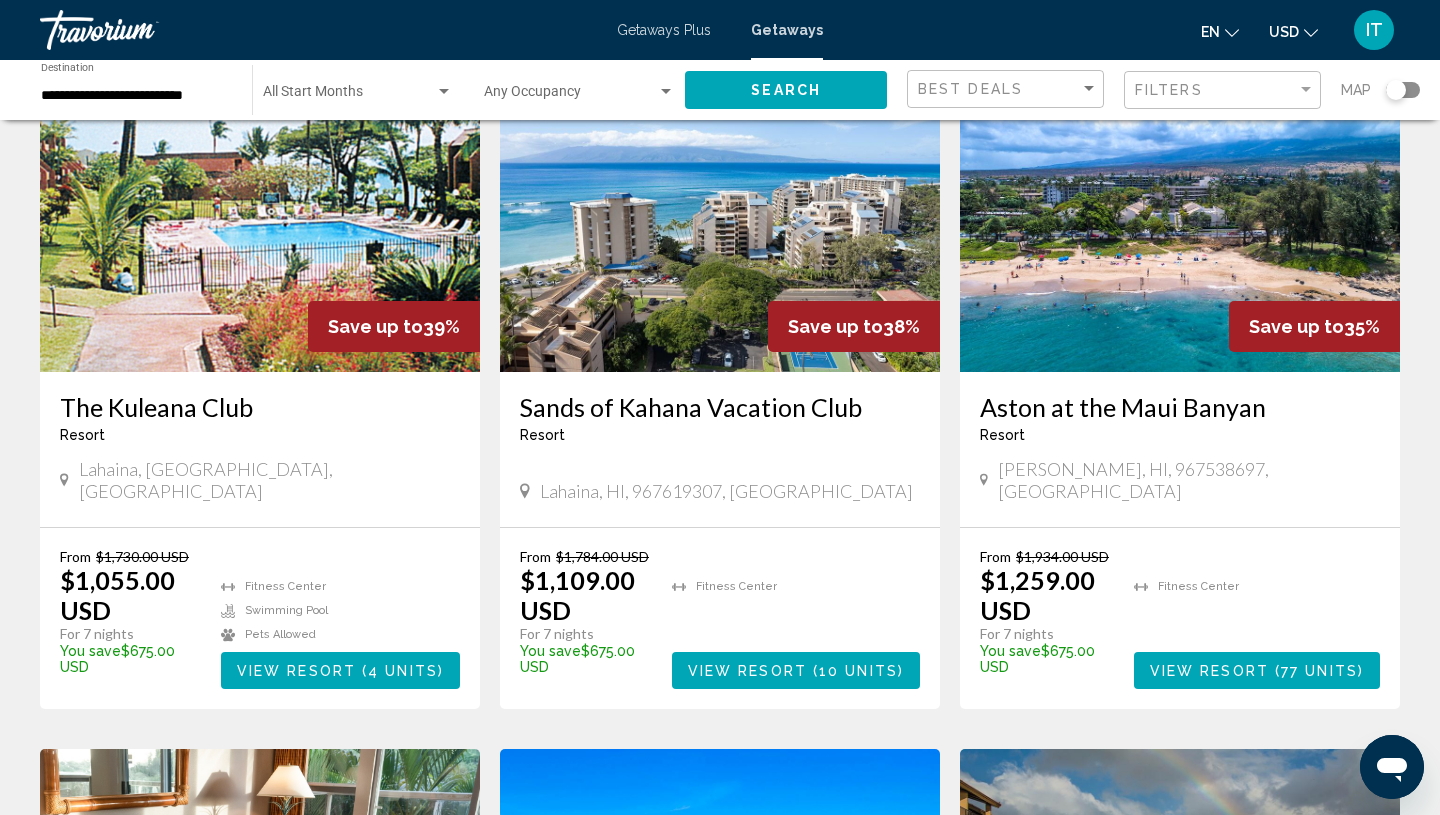 click at bounding box center [1180, 212] 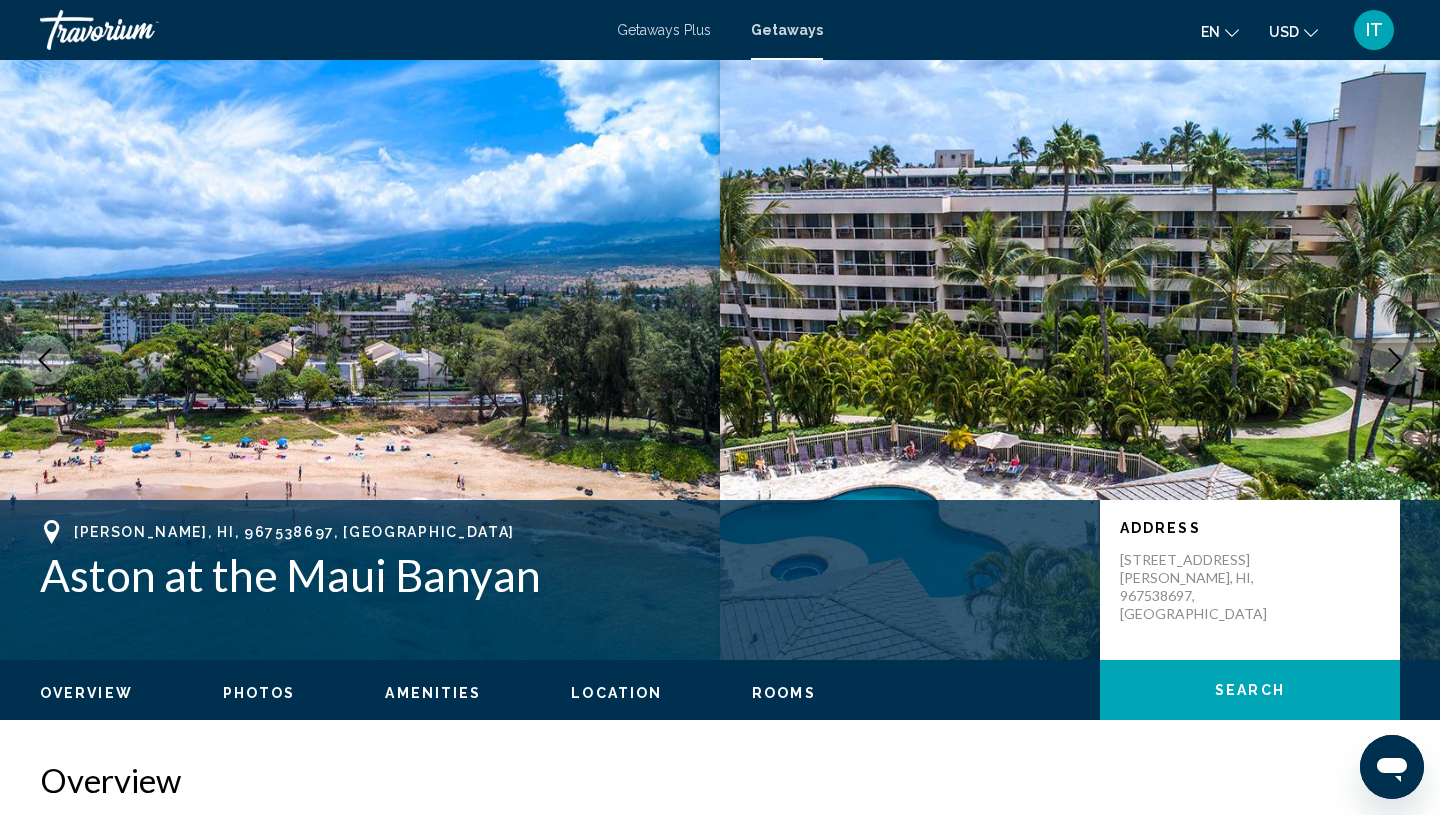 scroll, scrollTop: 6, scrollLeft: 0, axis: vertical 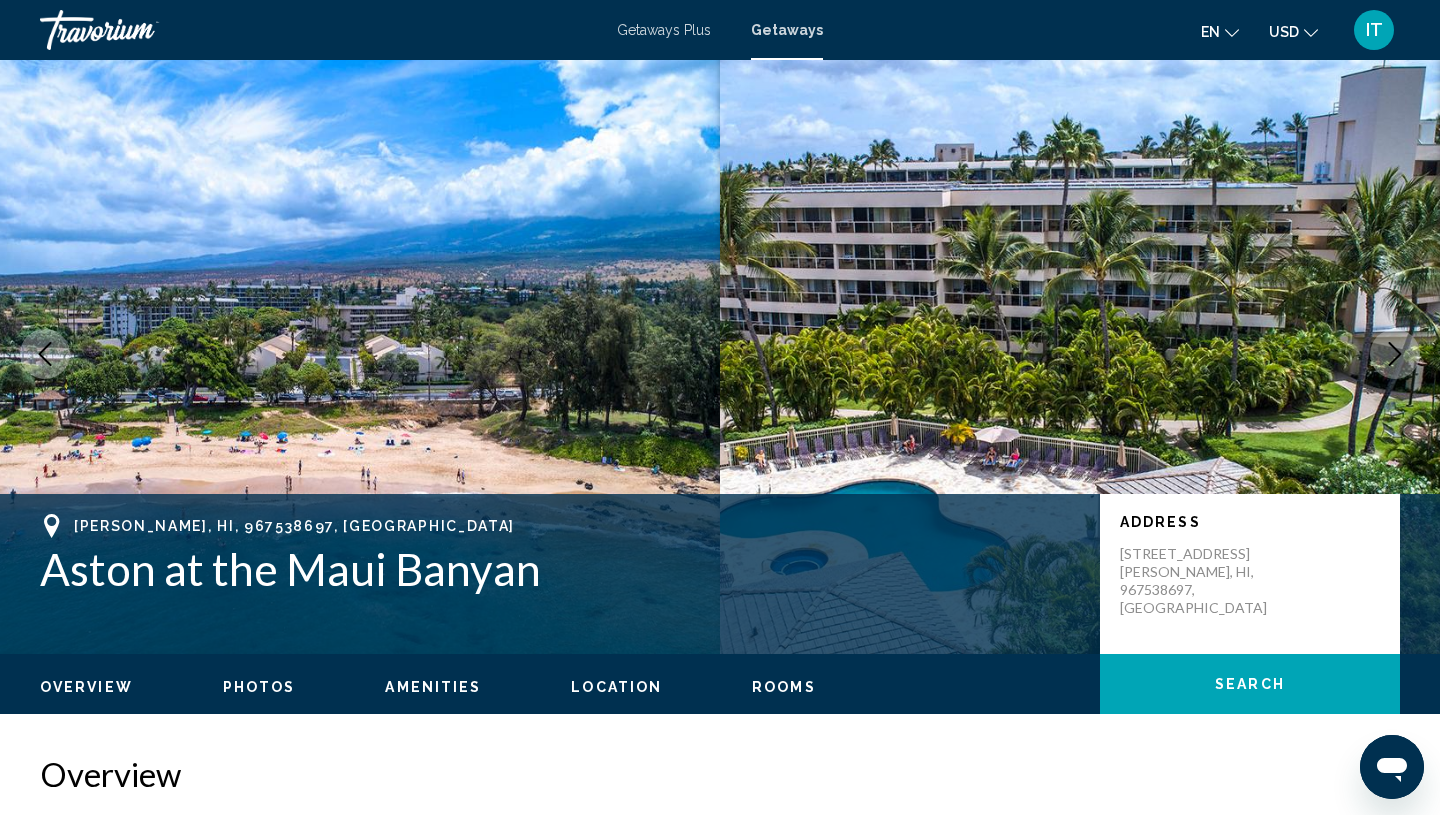 click at bounding box center (1395, 354) 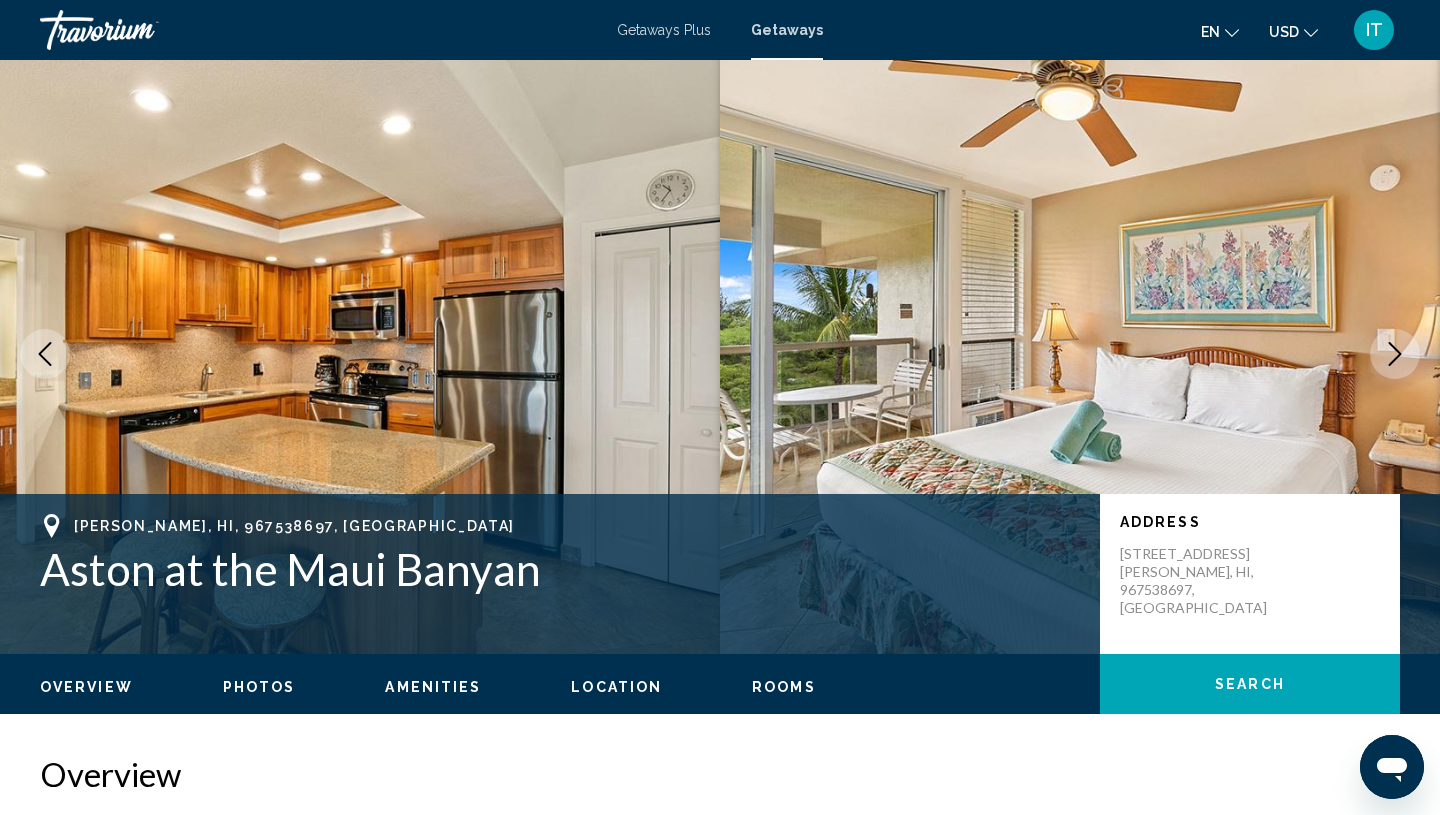 click 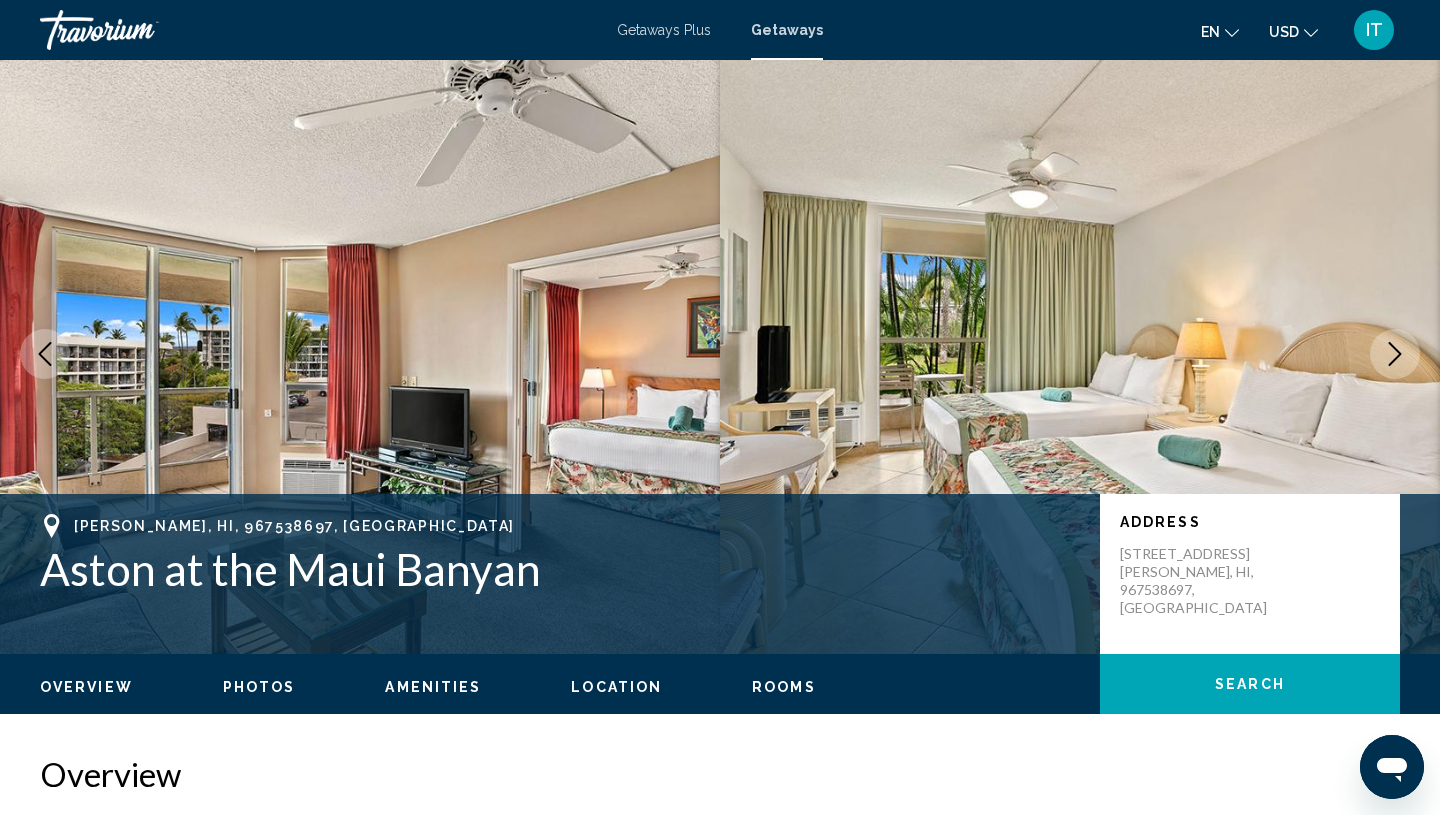 click 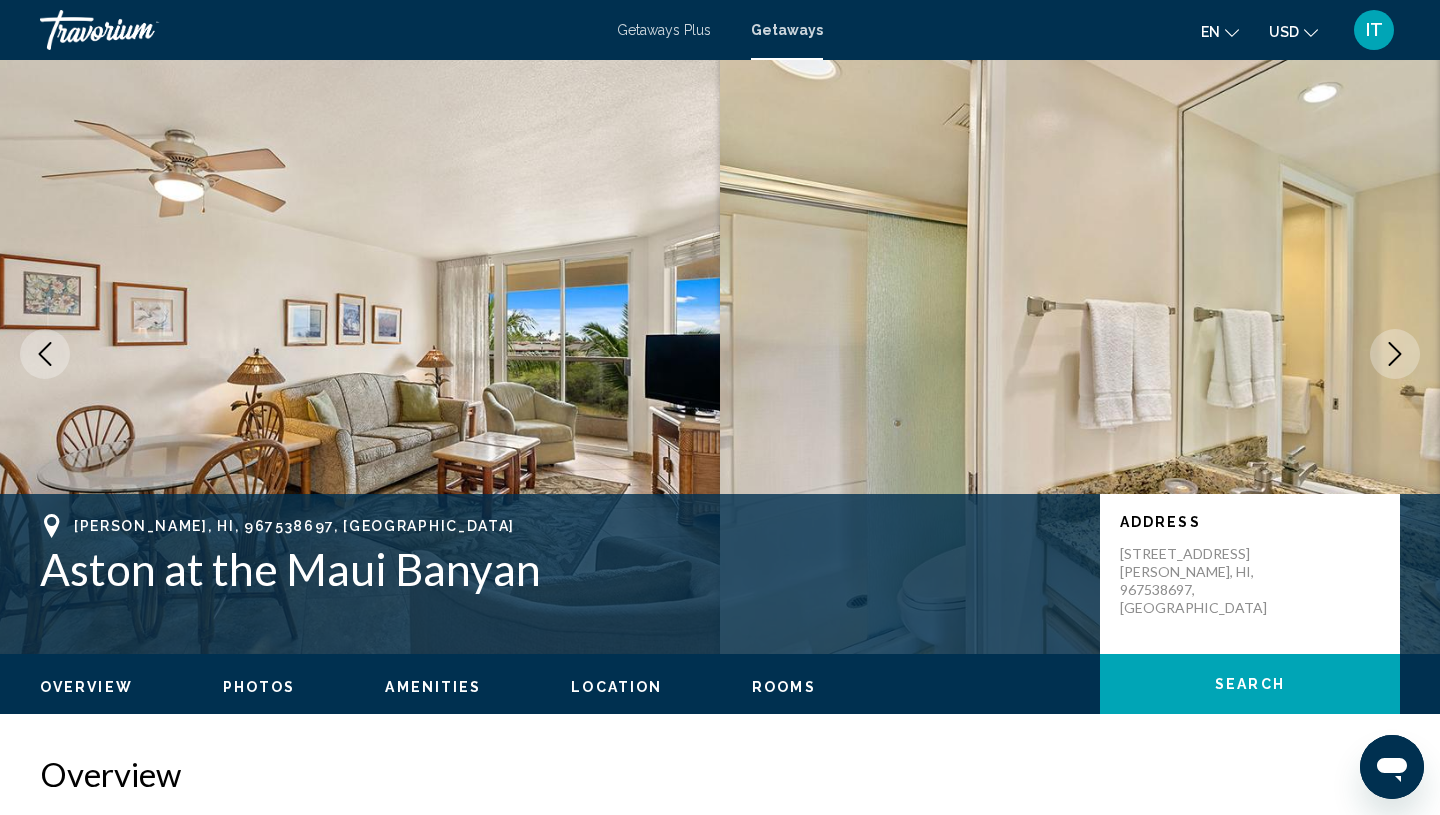 click 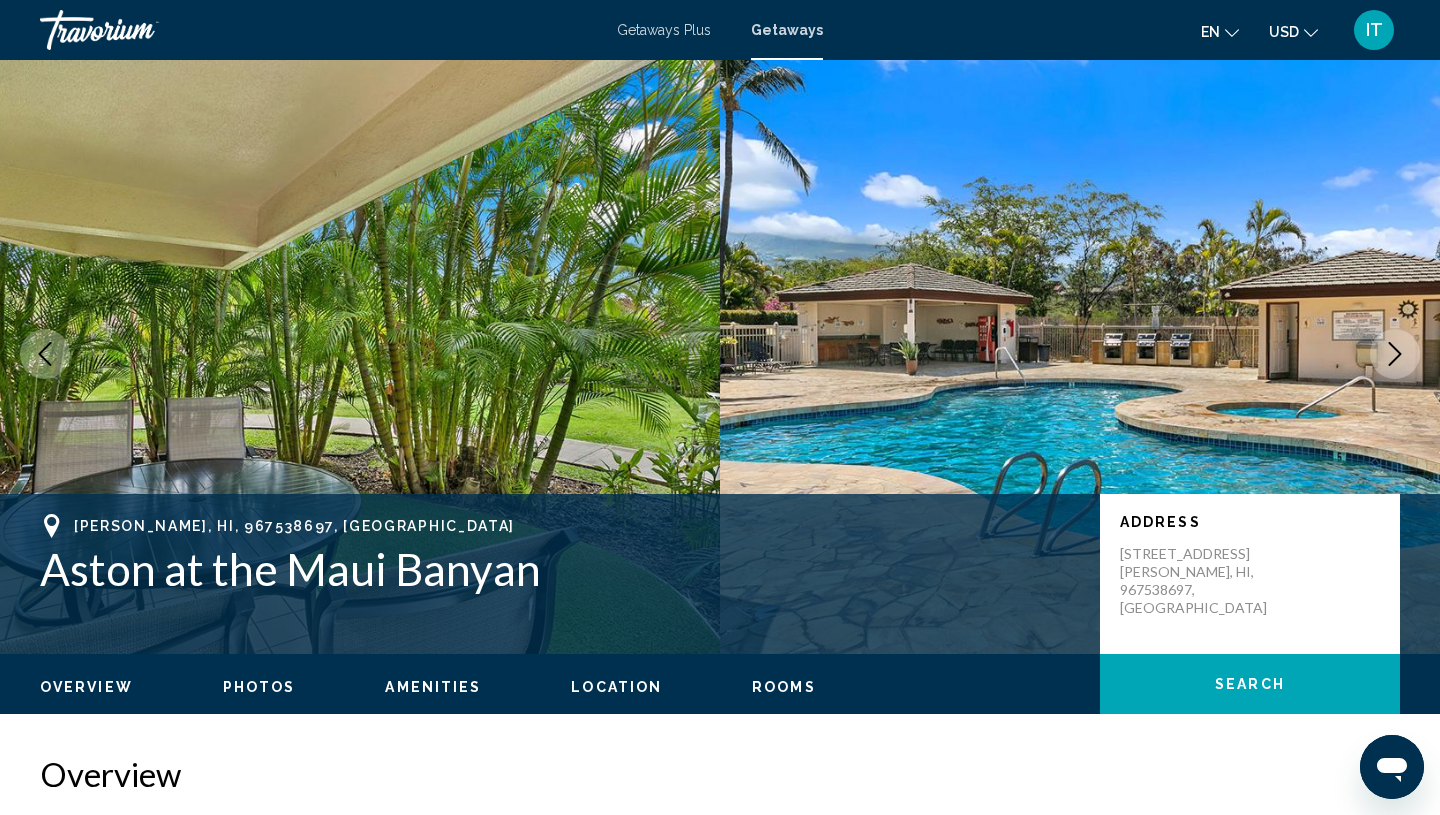 click 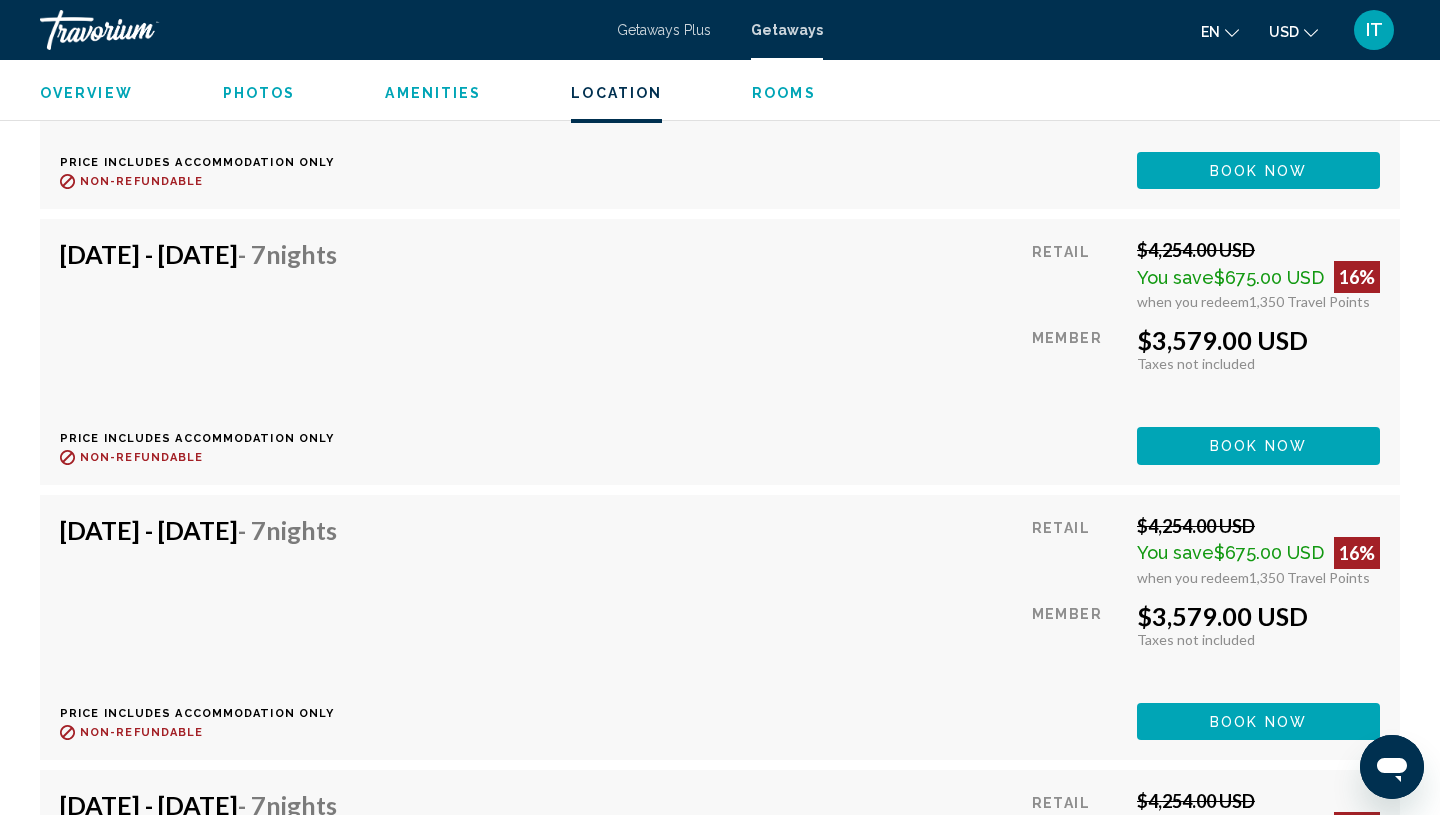 scroll, scrollTop: 4846, scrollLeft: 0, axis: vertical 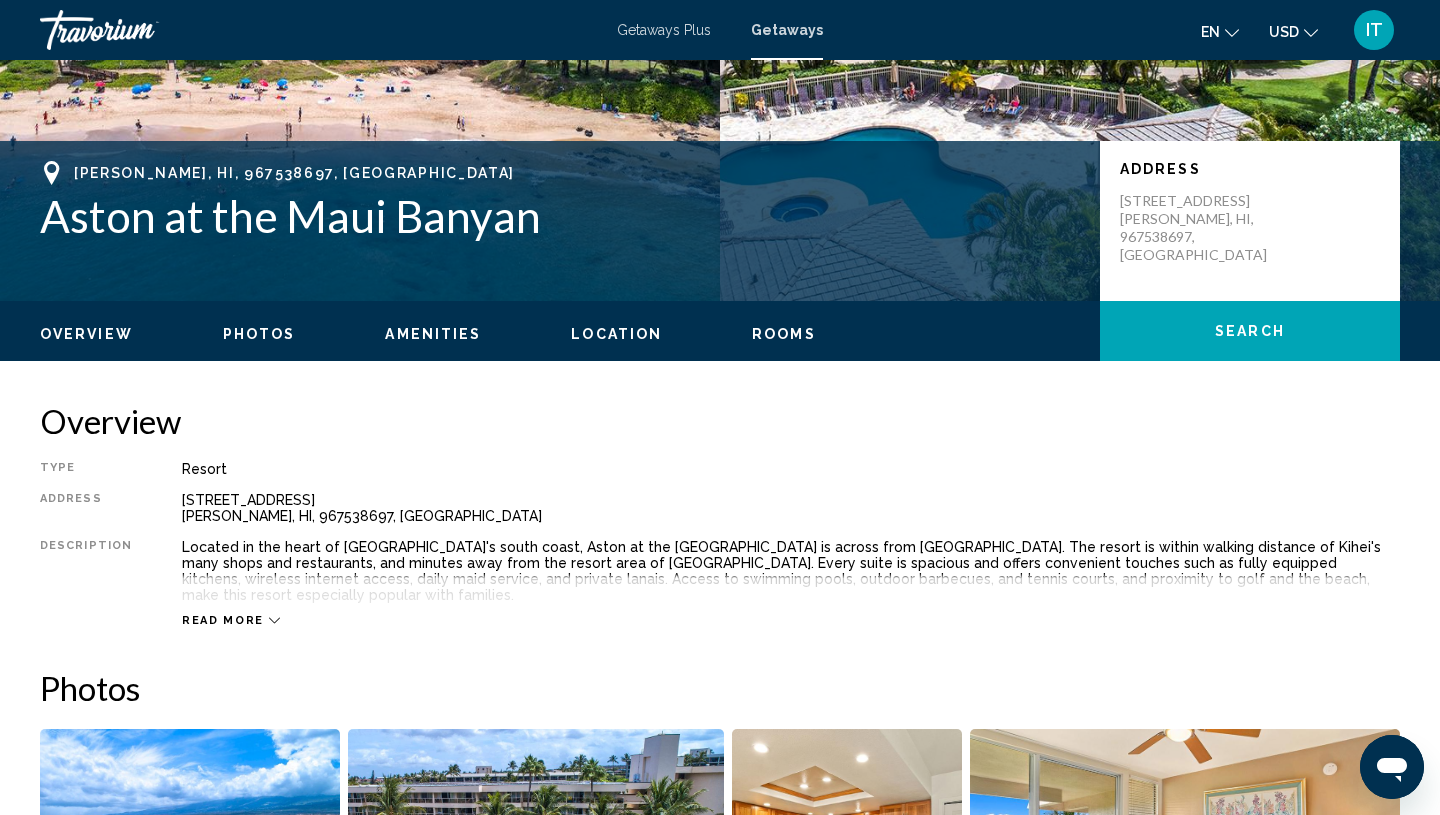 click on "Rooms" at bounding box center (784, 334) 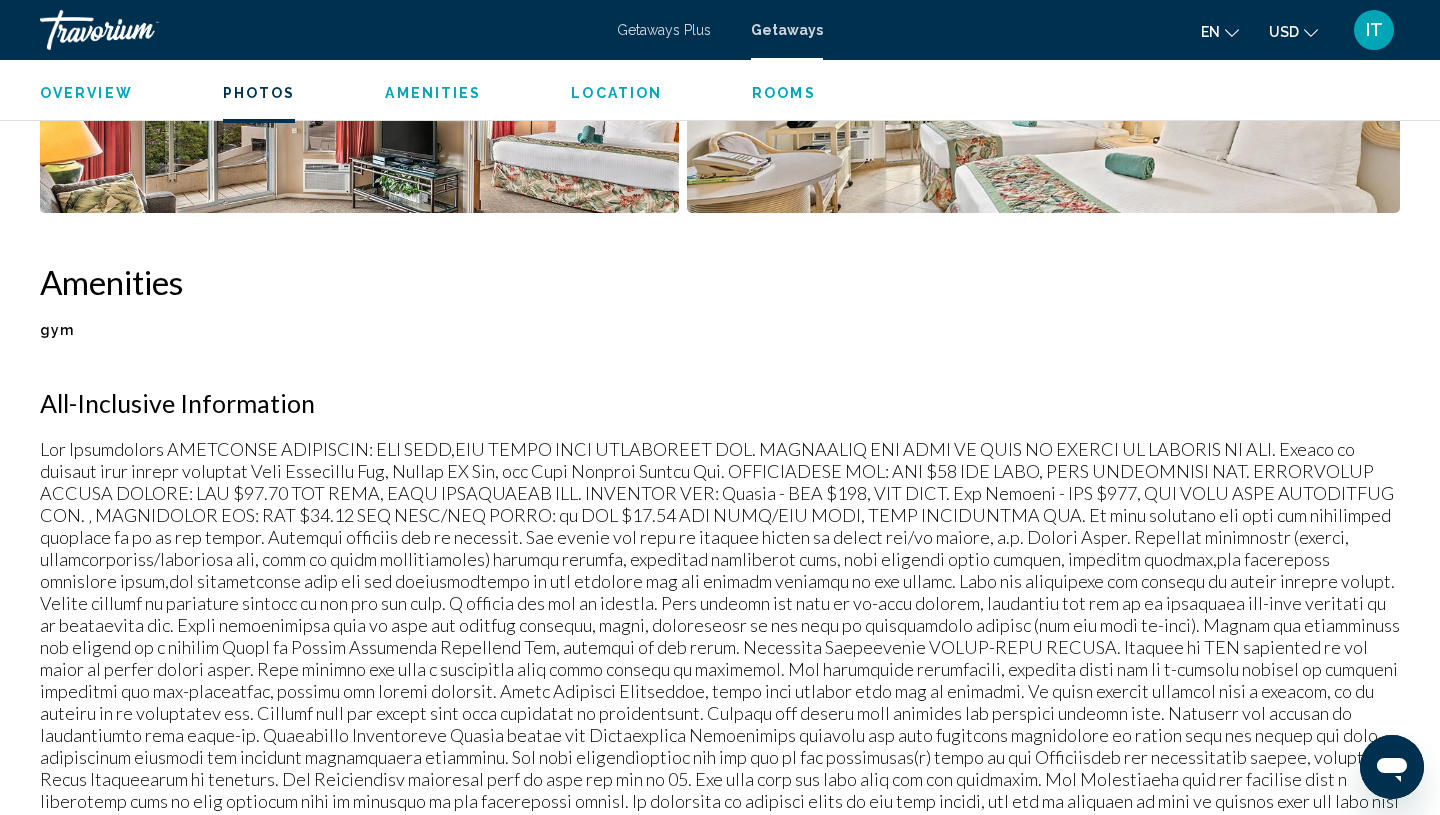 scroll, scrollTop: 1317, scrollLeft: 0, axis: vertical 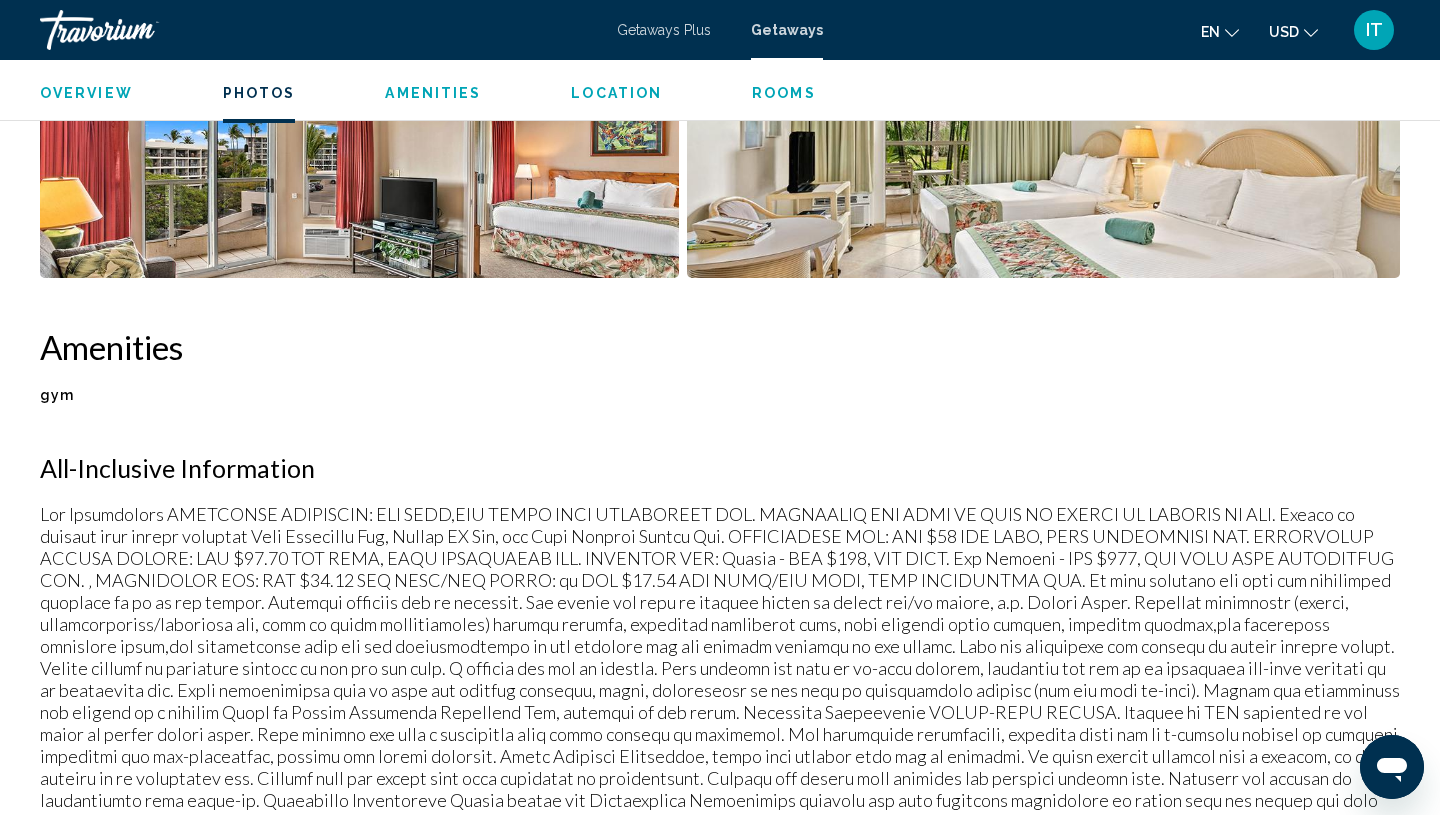 click on "Overview
Photos
Amenities
Location
Rooms
Search" 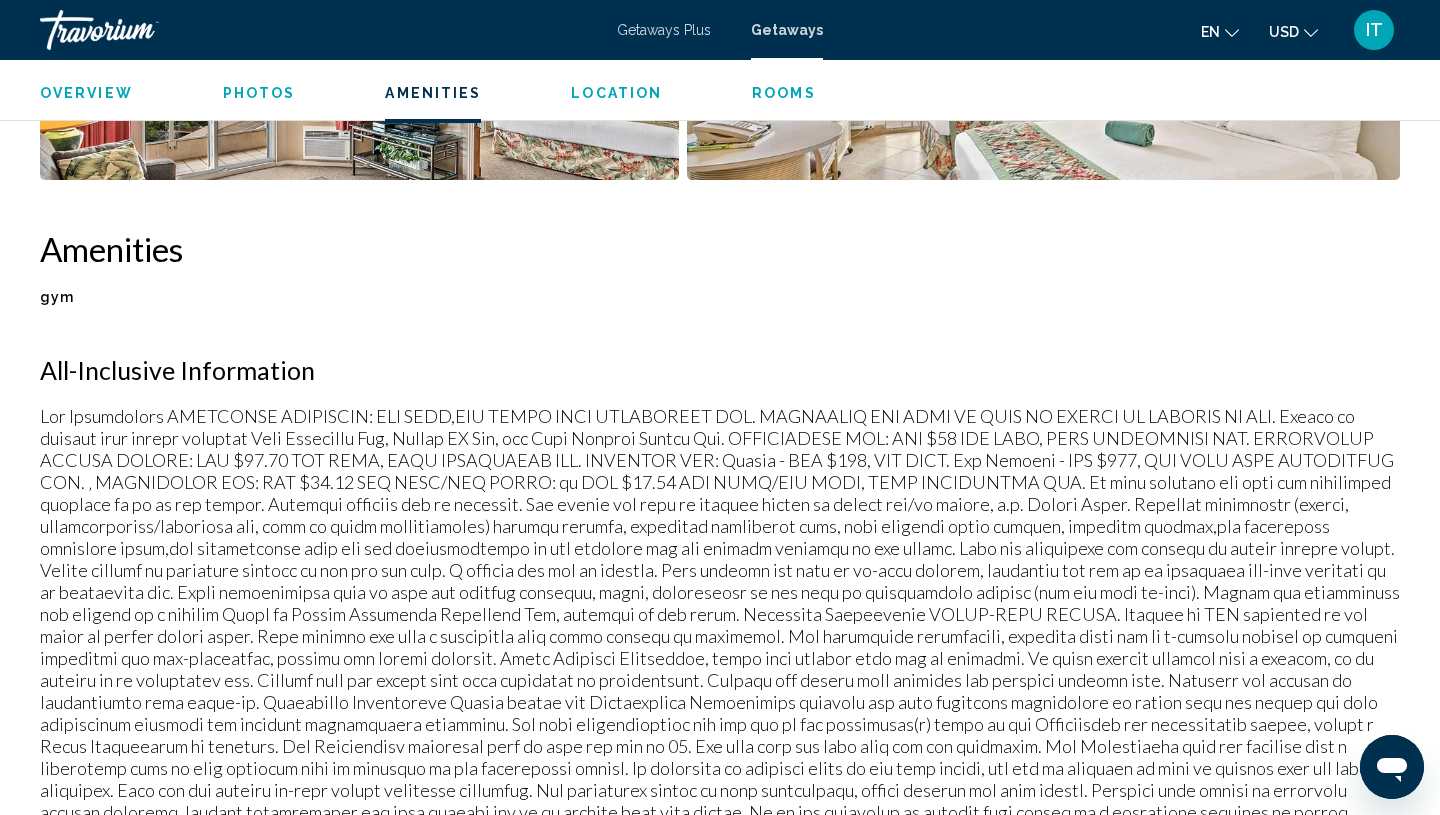 scroll, scrollTop: 1508, scrollLeft: 0, axis: vertical 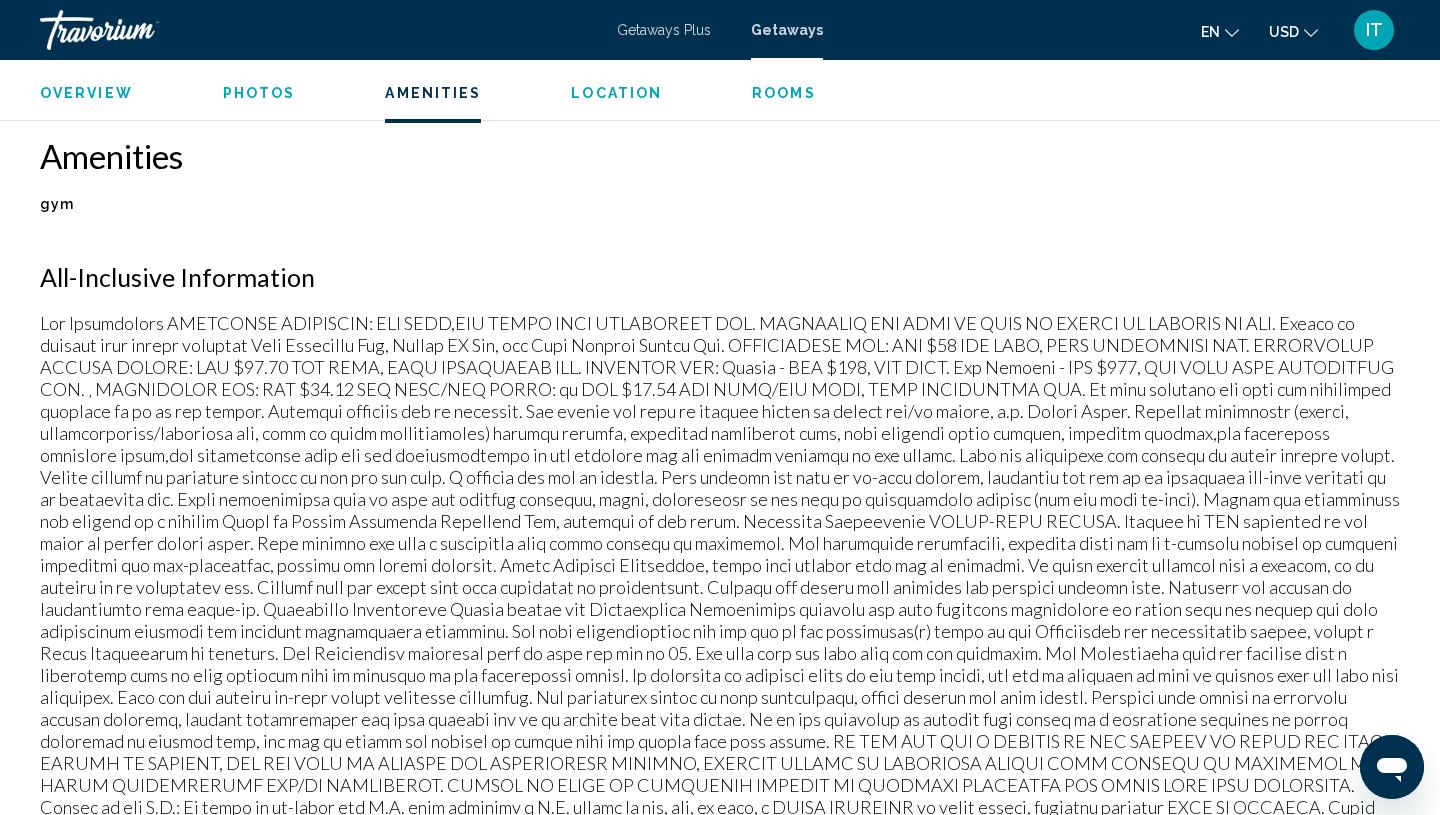 click on "Photos" at bounding box center (259, 93) 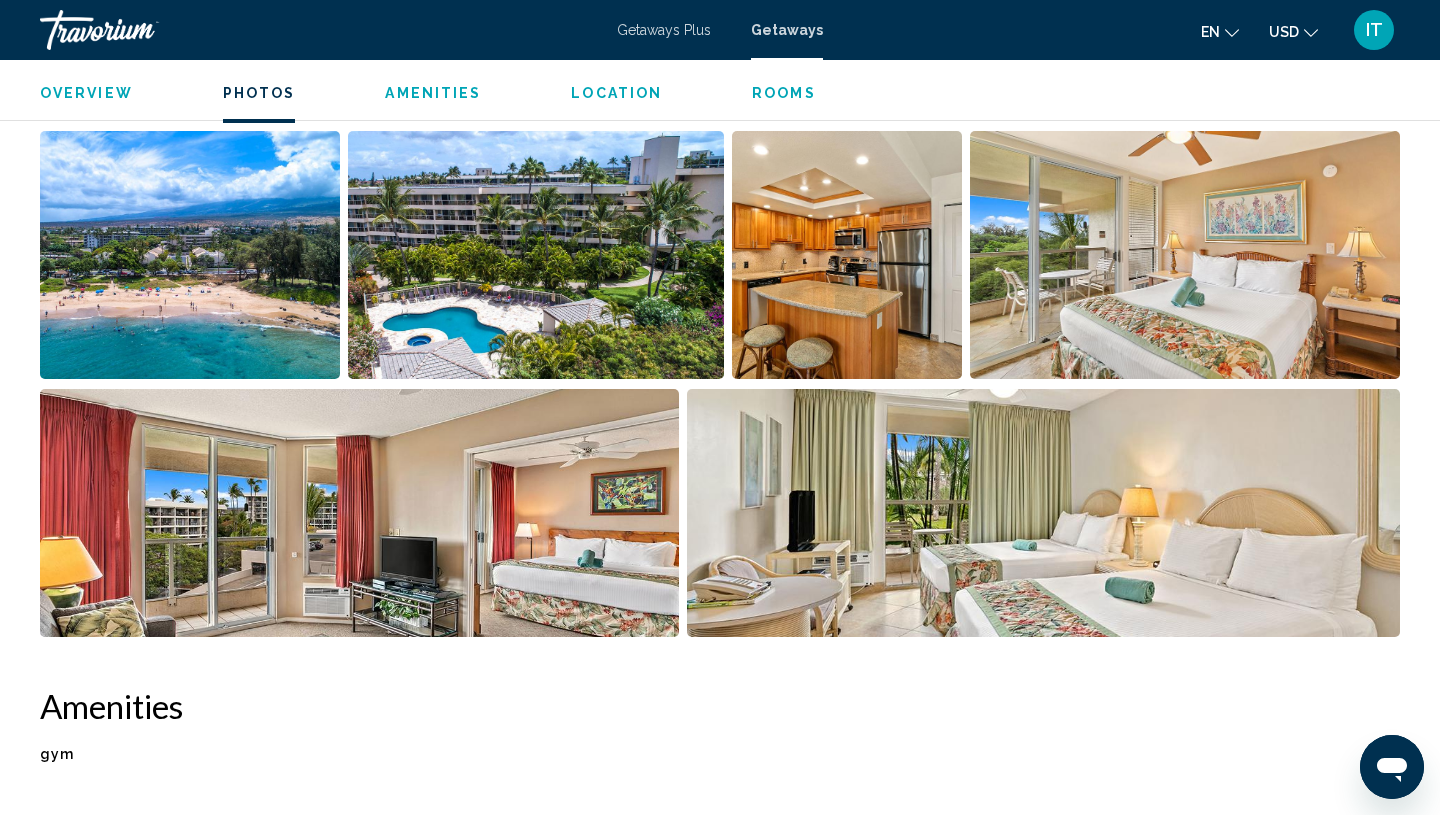 scroll, scrollTop: 892, scrollLeft: 0, axis: vertical 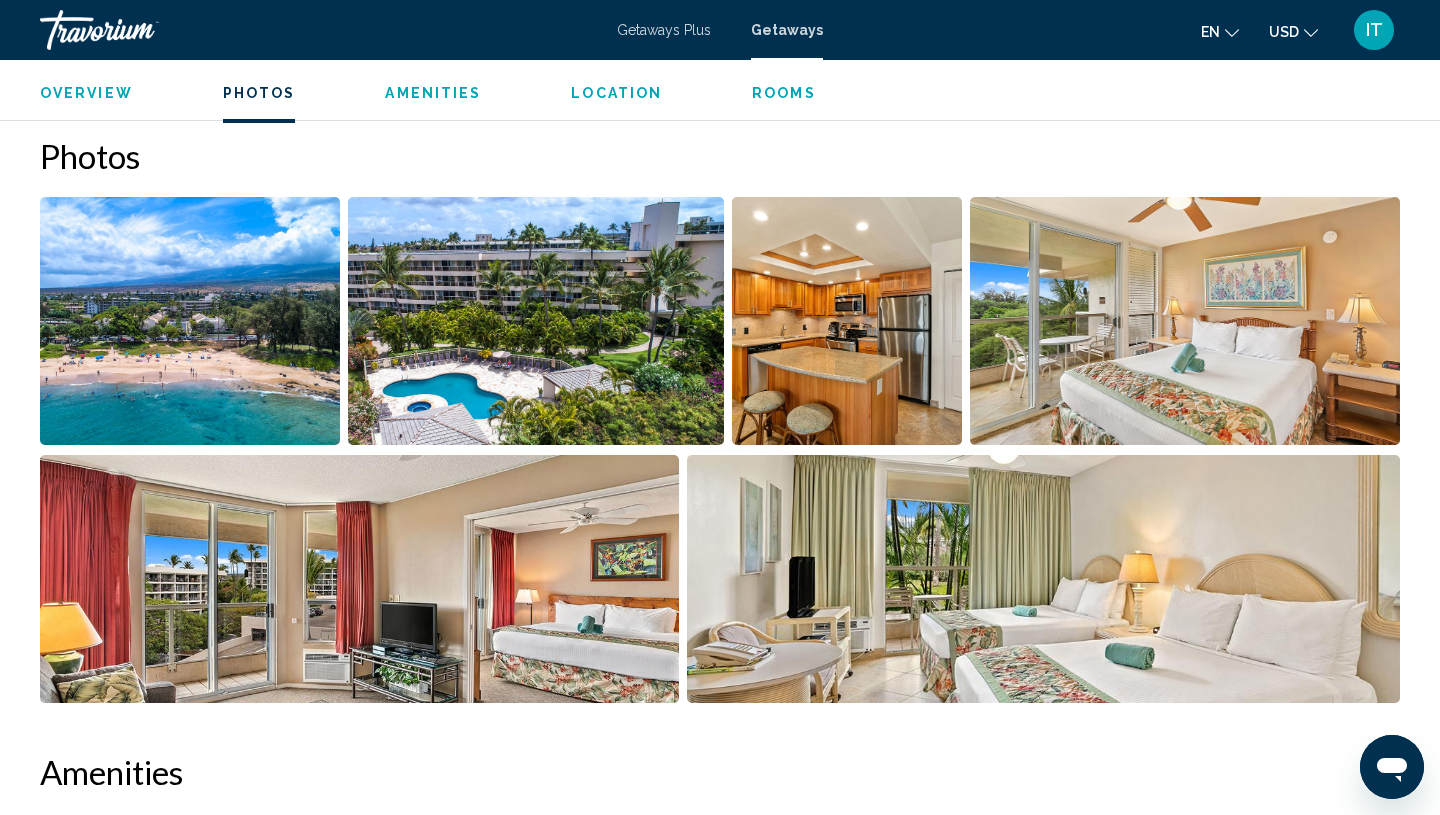 click on "Overview" at bounding box center (86, 93) 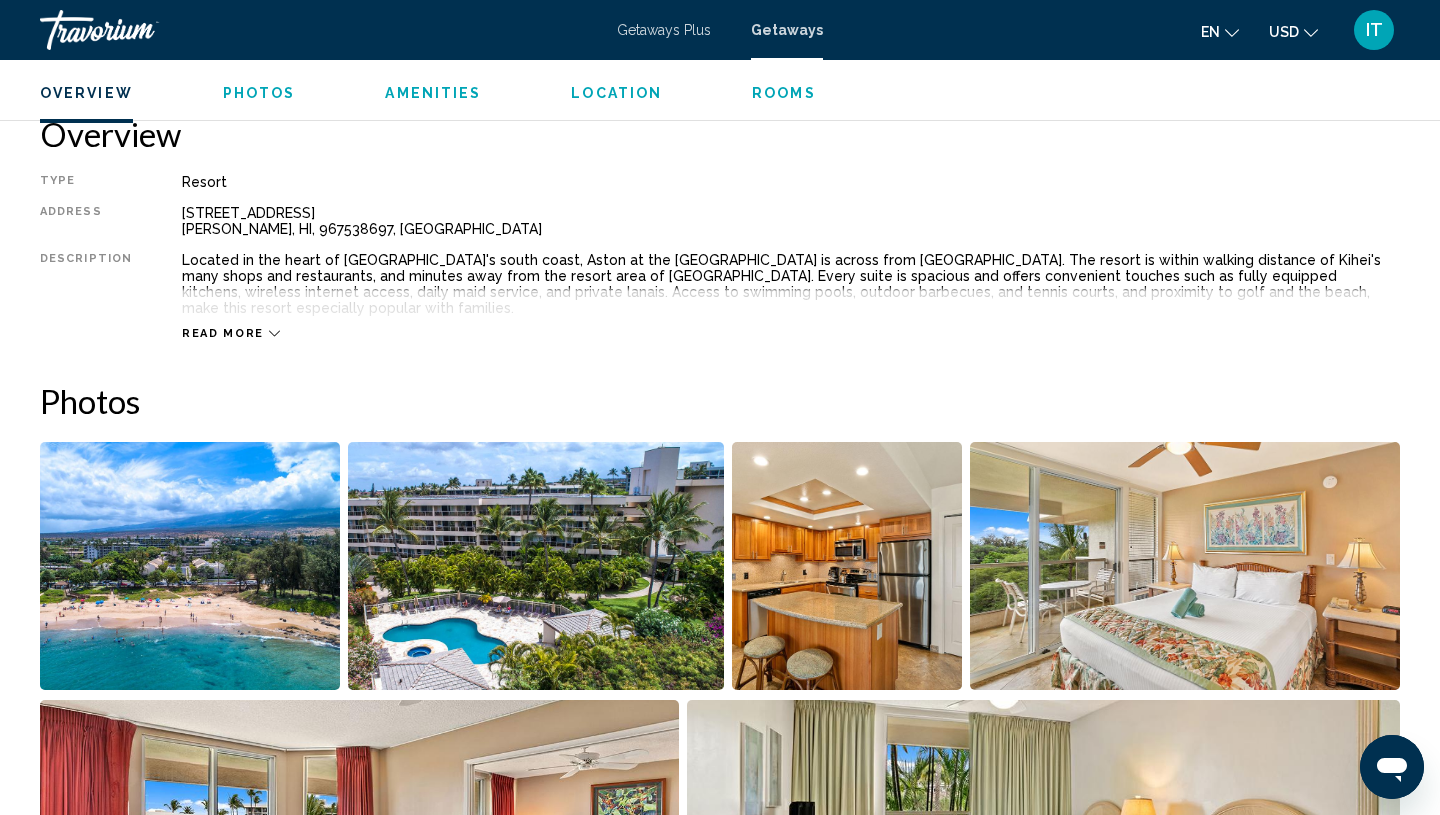 scroll, scrollTop: 641, scrollLeft: 0, axis: vertical 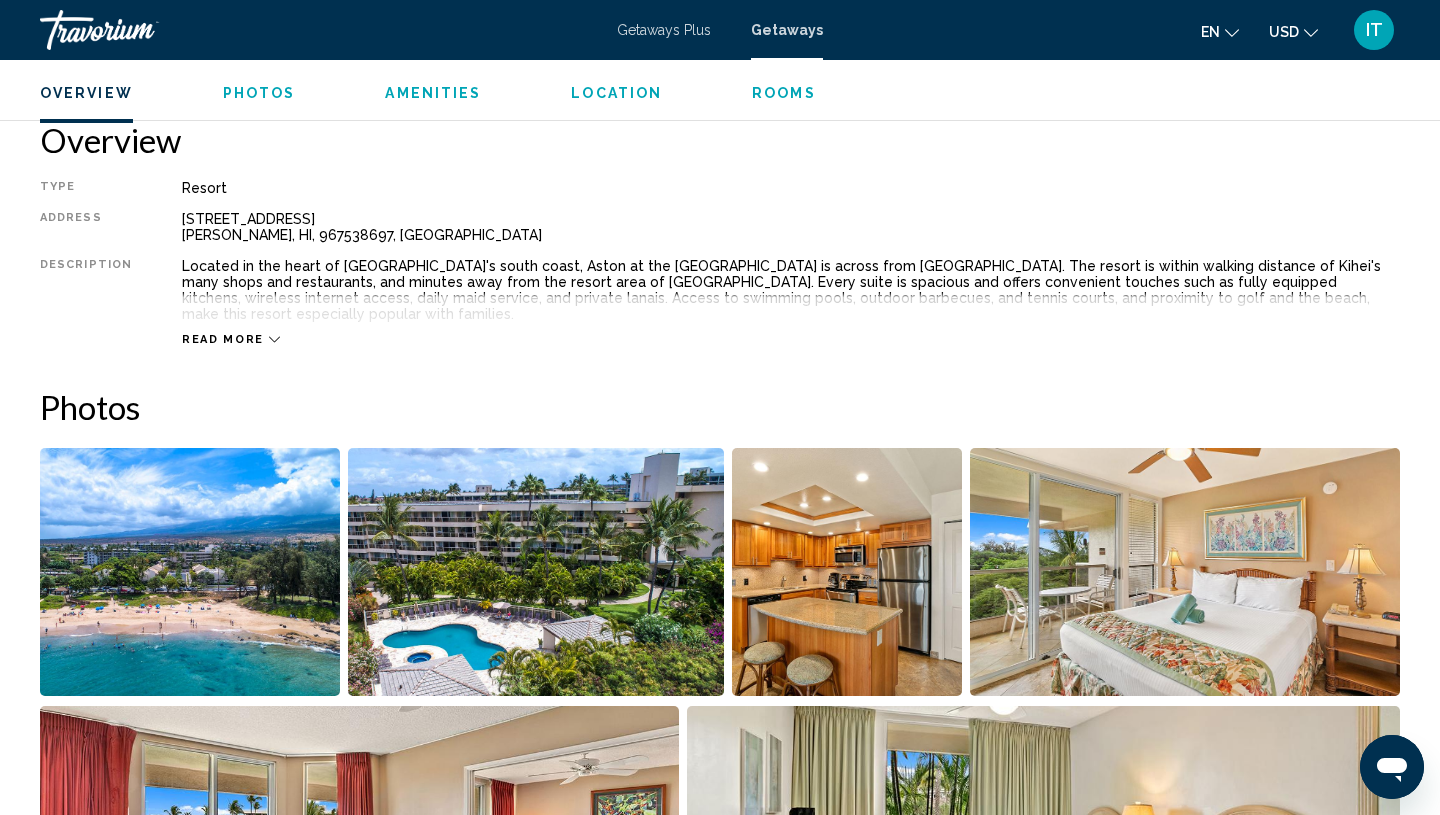 click on "Overview Type Resort All-Inclusive No All-Inclusive Address 2575 South Kihei Road Kihei, HI, 967538697, USA Description Located in the heart of Maui's south coast, Aston at the Maui Banyan is across from Kamaole Beach Park. The resort is within walking distance of Kihei's many shops and restaurants, and minutes away from the resort area of Wailea. Every suite is spacious and offers convenient touches such as fully equipped kitchens, wireless internet access, daily maid service, and private lanais. Access to swimming pools, outdoor barbecues, and tennis courts, and proximity to golf and the beach, make this resort especially popular with families. Read more
Photos Amenities gym No Amenities available. All-Inclusive Information Location ← Move left → Move right ↑ Move up ↓ Move down + Zoom in - Zoom out Home Jump left by 75% End Jump right by 75% Page Up Jump up by 75% Page Down Jump down by 75% To navigate, press the arrow keys. Use ⌘ + scroll to zoom the map Keyboard shortcuts 2" at bounding box center (720, 10212) 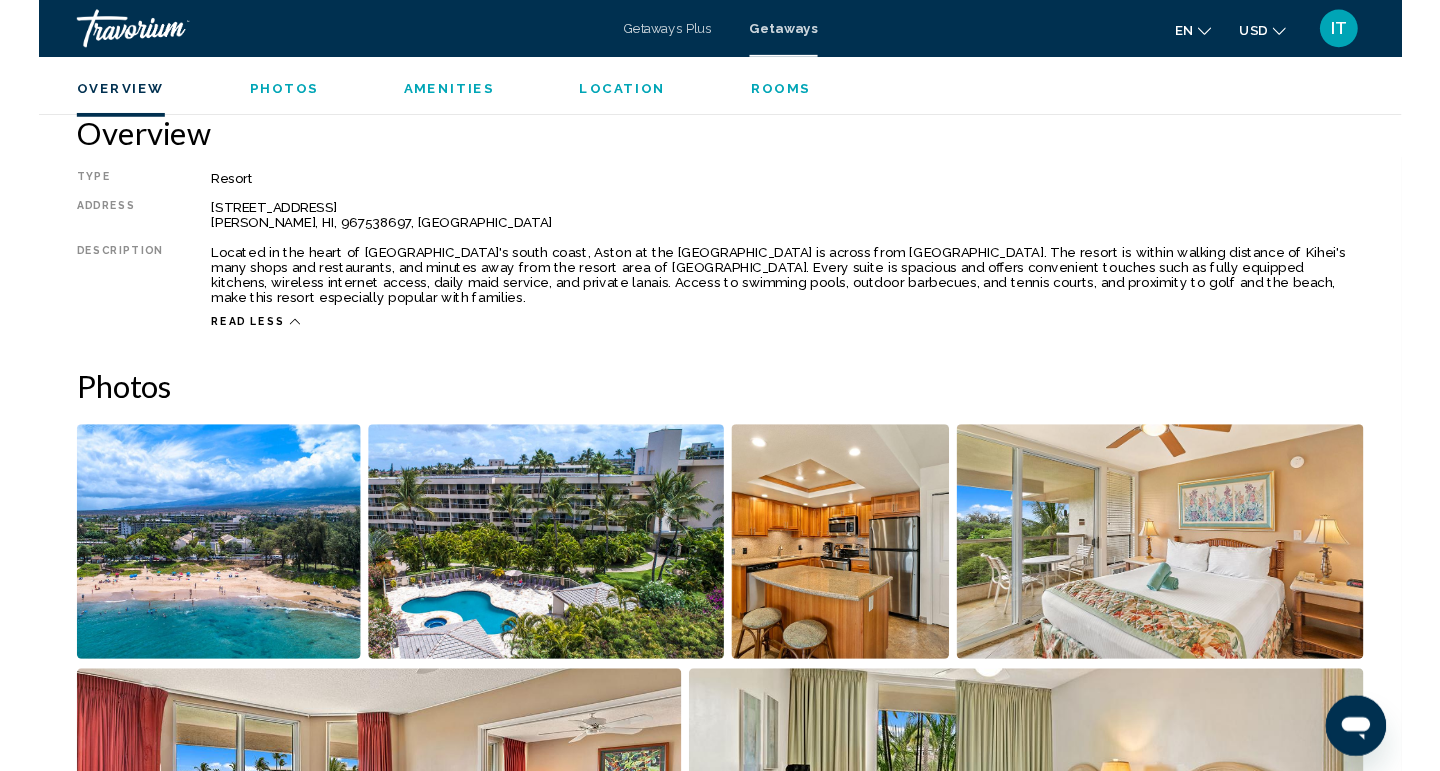 scroll, scrollTop: 0, scrollLeft: 0, axis: both 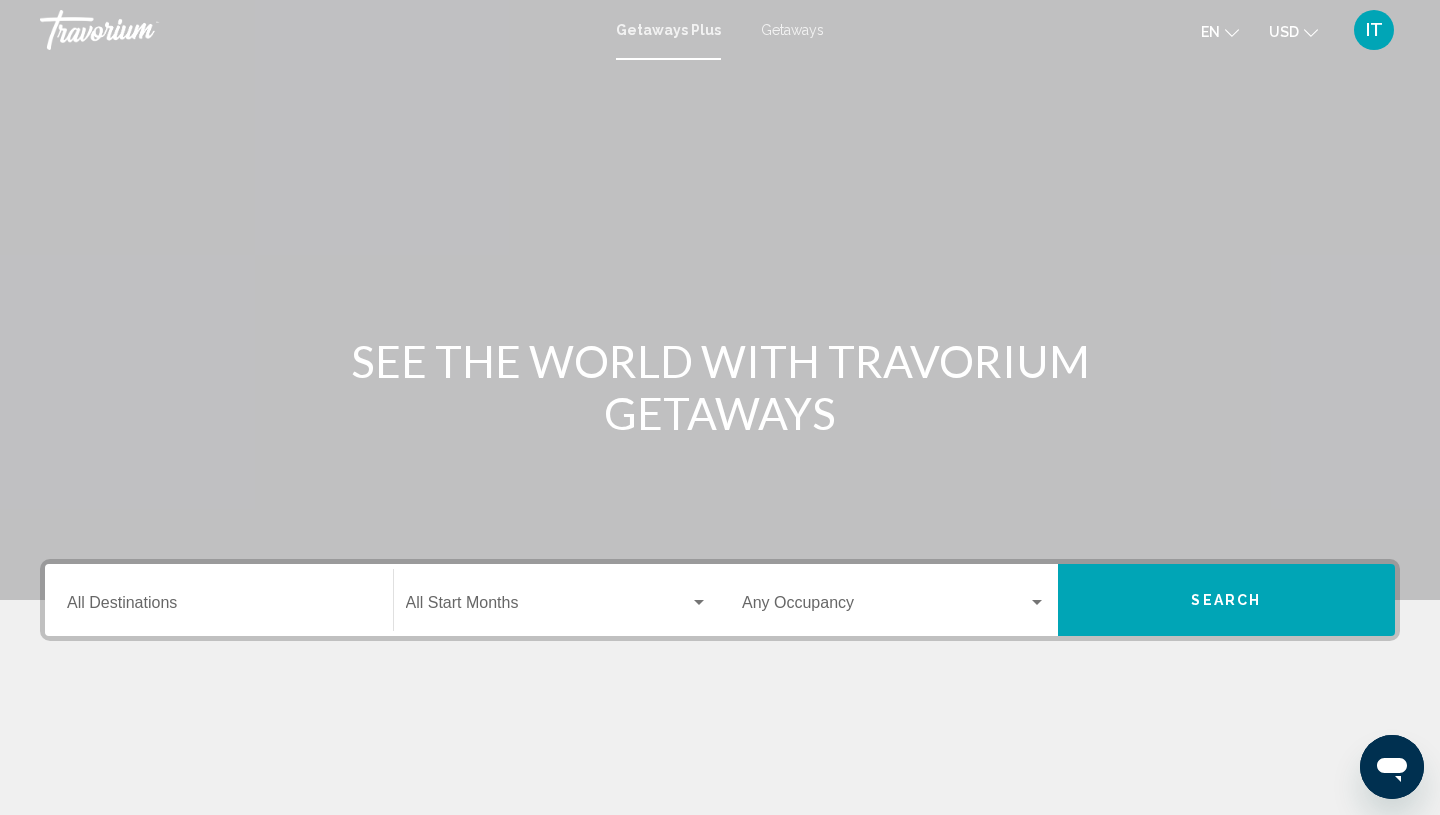 click on "Getaways Plus  Getaways en
English Español Français Italiano Português русский USD
USD ($) MXN (Mex$) CAD (Can$) GBP (£) EUR (€) AUD (A$) NZD (NZ$) CNY (CN¥) IT Login" at bounding box center [720, 30] 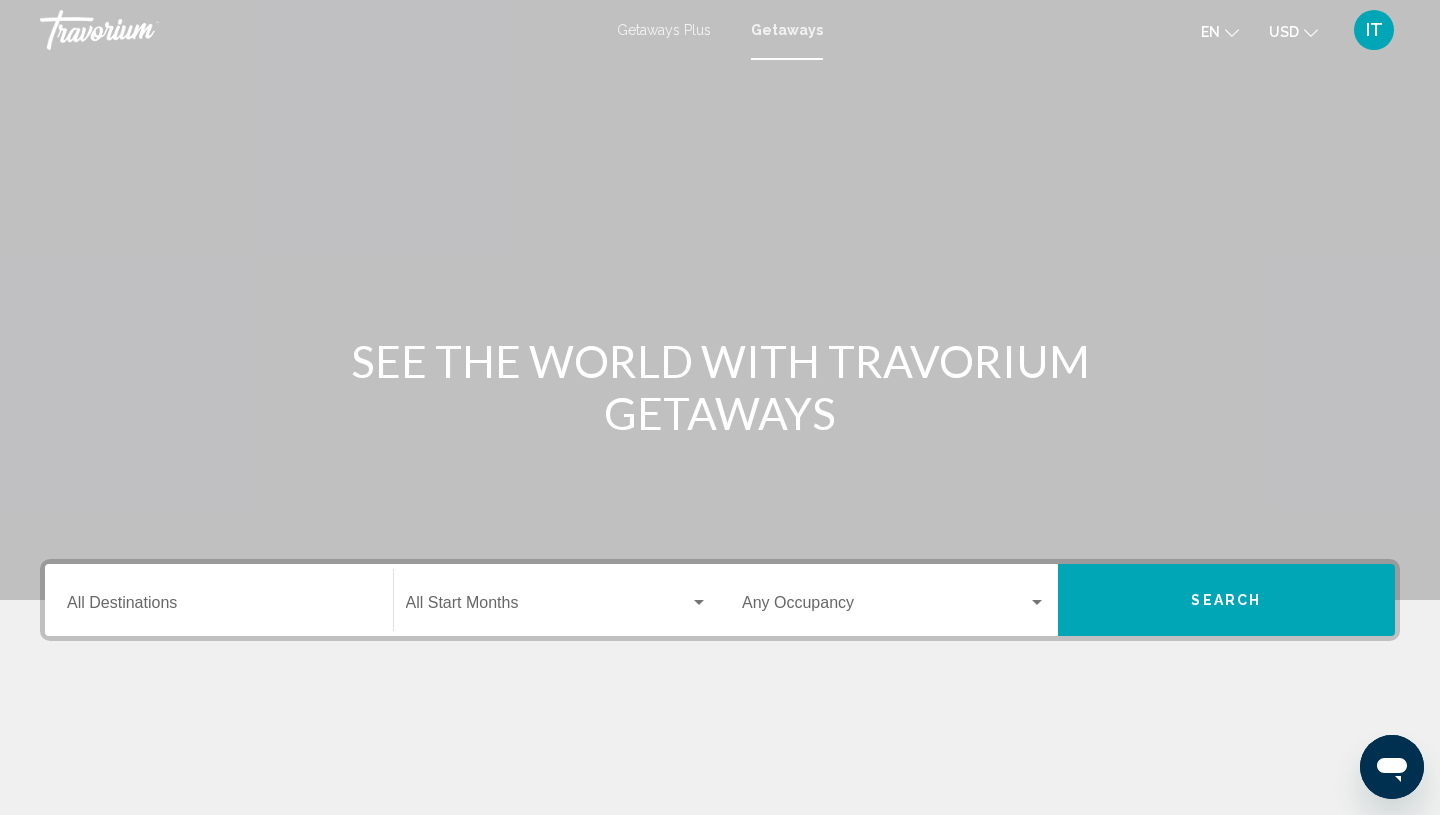 click on "Destination All Destinations" at bounding box center (219, 607) 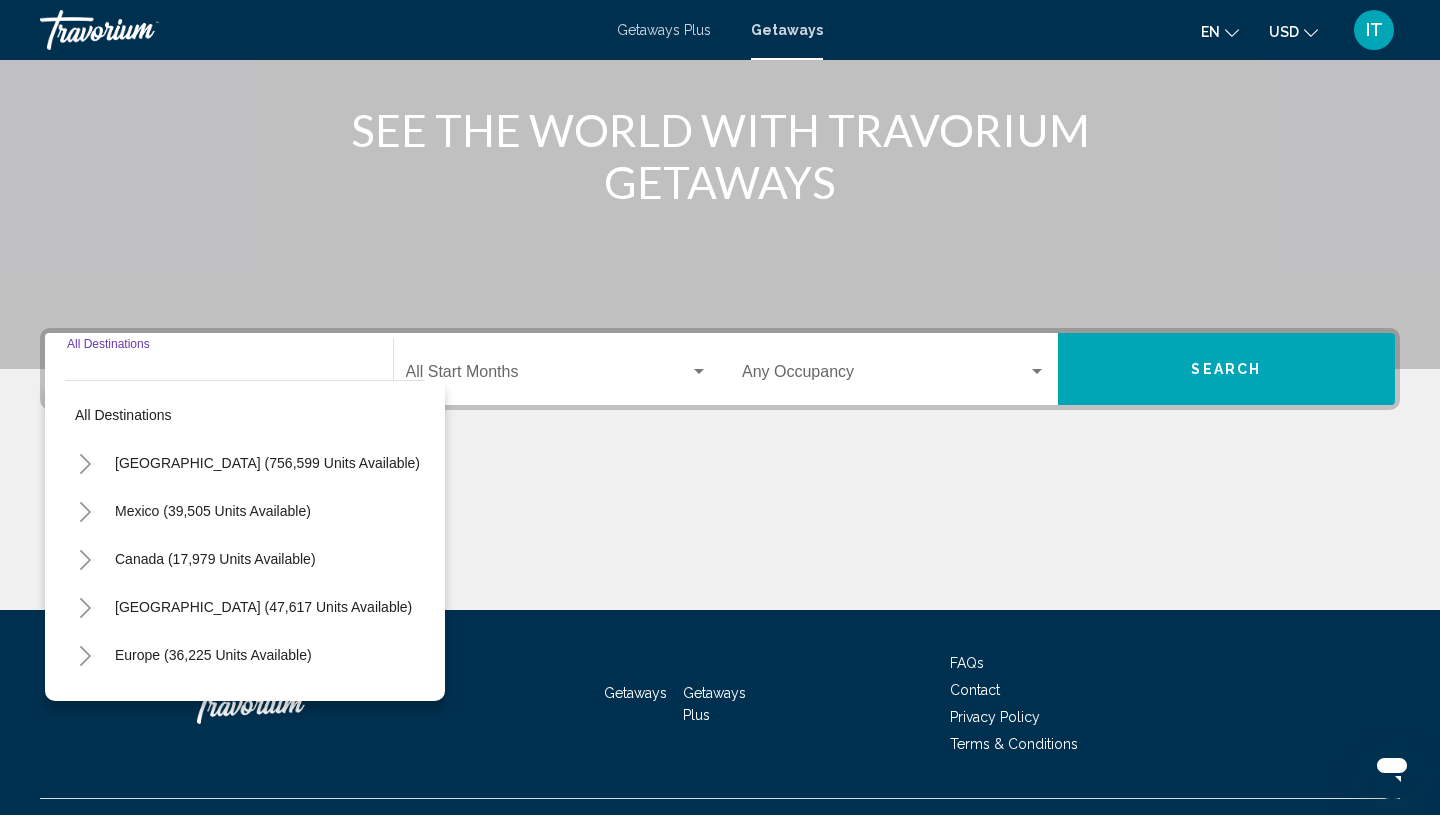 scroll, scrollTop: 271, scrollLeft: 0, axis: vertical 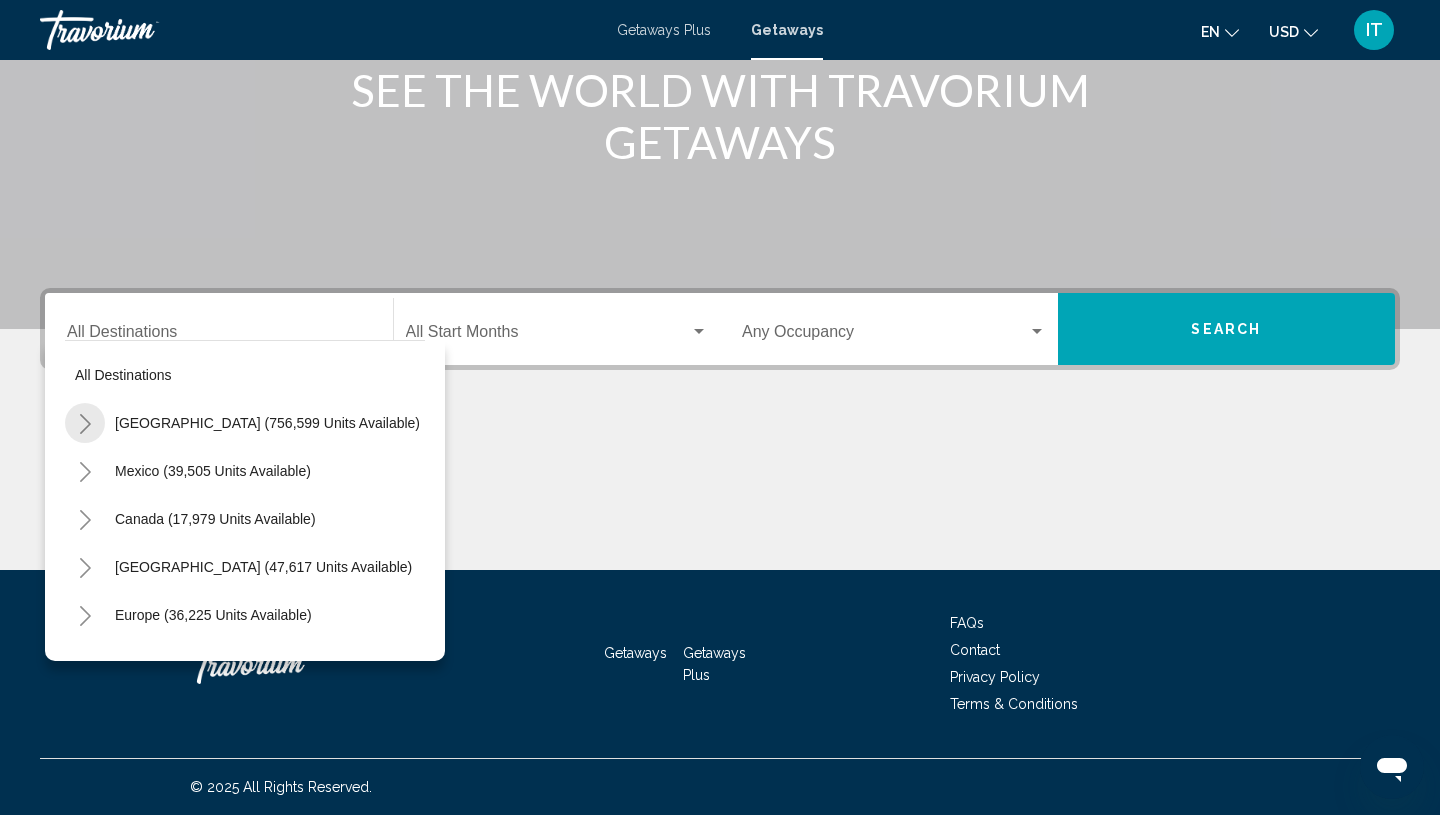 click 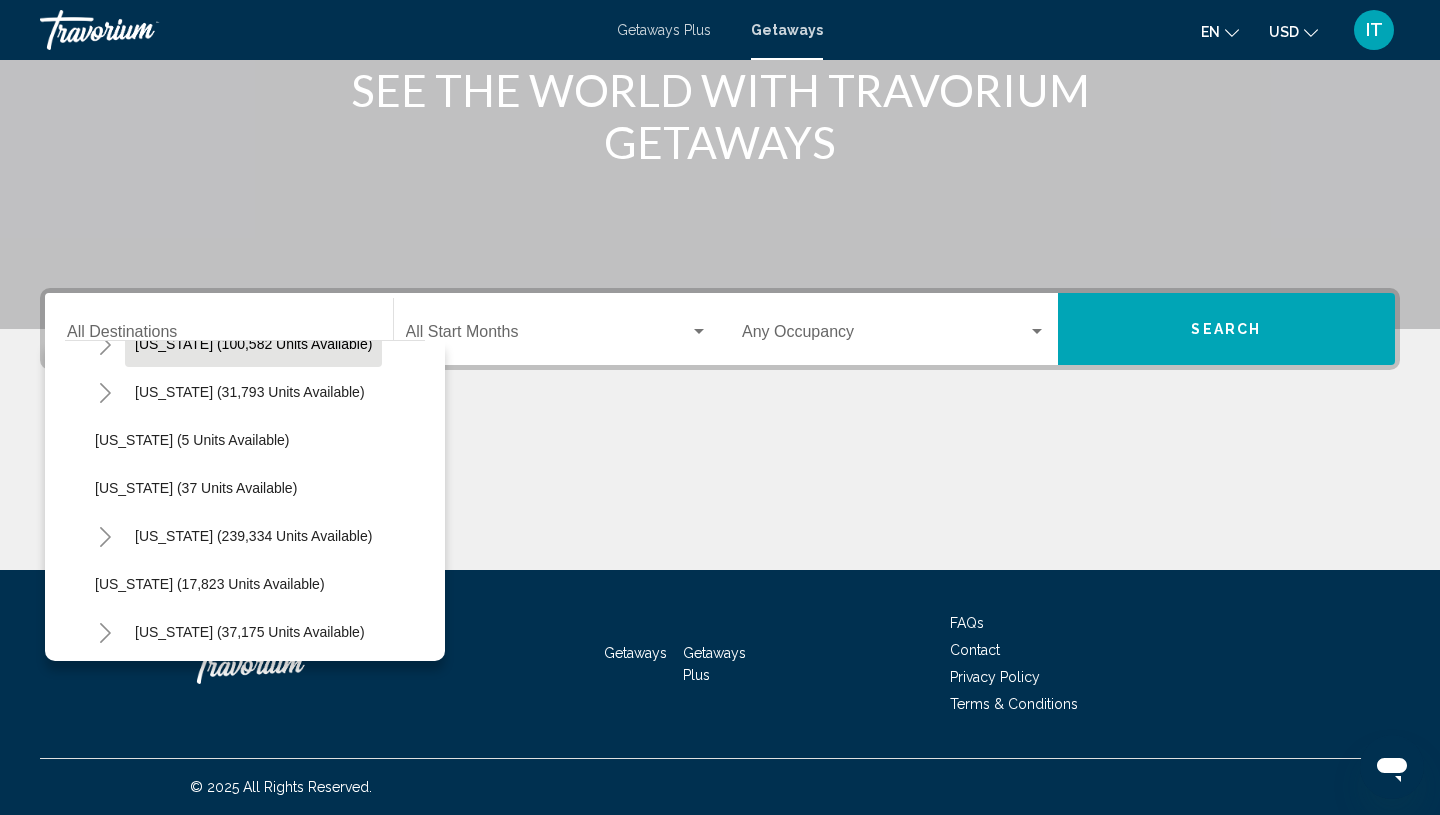 scroll, scrollTop: 234, scrollLeft: 0, axis: vertical 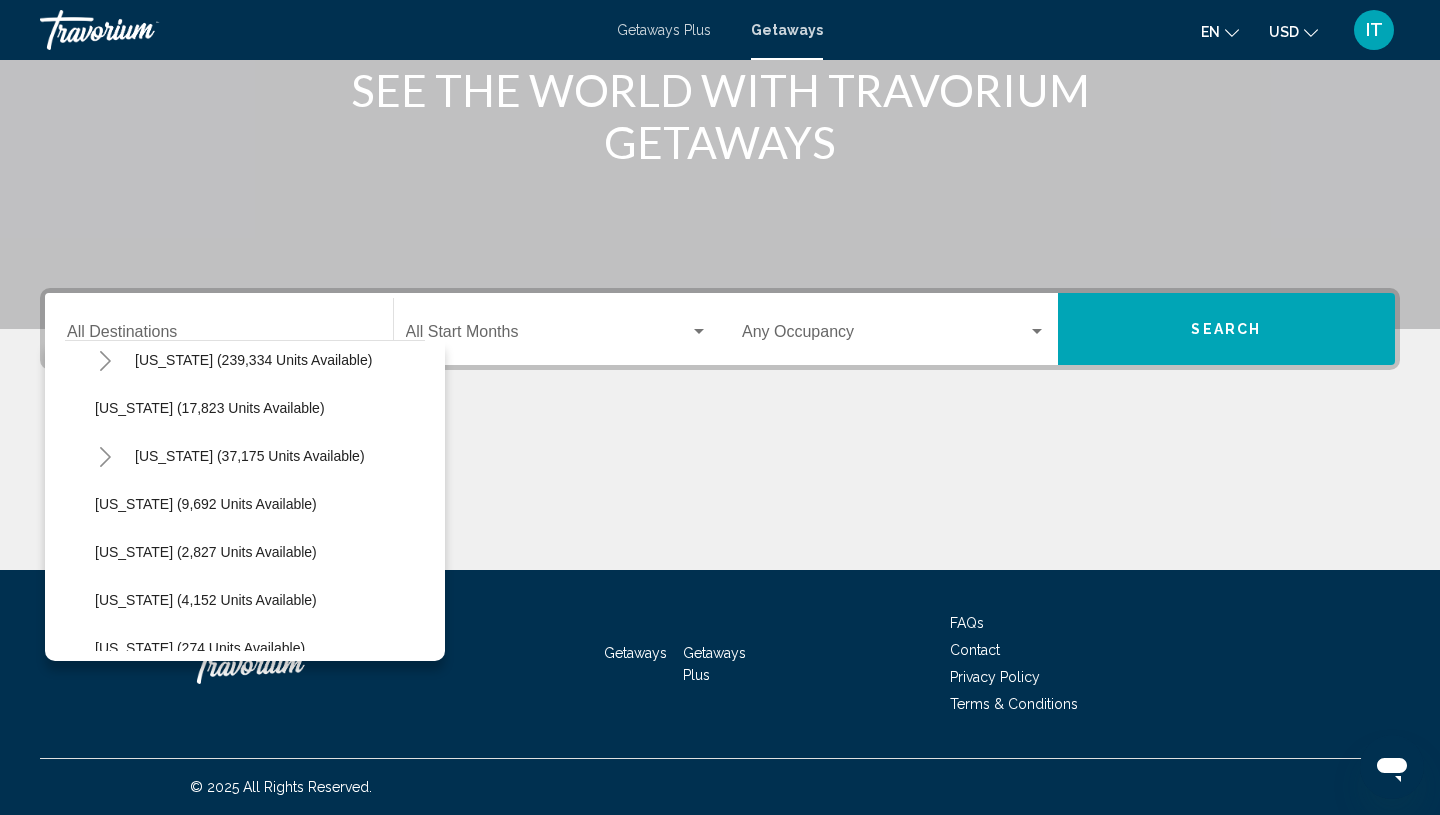 click 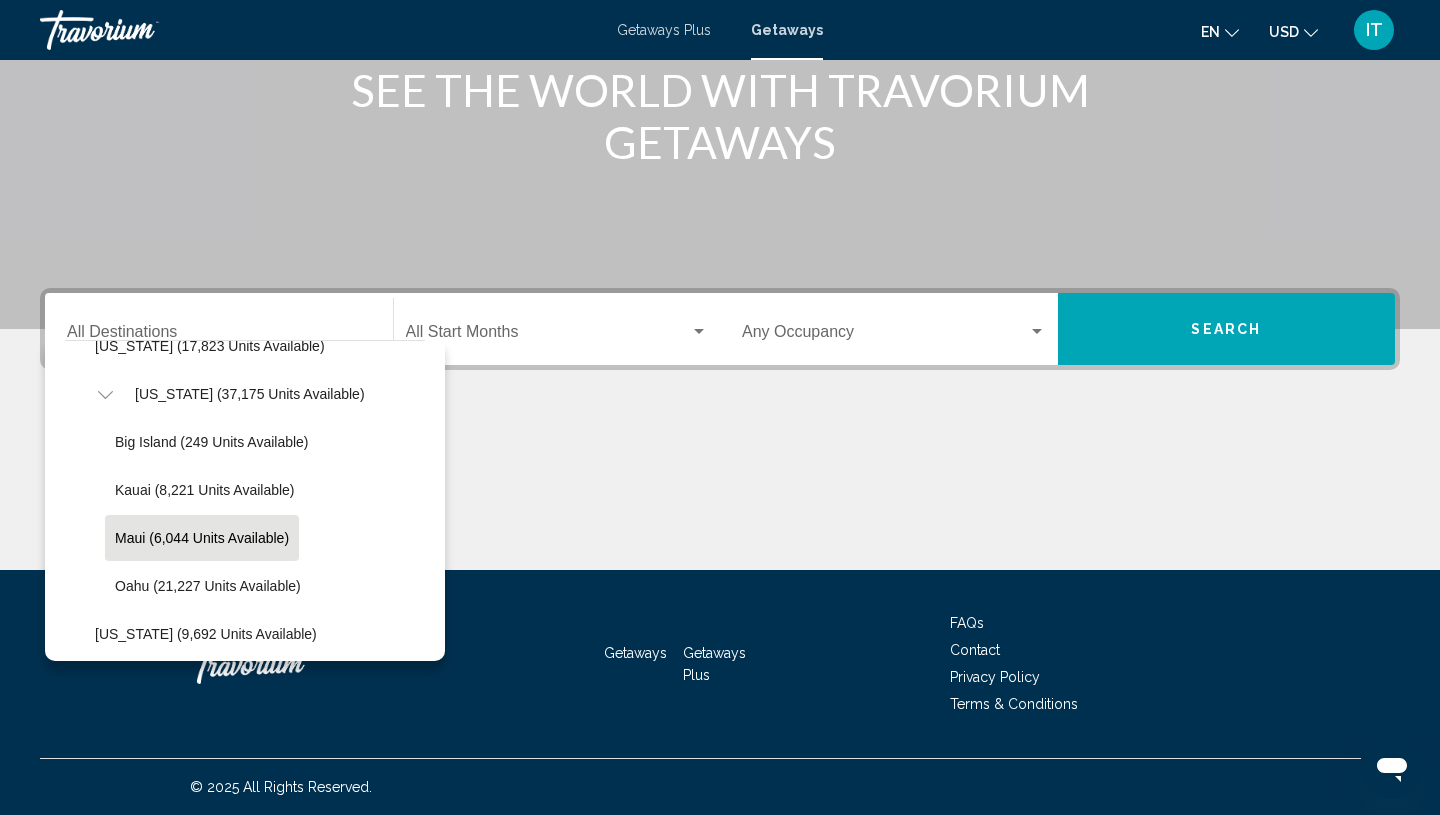 scroll, scrollTop: 460, scrollLeft: 0, axis: vertical 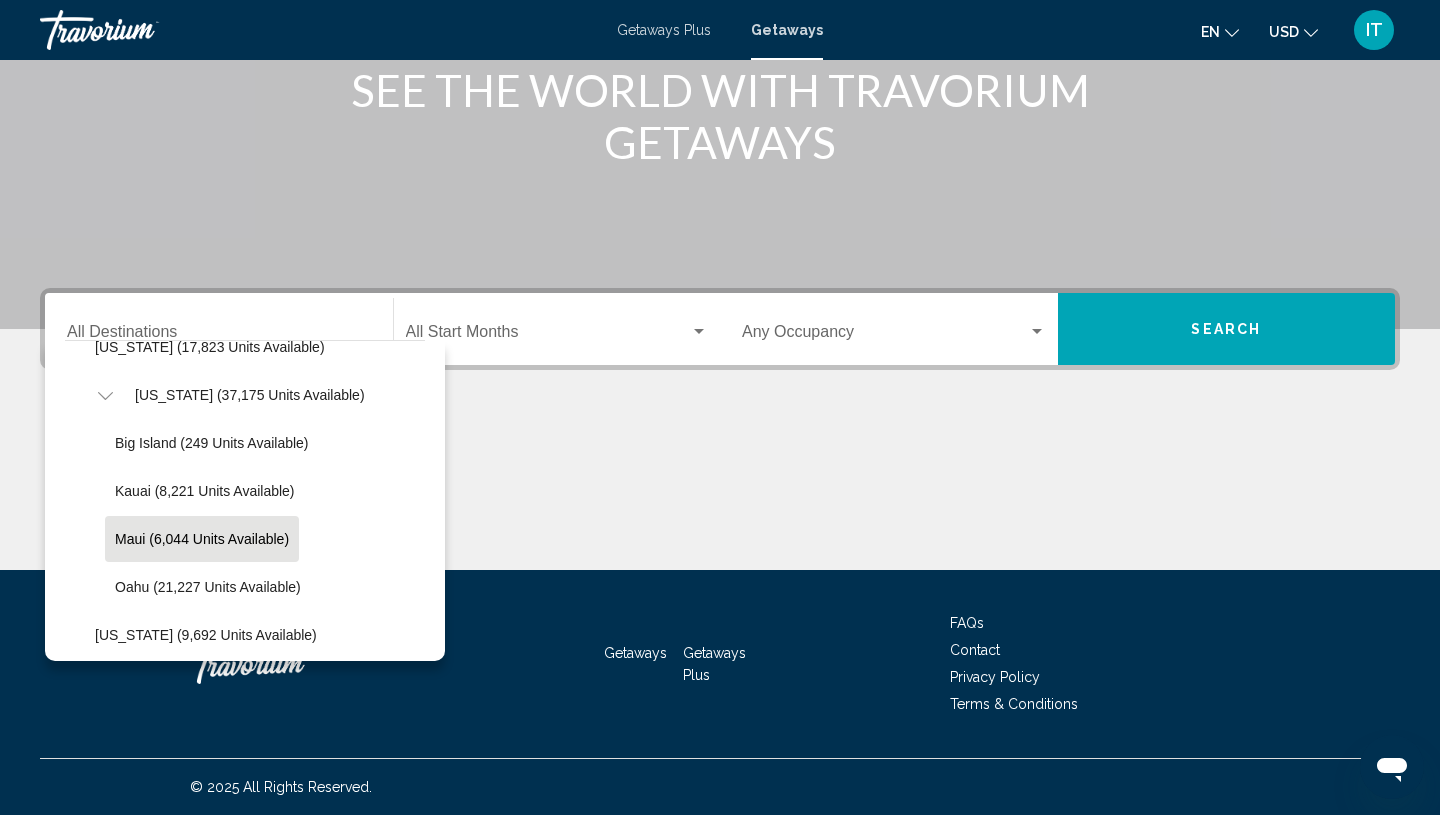 click on "Maui (6,044 units available)" 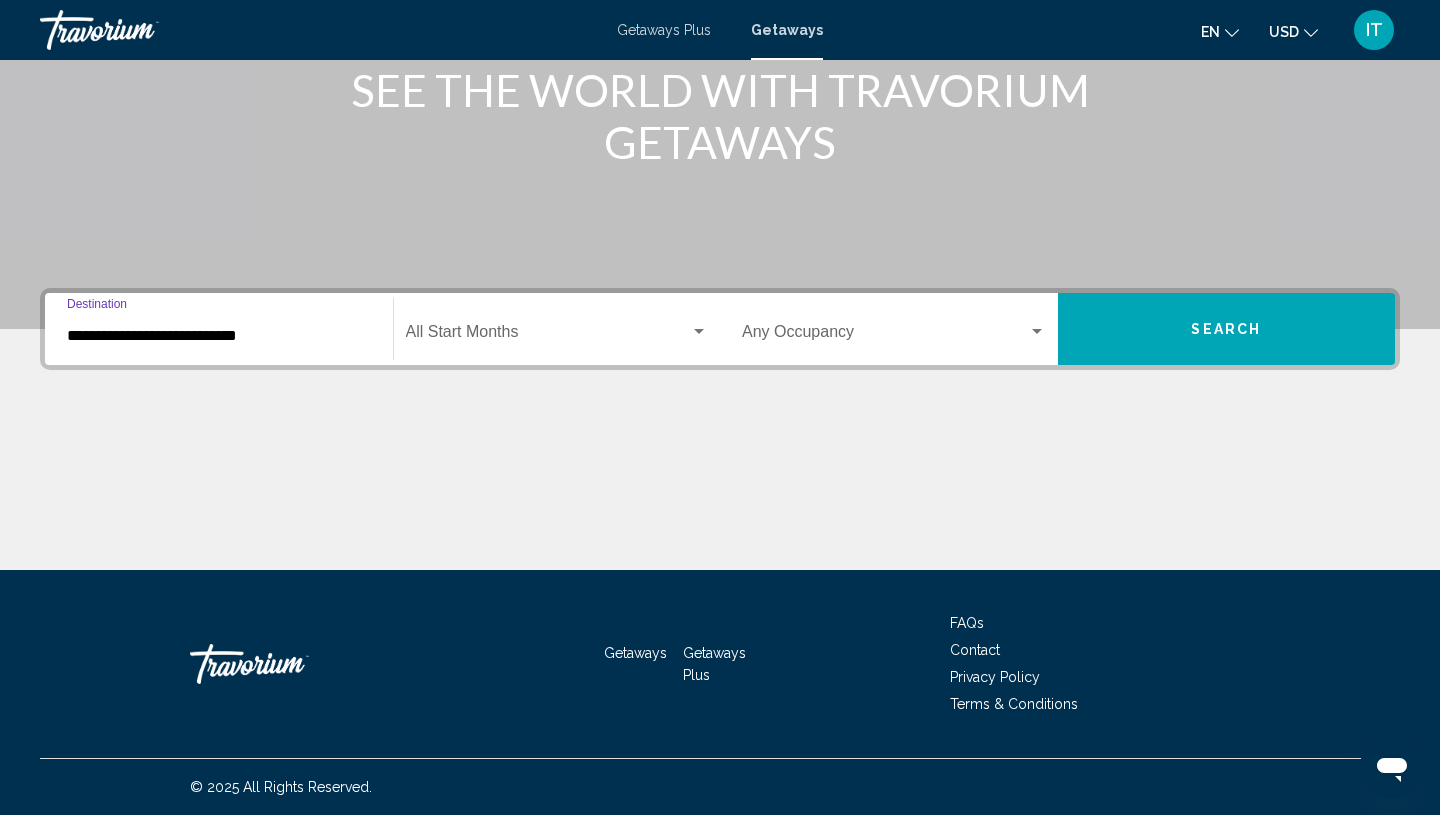 click on "**********" at bounding box center [219, 329] 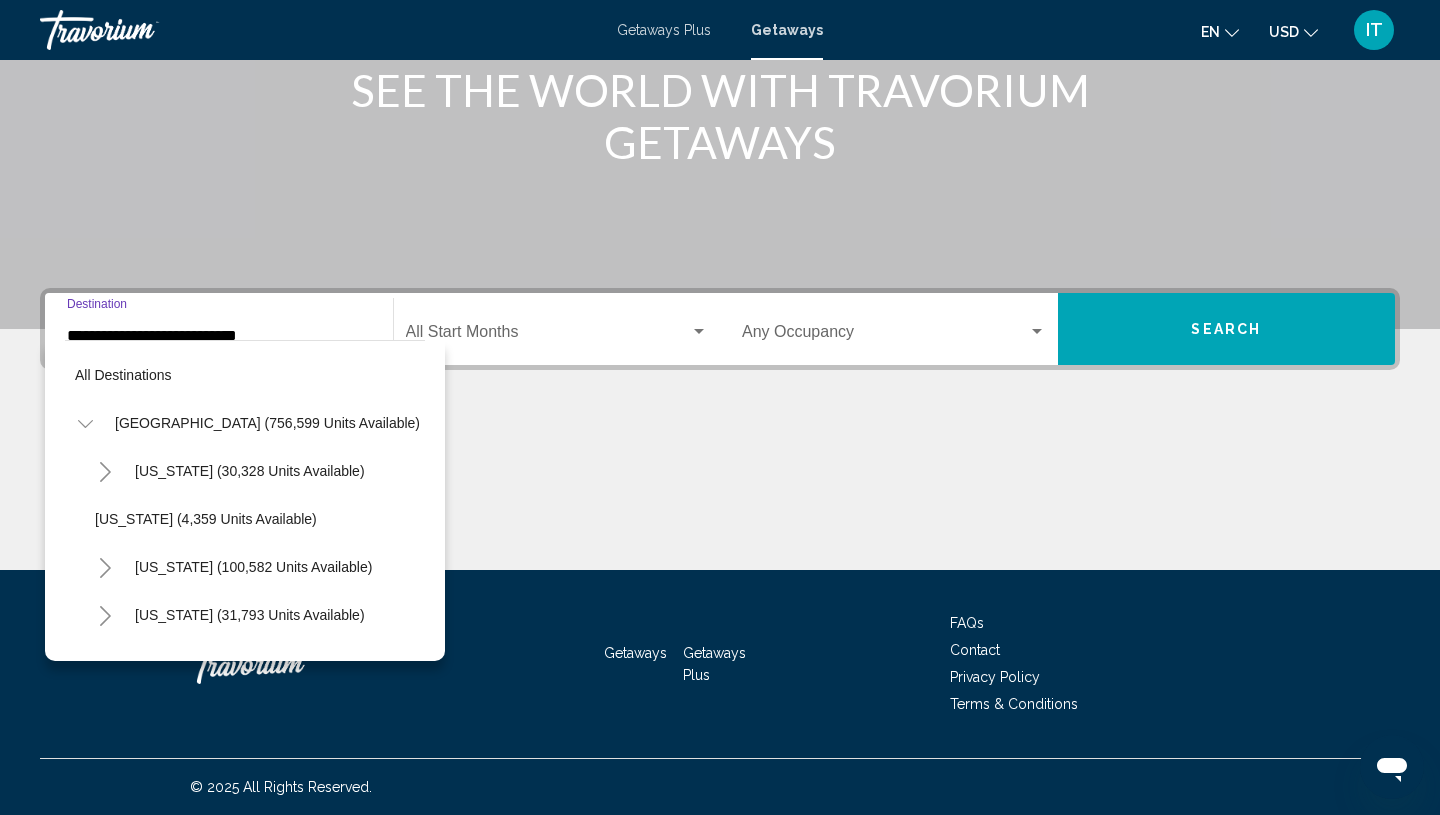 scroll, scrollTop: 503, scrollLeft: 0, axis: vertical 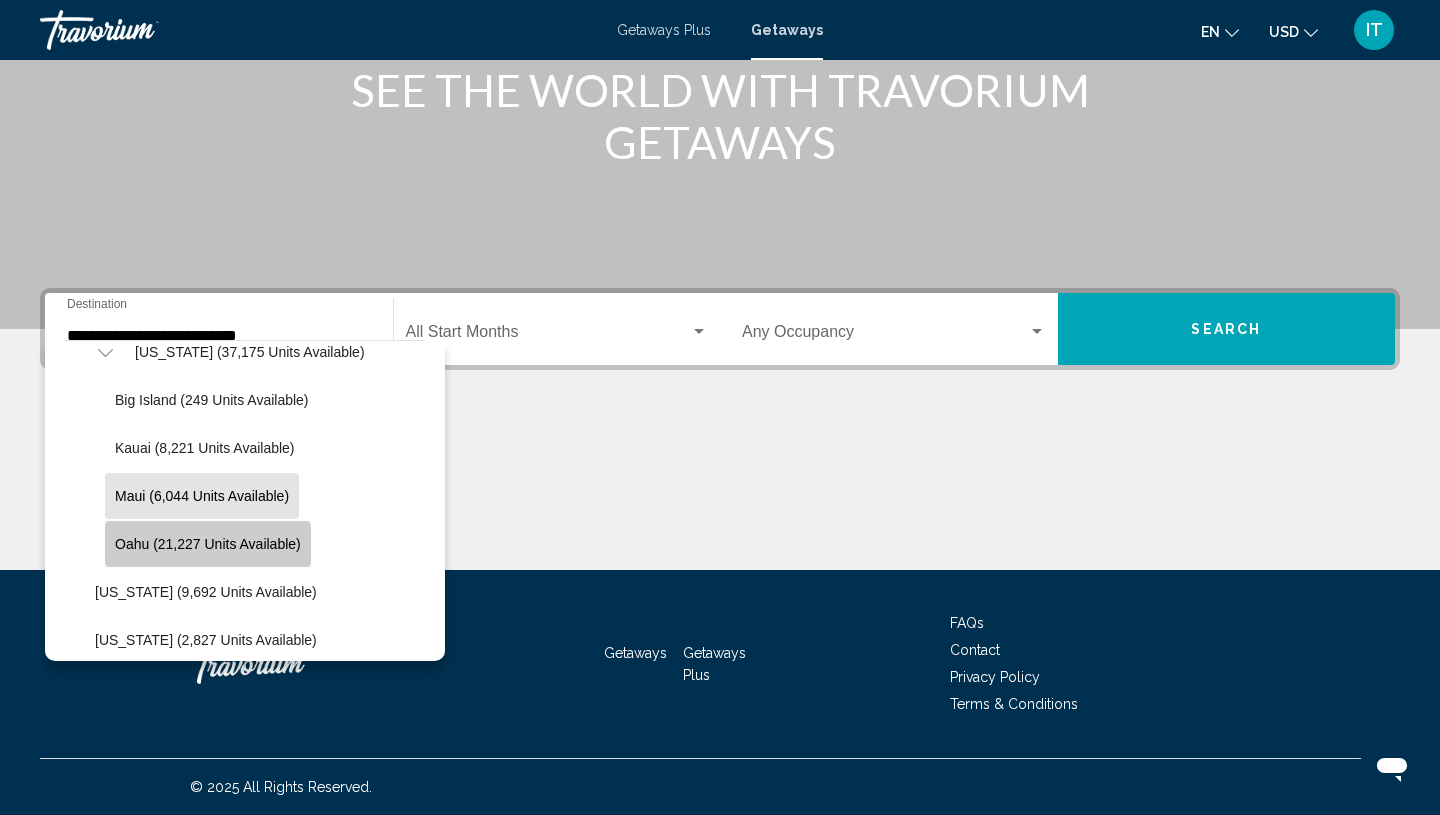 click on "Oahu (21,227 units available)" 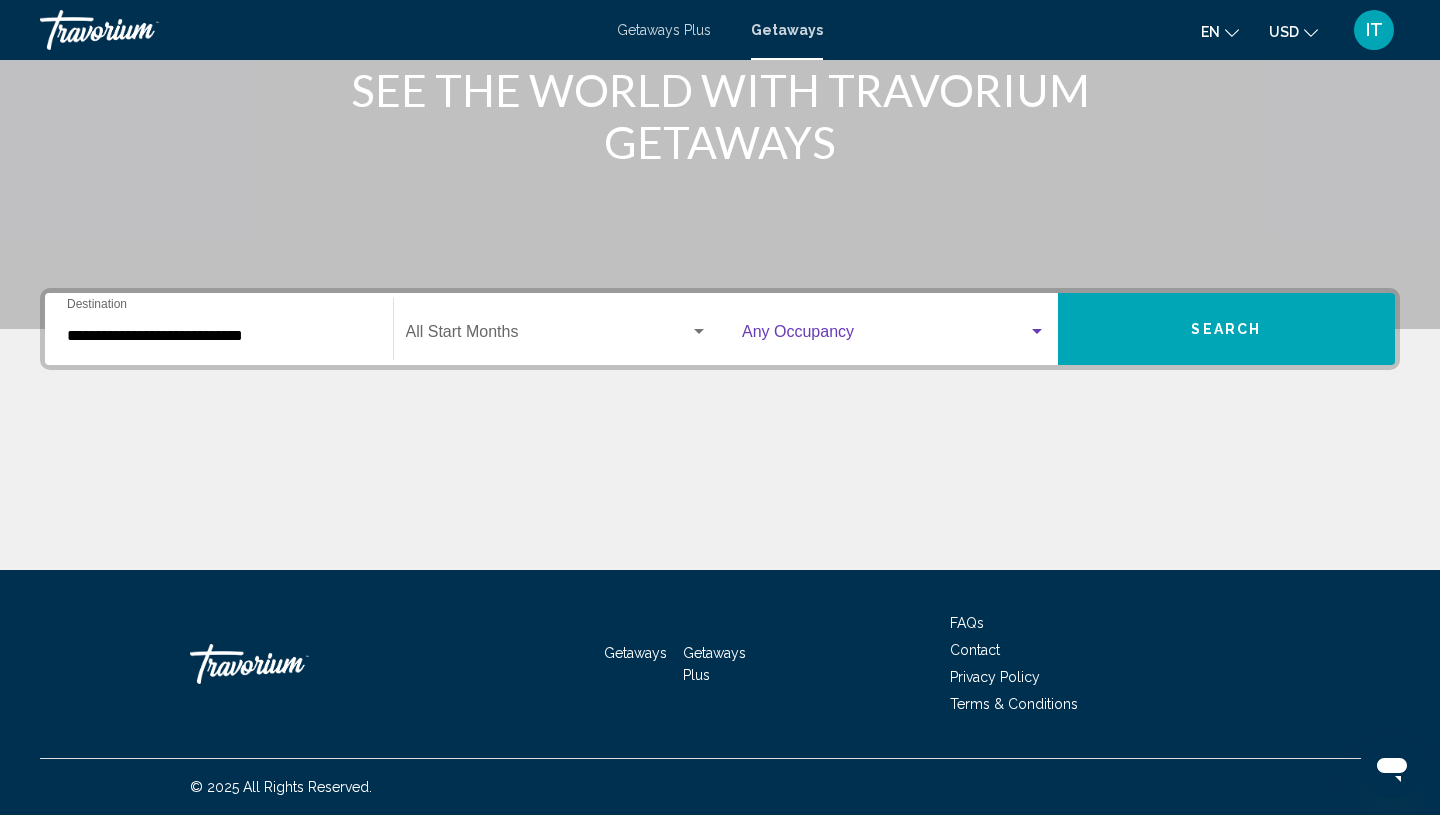 click at bounding box center [885, 336] 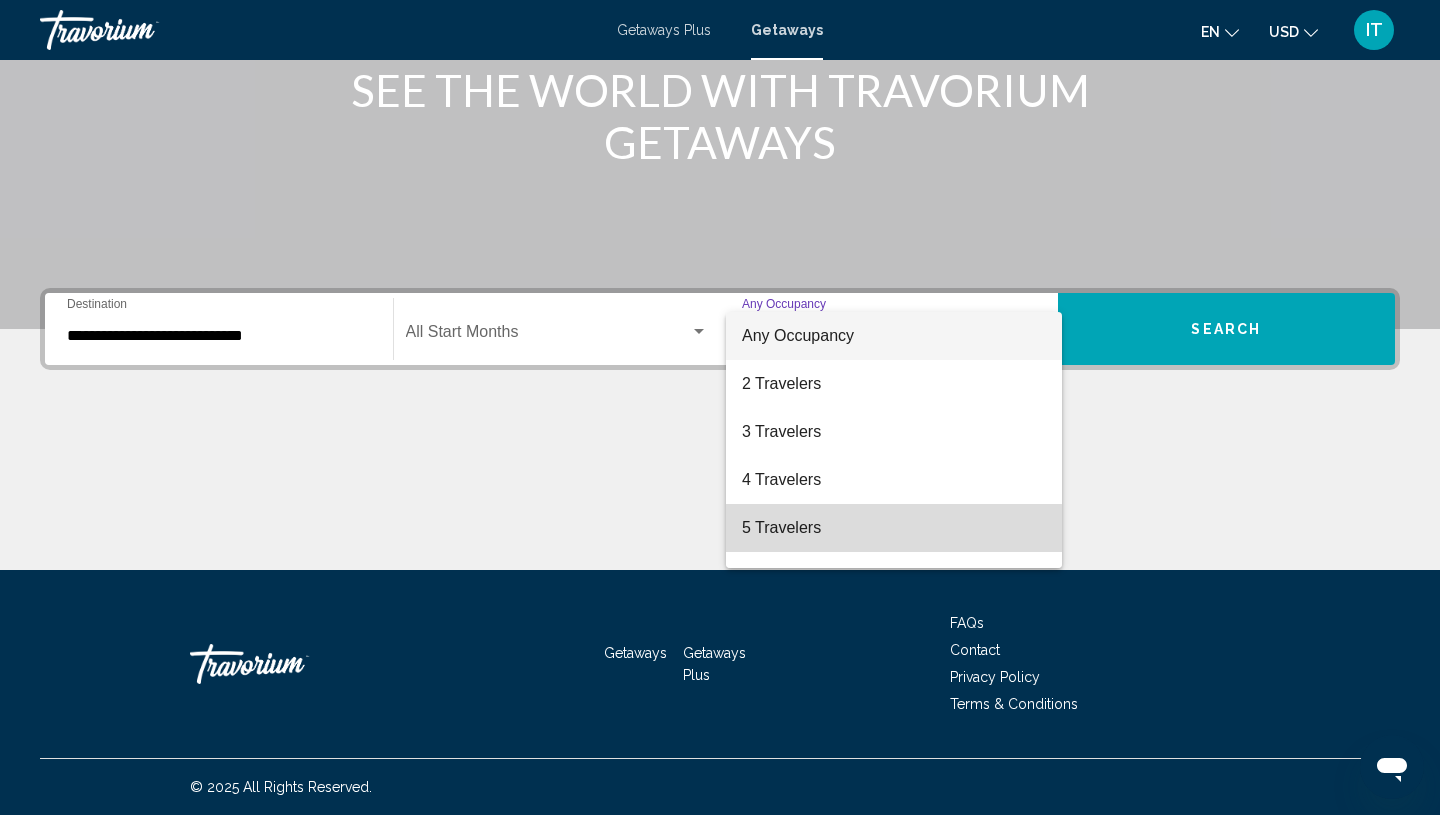 click on "5 Travelers" at bounding box center (894, 528) 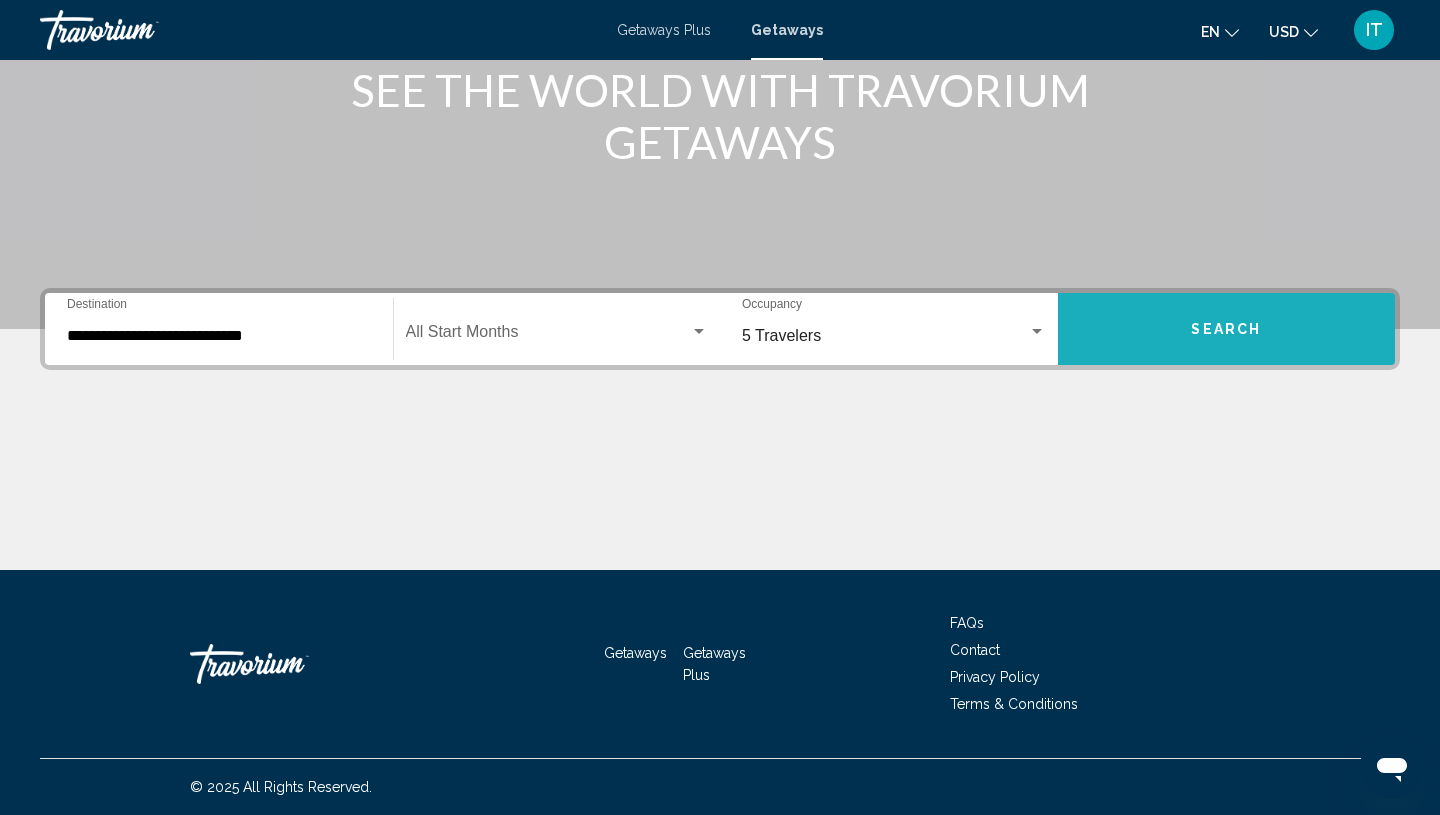 click on "Search" at bounding box center (1226, 330) 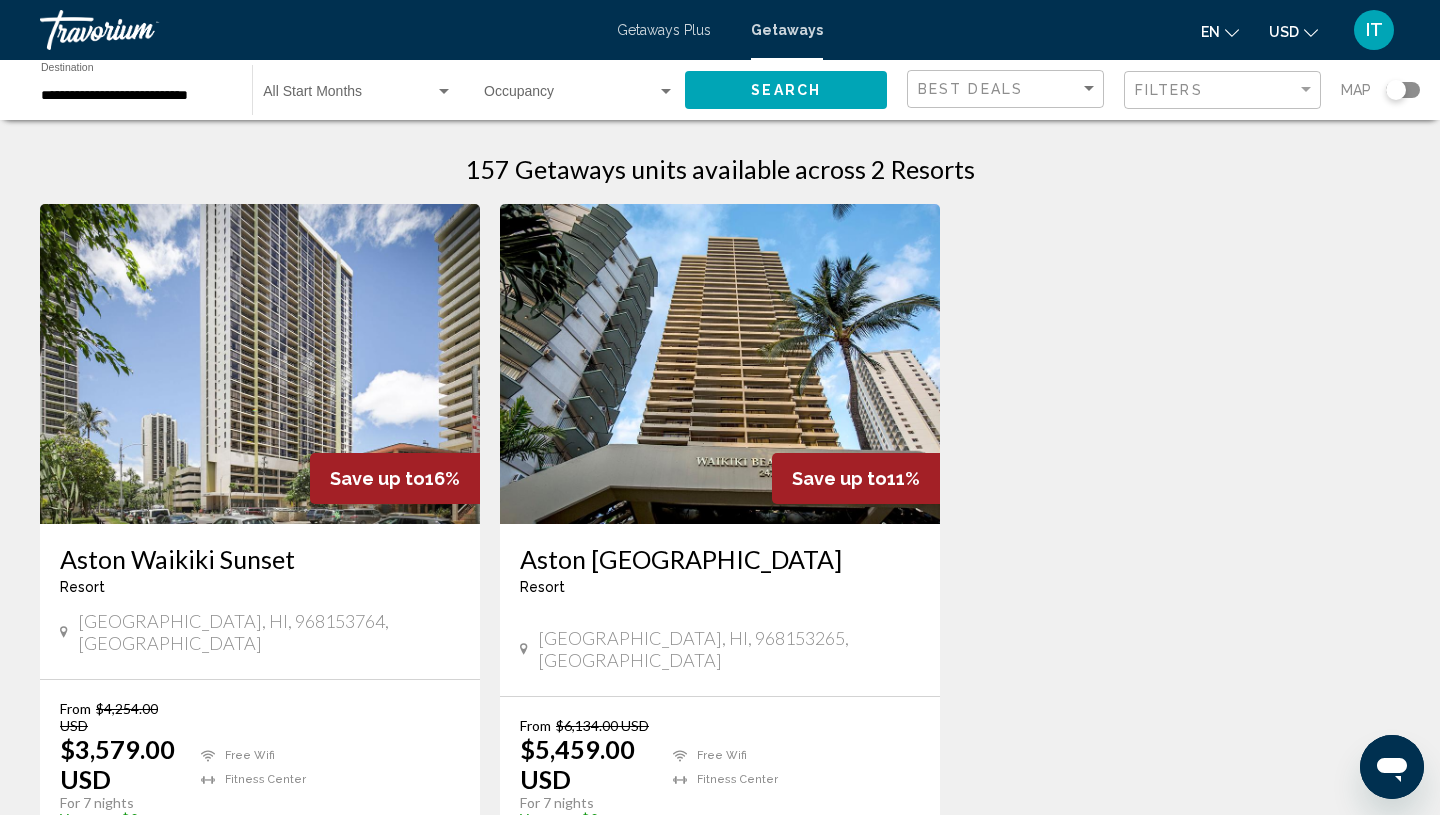 scroll, scrollTop: 0, scrollLeft: 0, axis: both 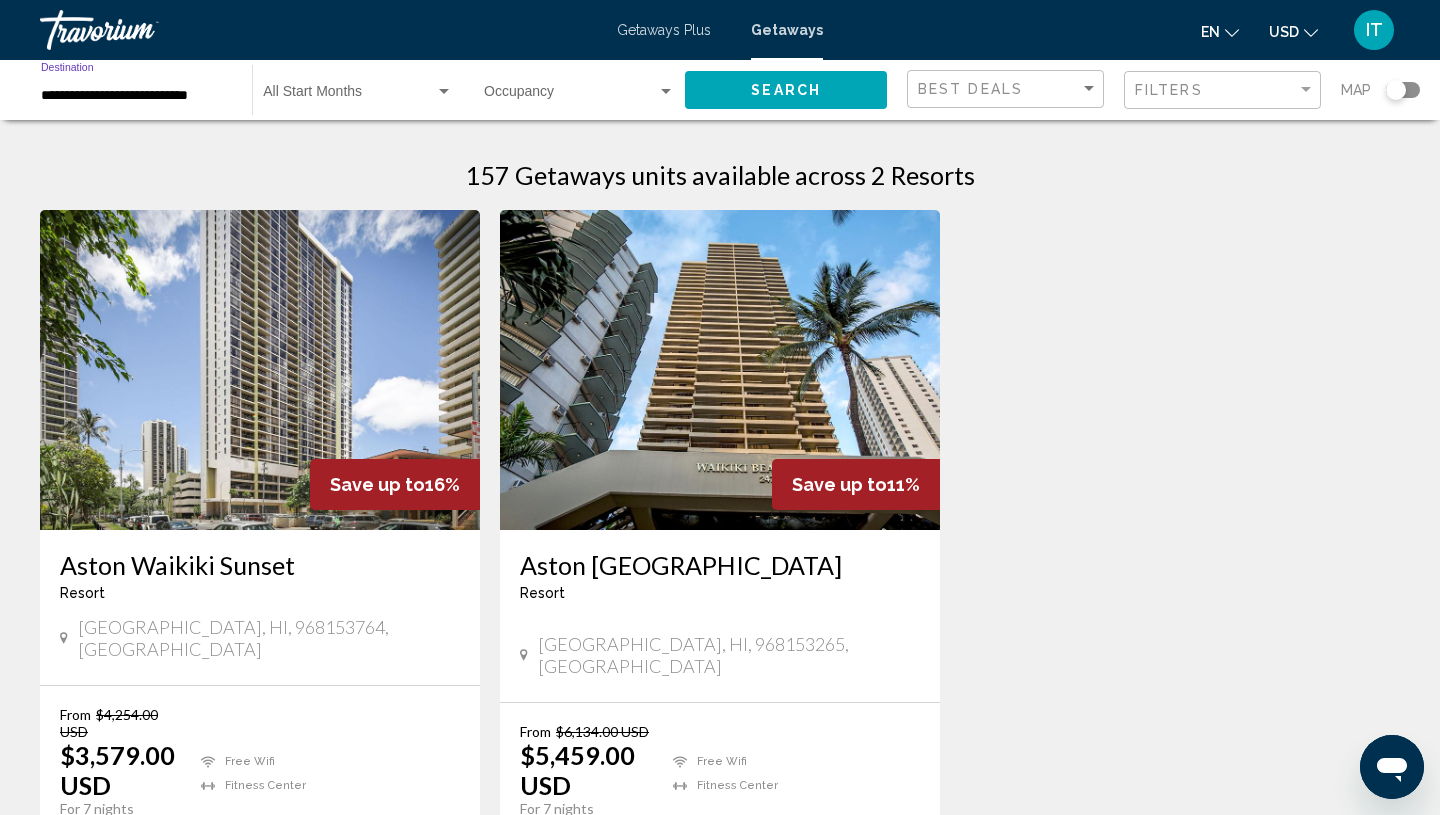 click on "**********" at bounding box center (136, 96) 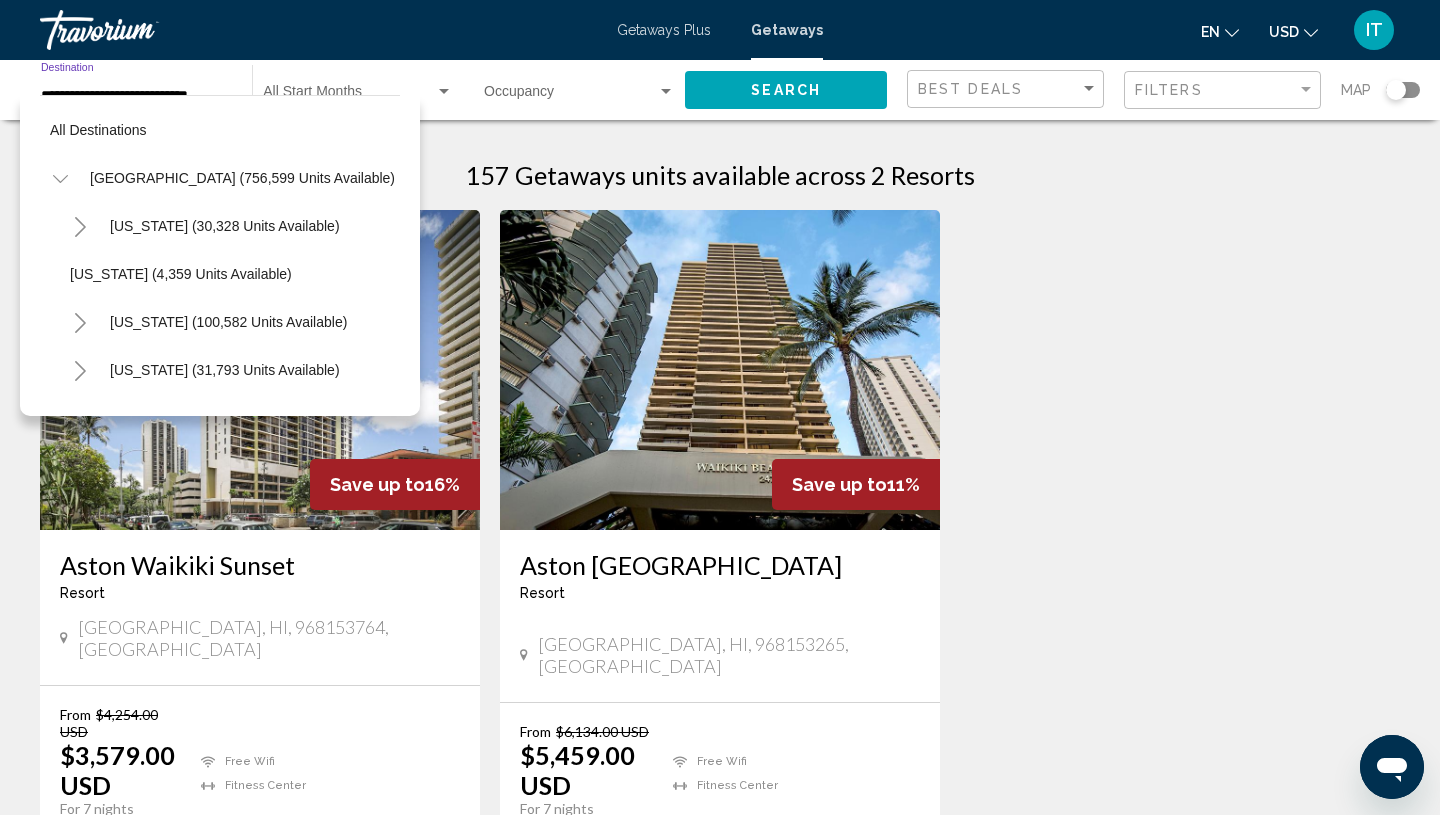 scroll, scrollTop: 551, scrollLeft: 0, axis: vertical 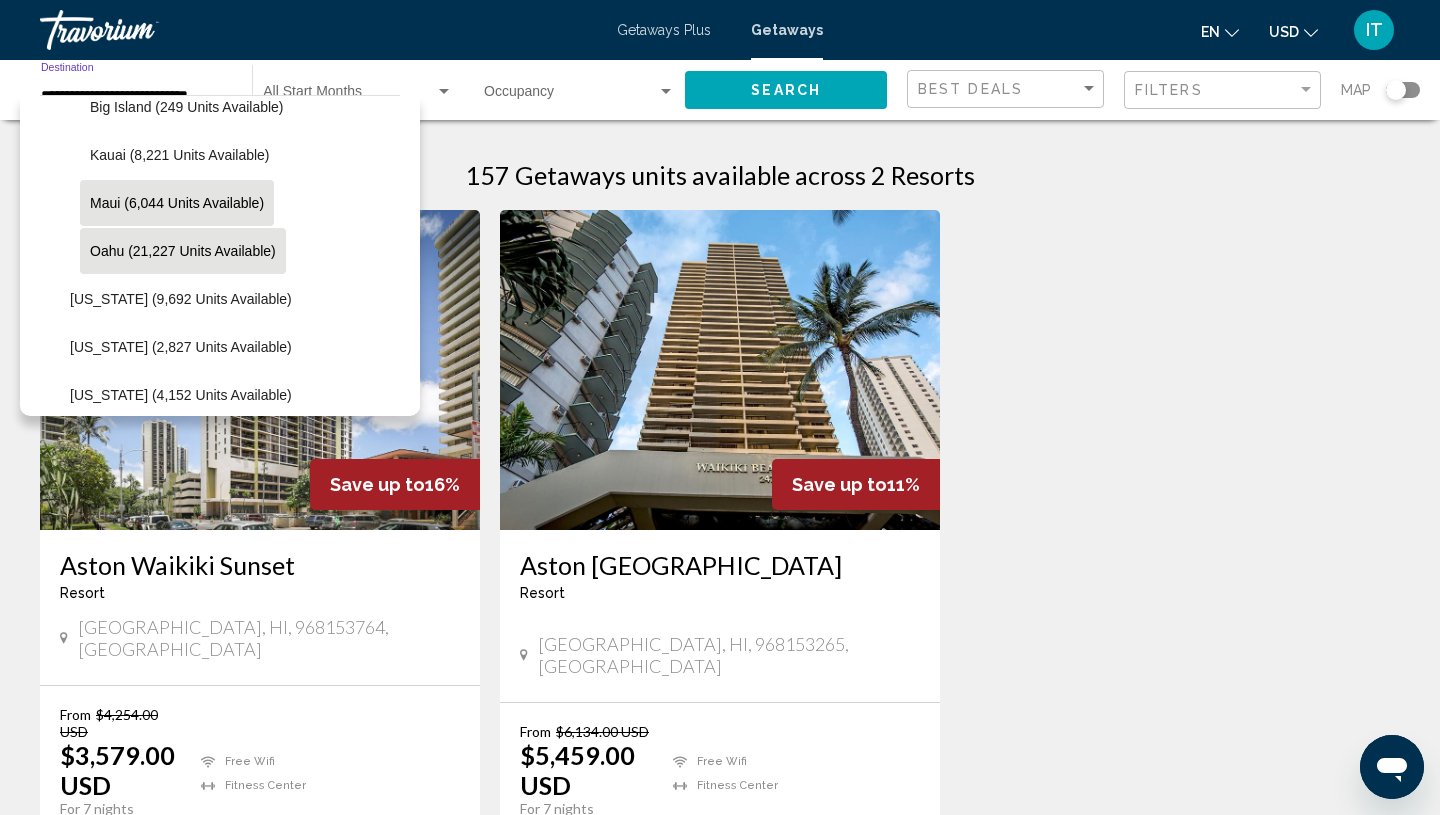 click on "Maui (6,044 units available)" 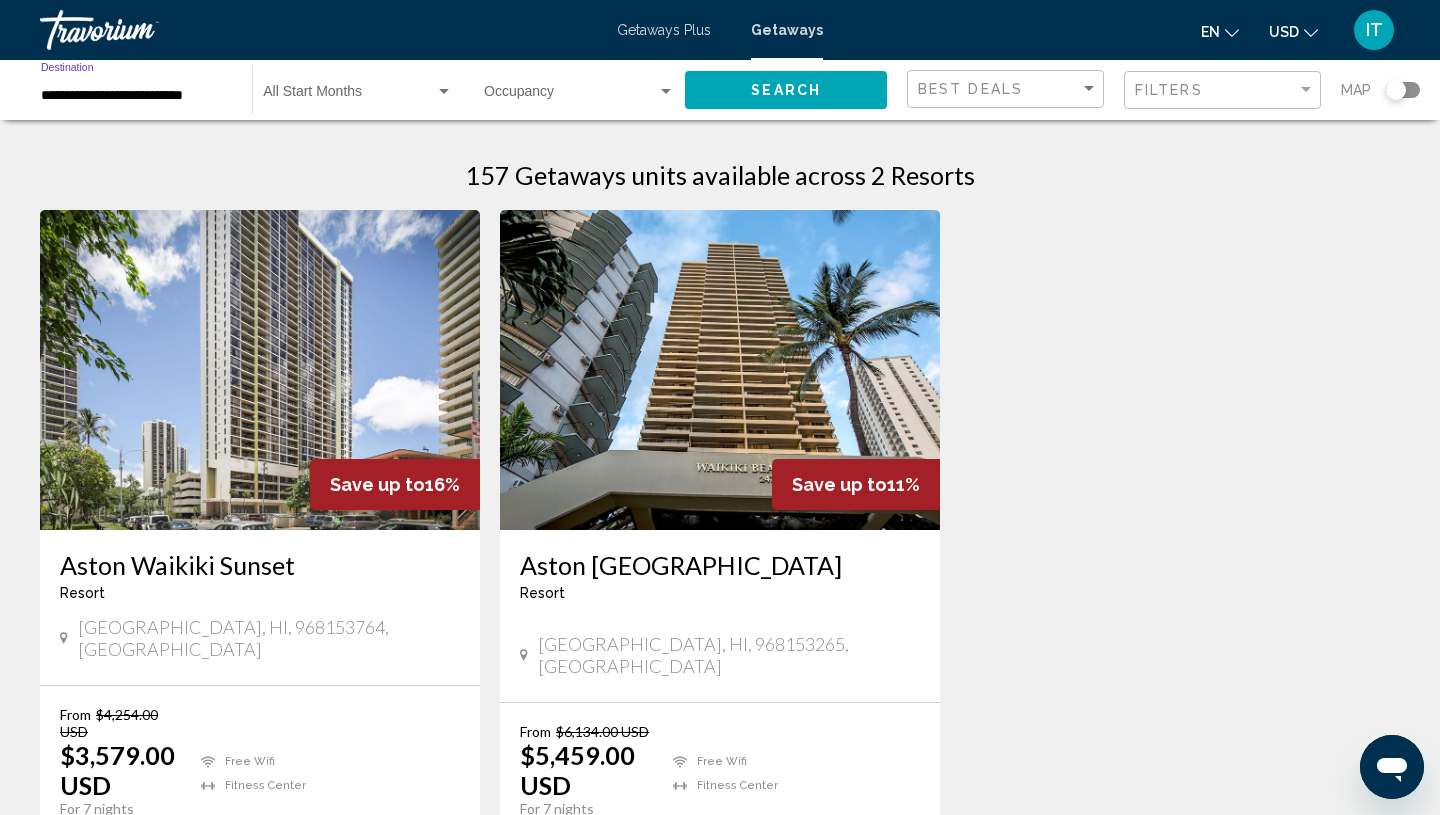 click on "Search" 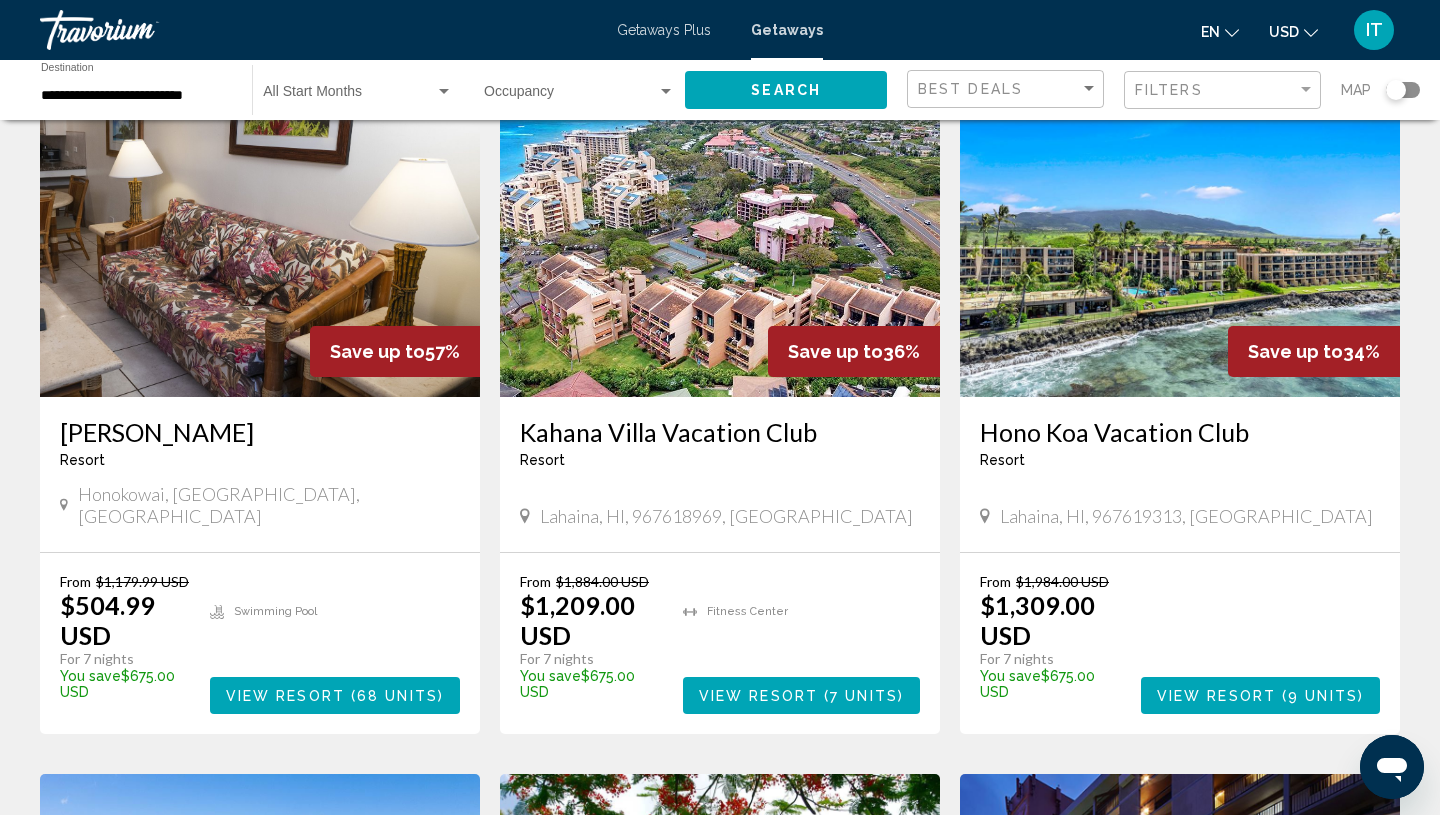 scroll, scrollTop: 0, scrollLeft: 0, axis: both 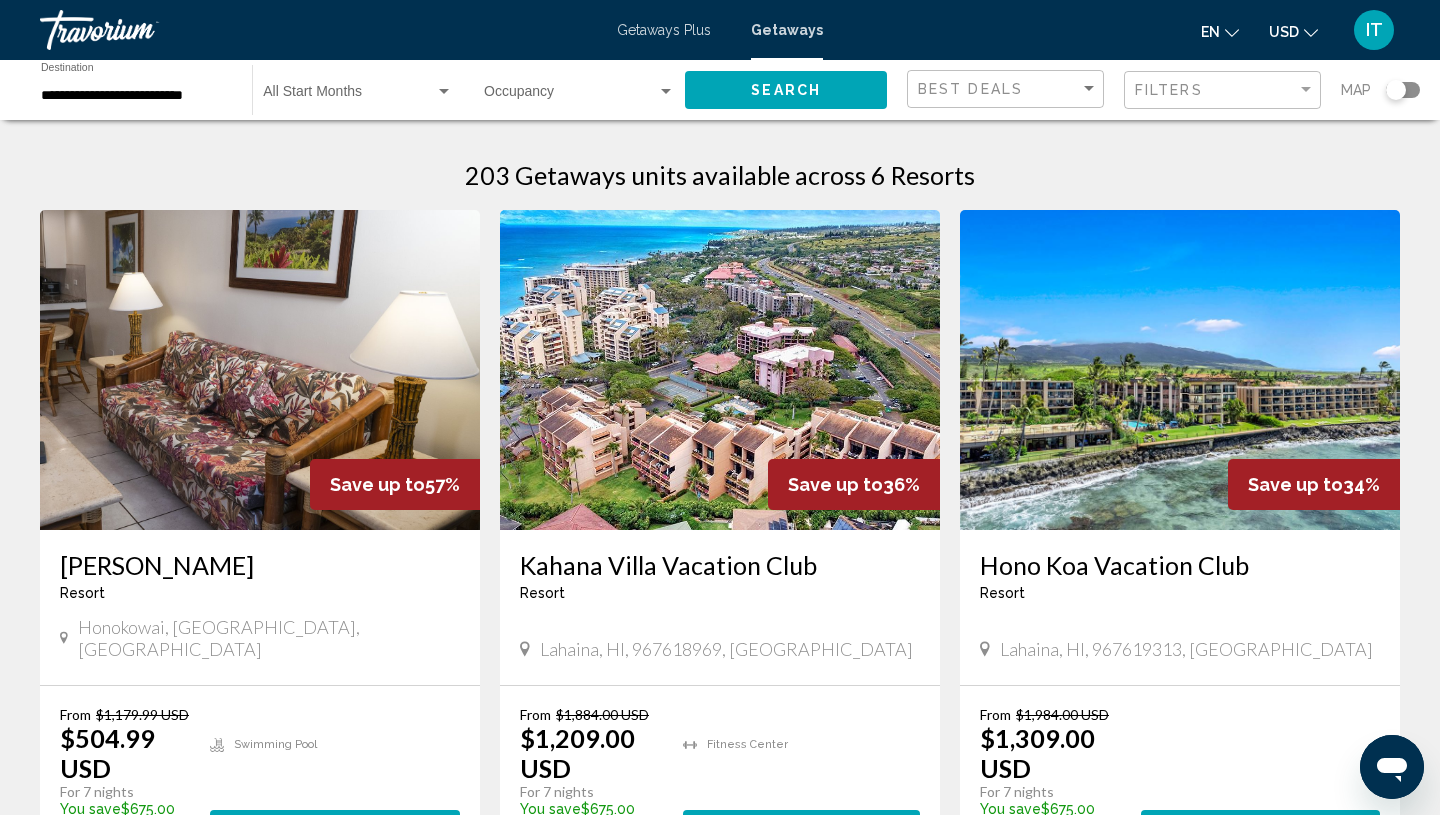 click on "**********" at bounding box center (136, 96) 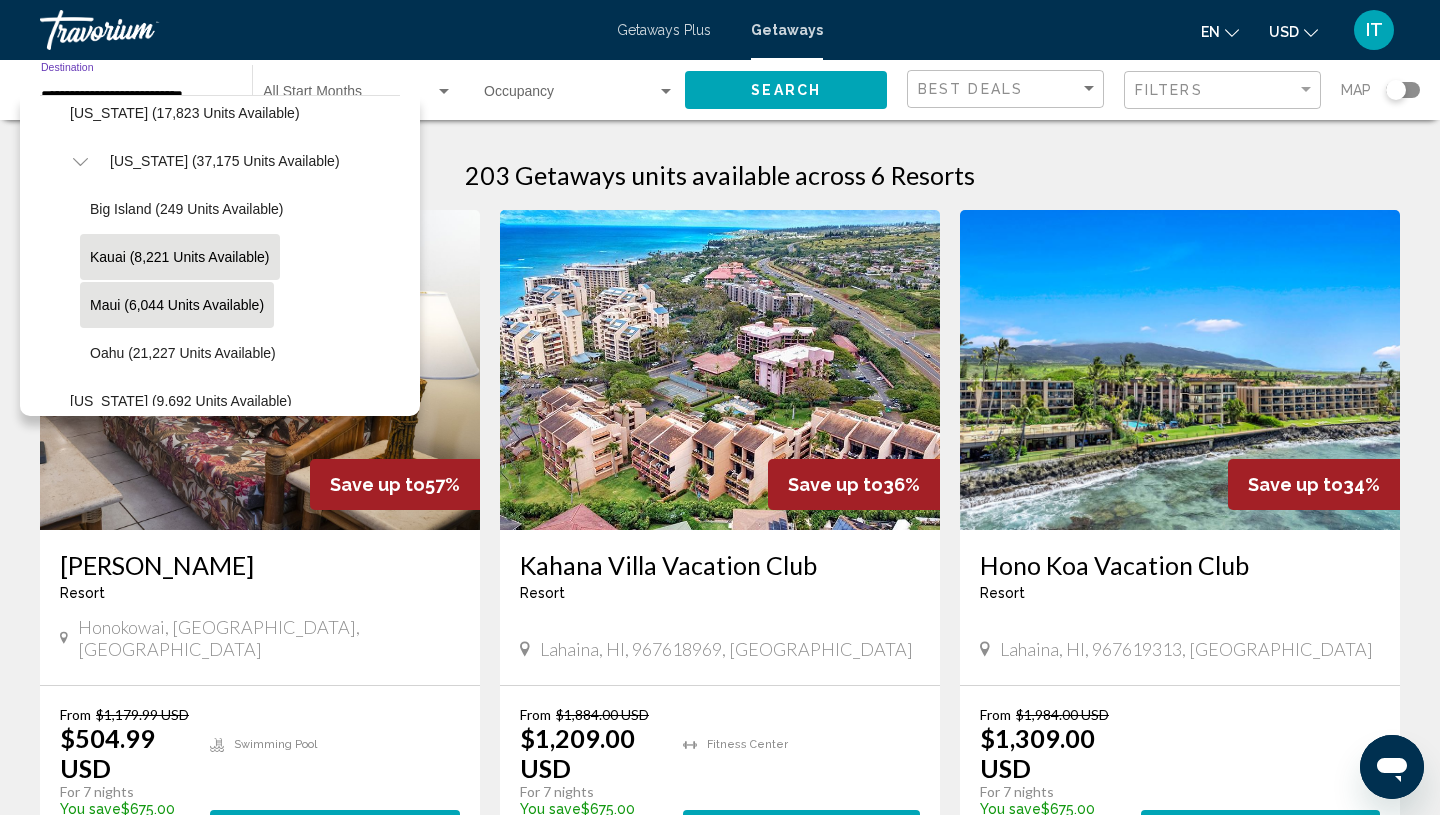 scroll, scrollTop: 456, scrollLeft: 0, axis: vertical 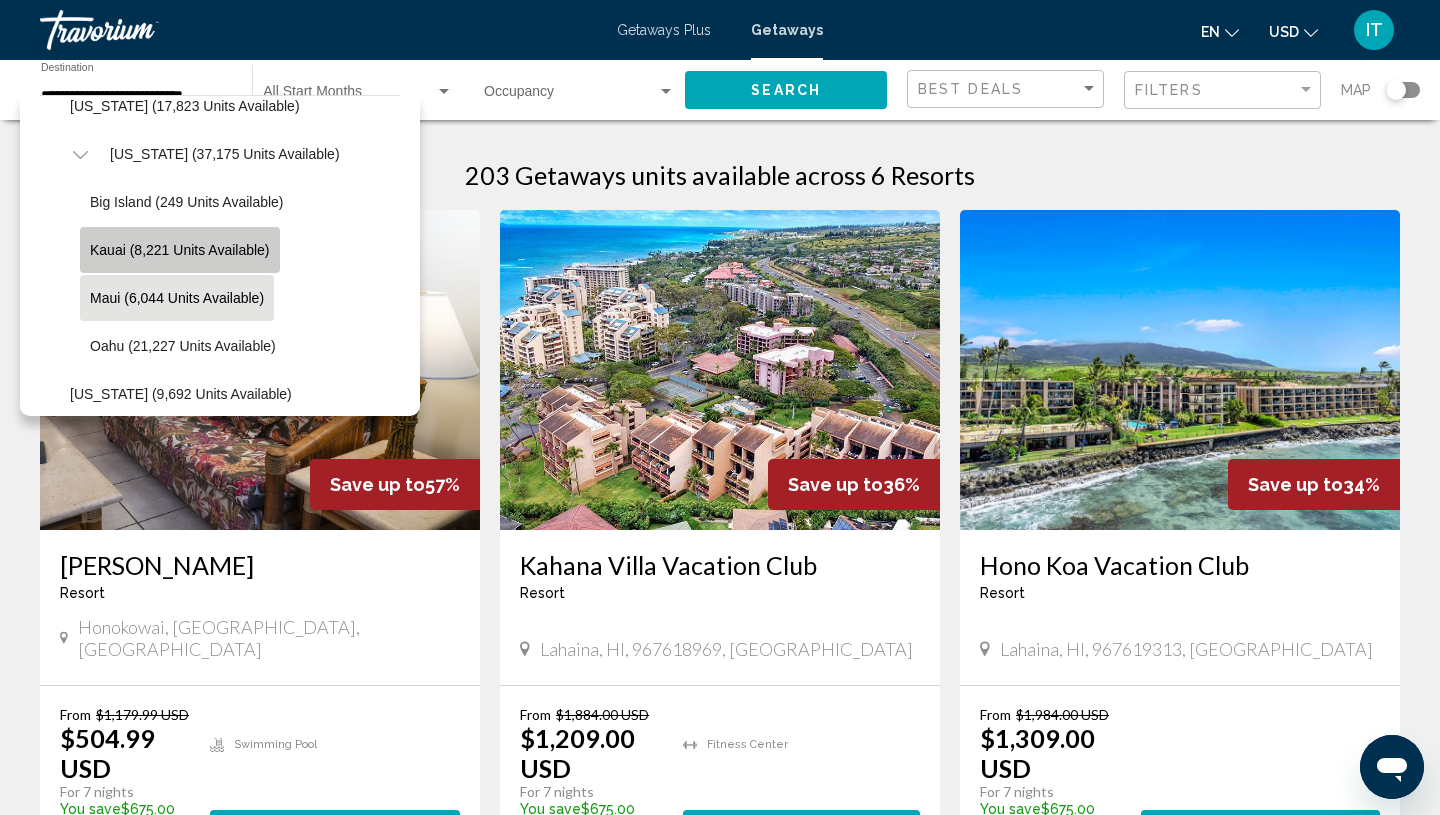 click on "Kauai (8,221 units available)" 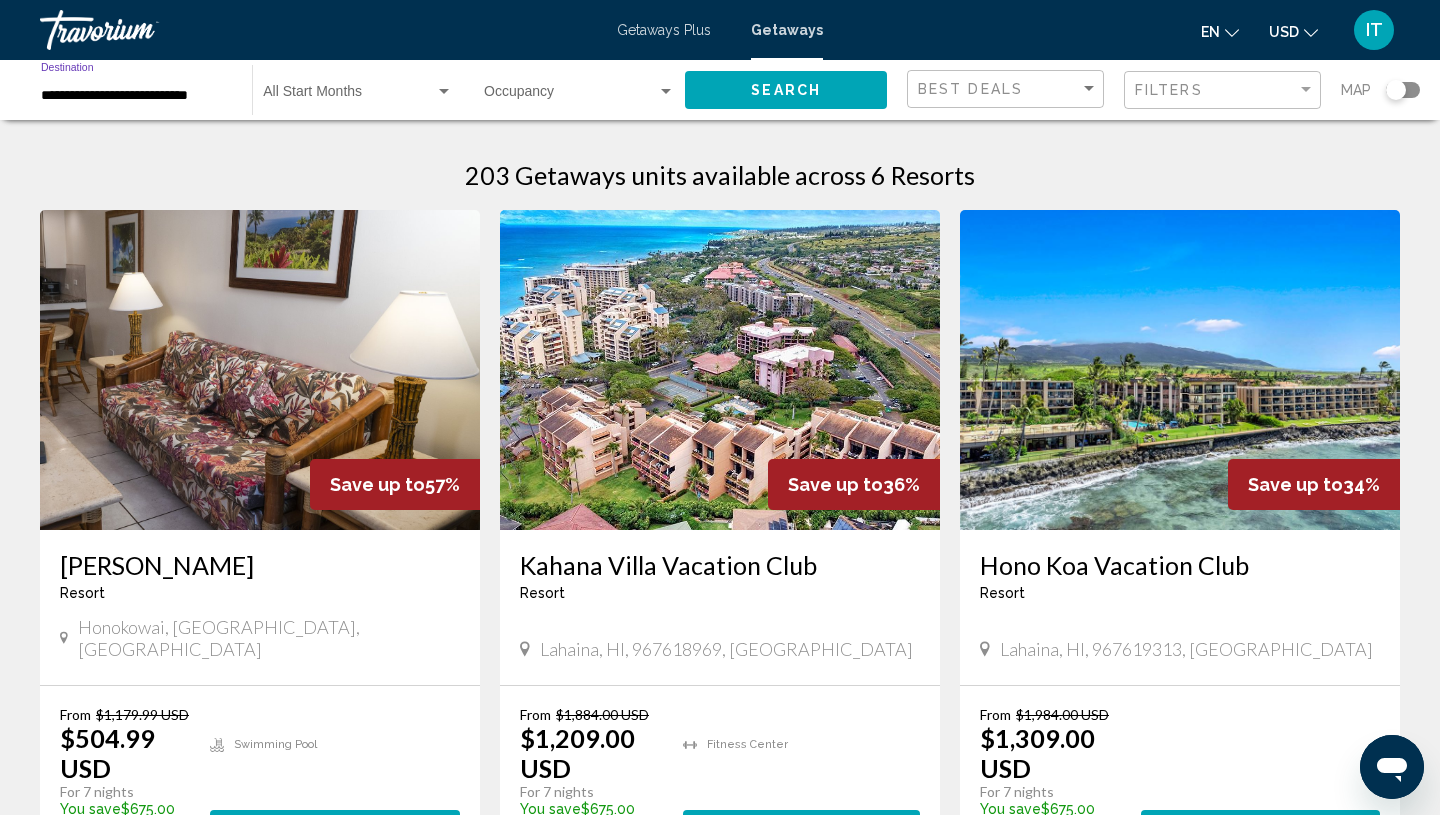 click on "Search" 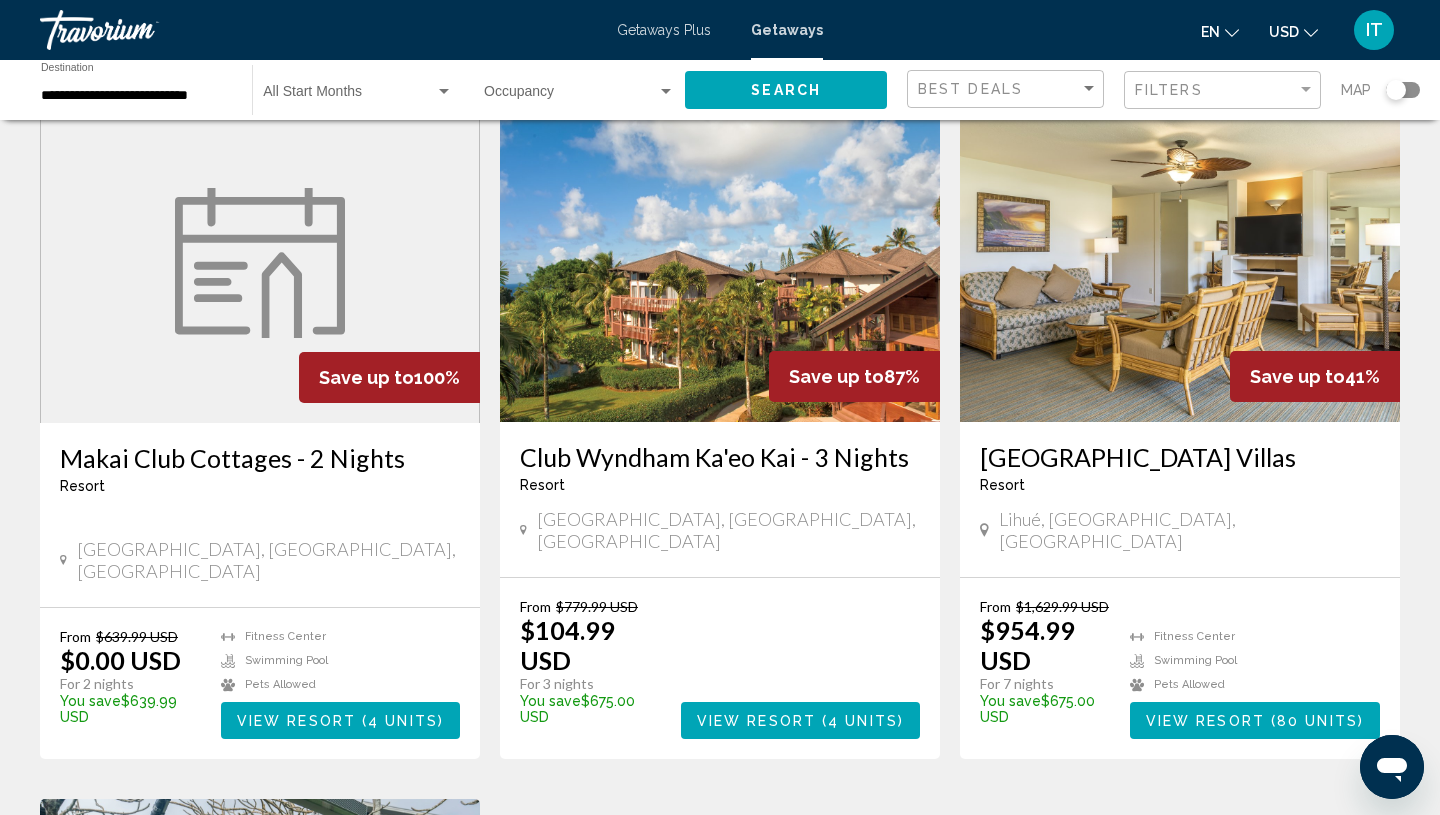 scroll, scrollTop: 72, scrollLeft: 0, axis: vertical 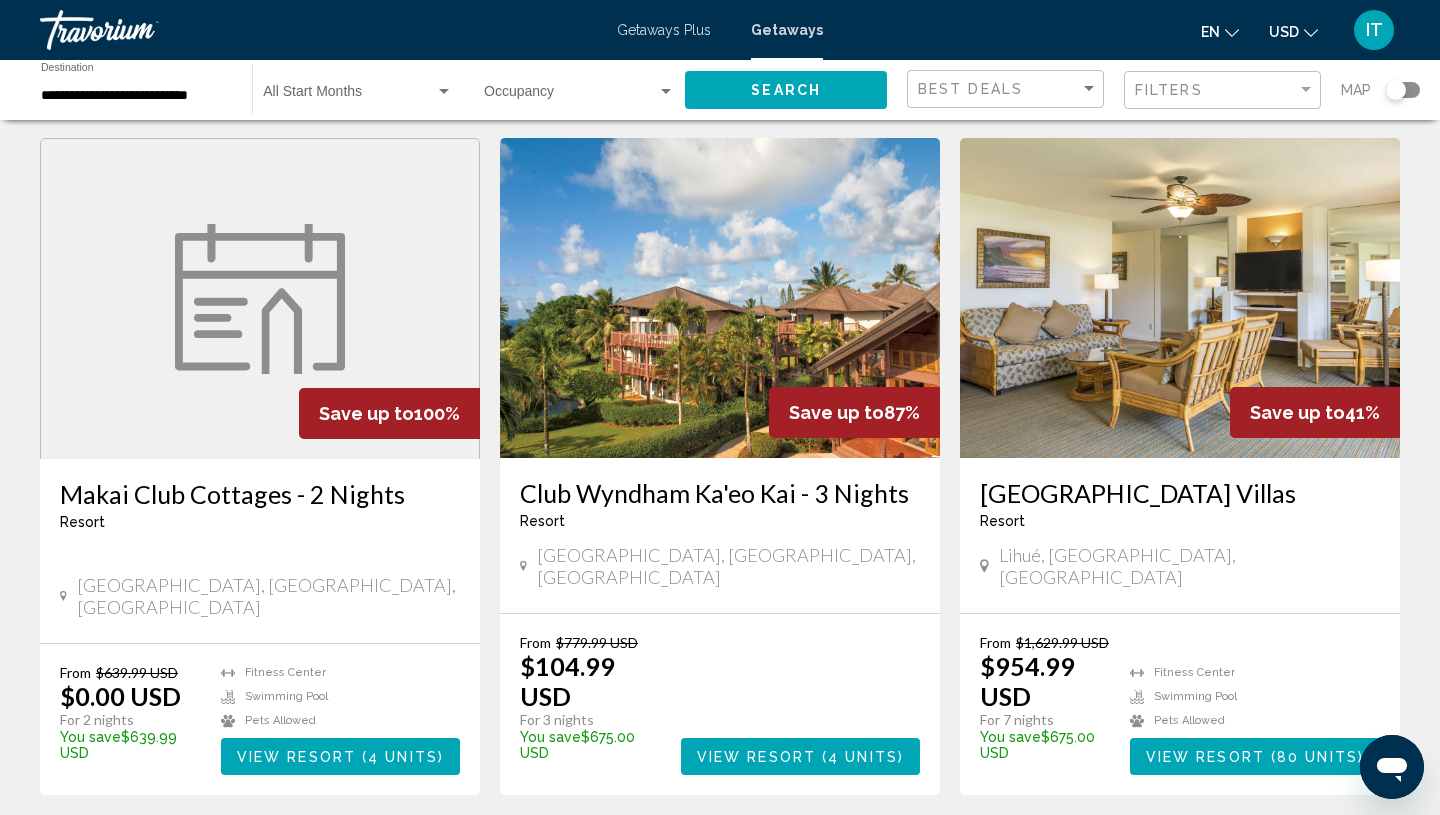 click at bounding box center (720, 298) 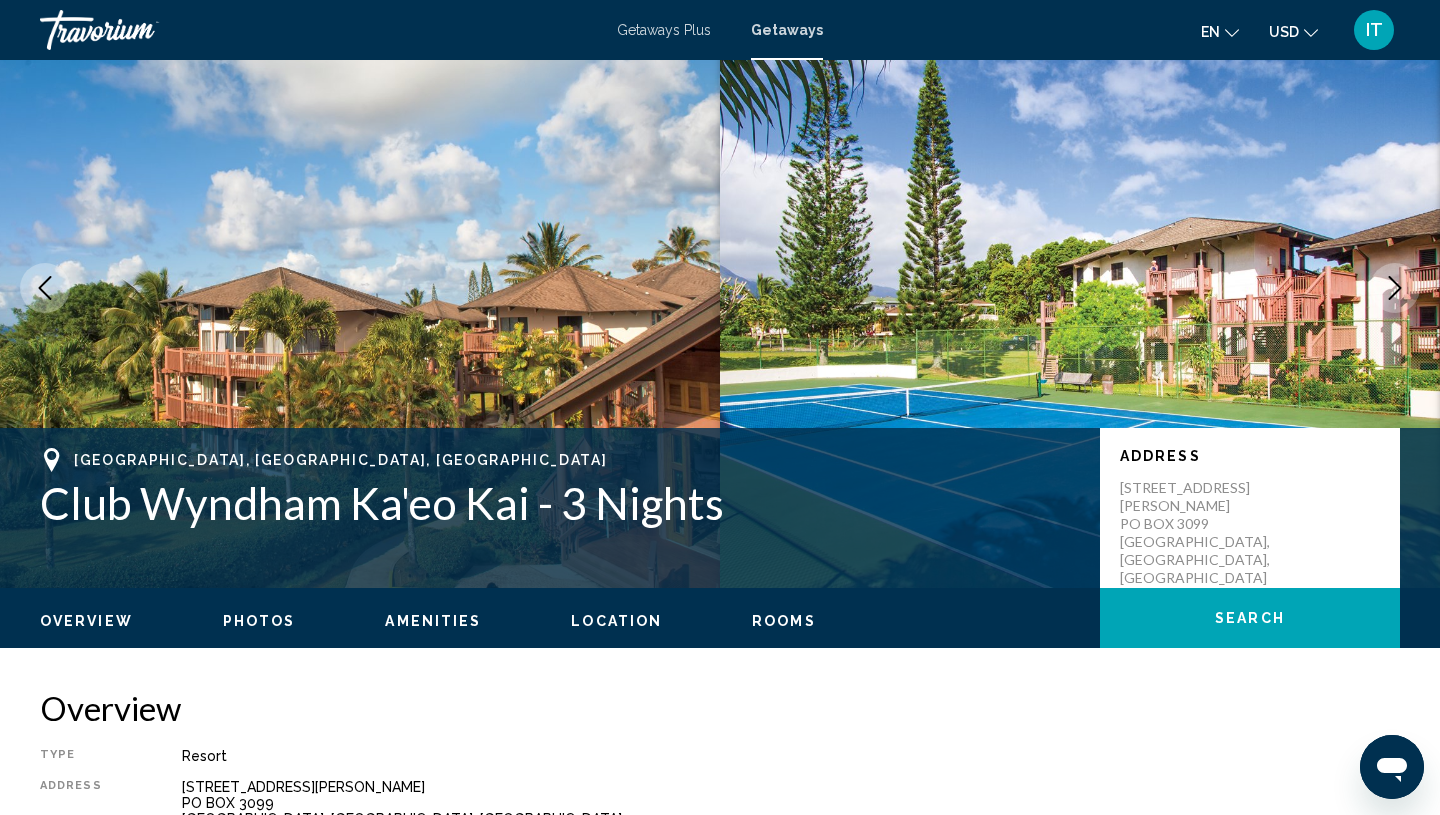 scroll, scrollTop: 0, scrollLeft: 0, axis: both 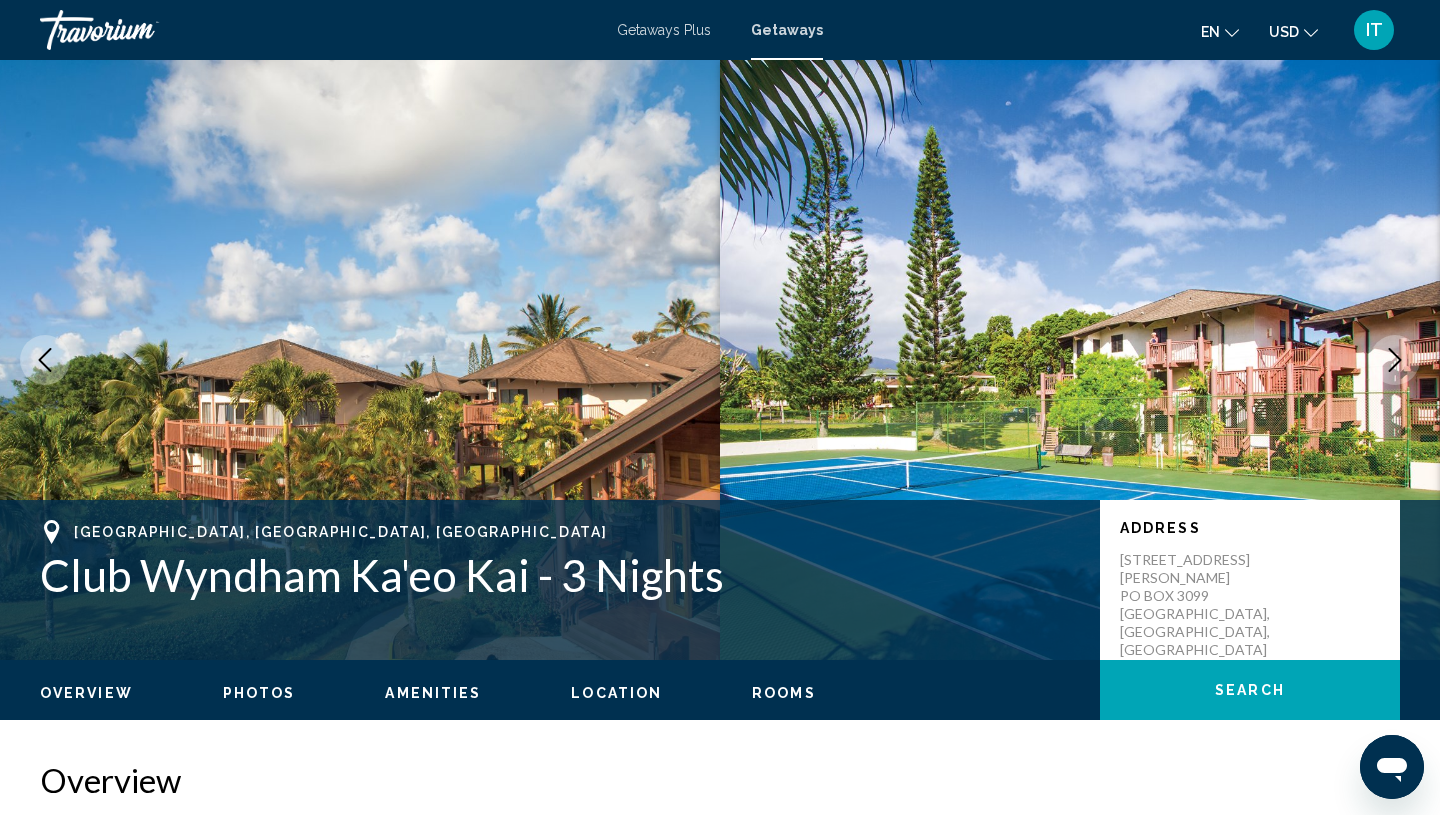 click at bounding box center (1395, 360) 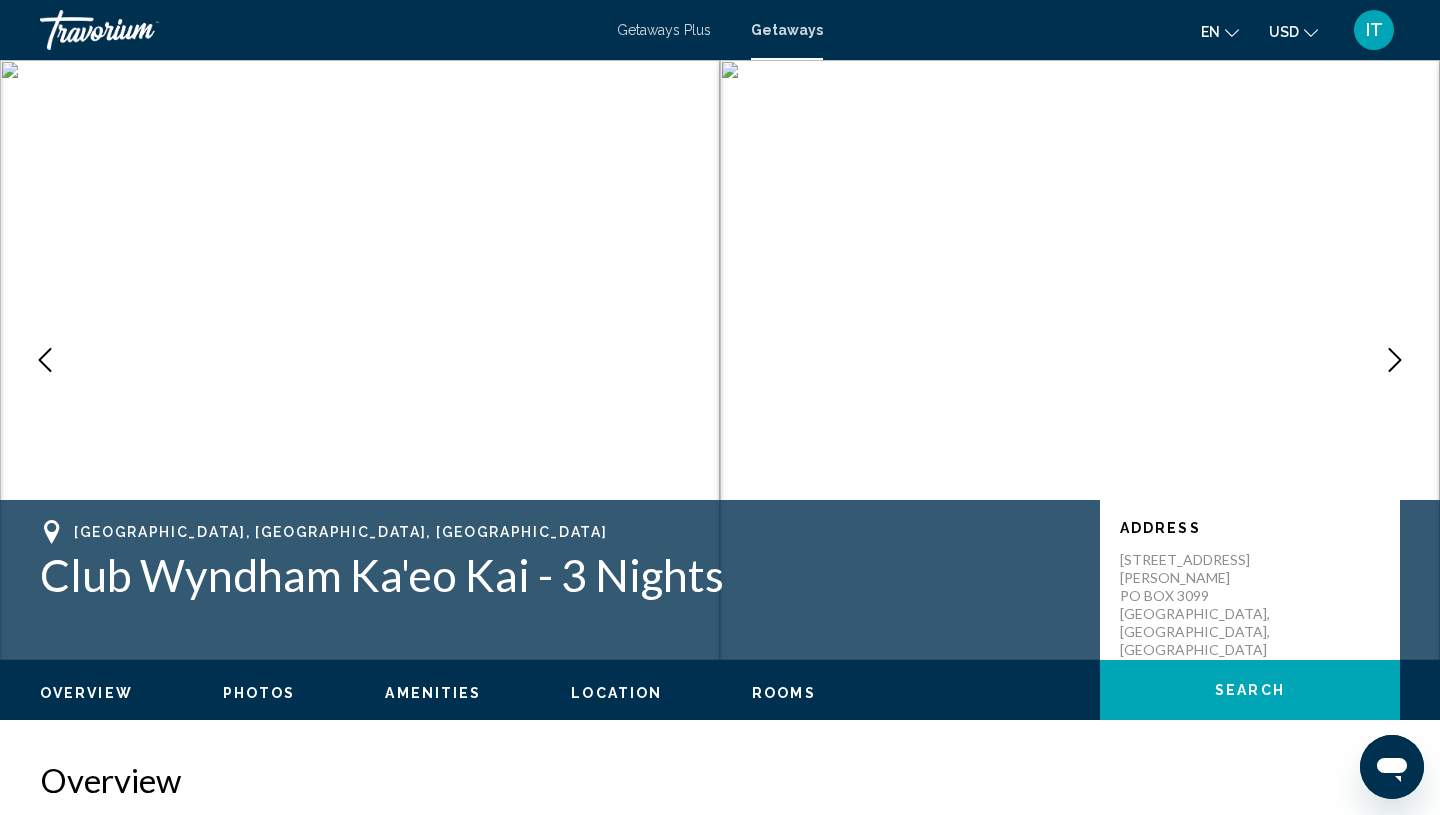 click 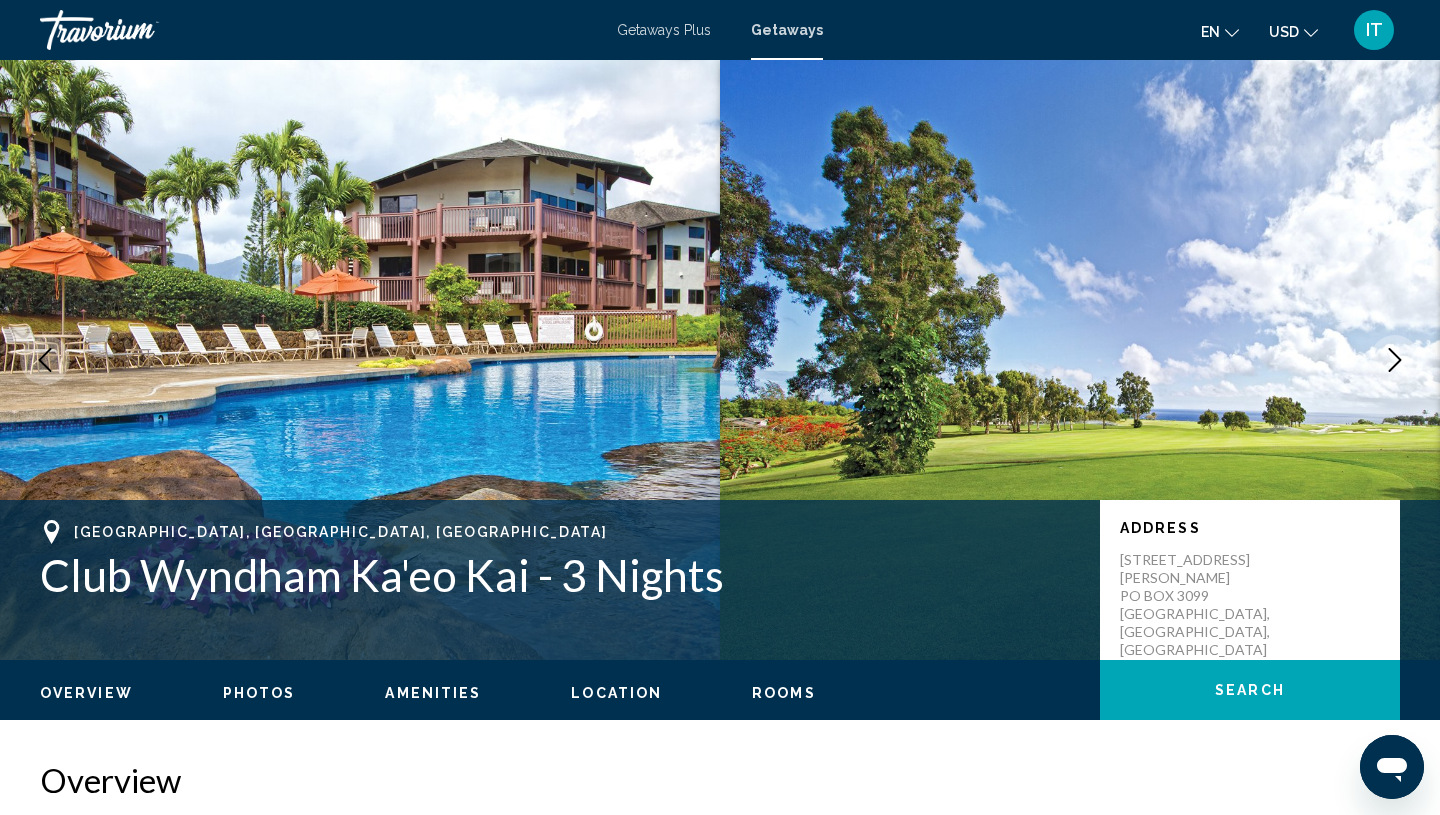 click 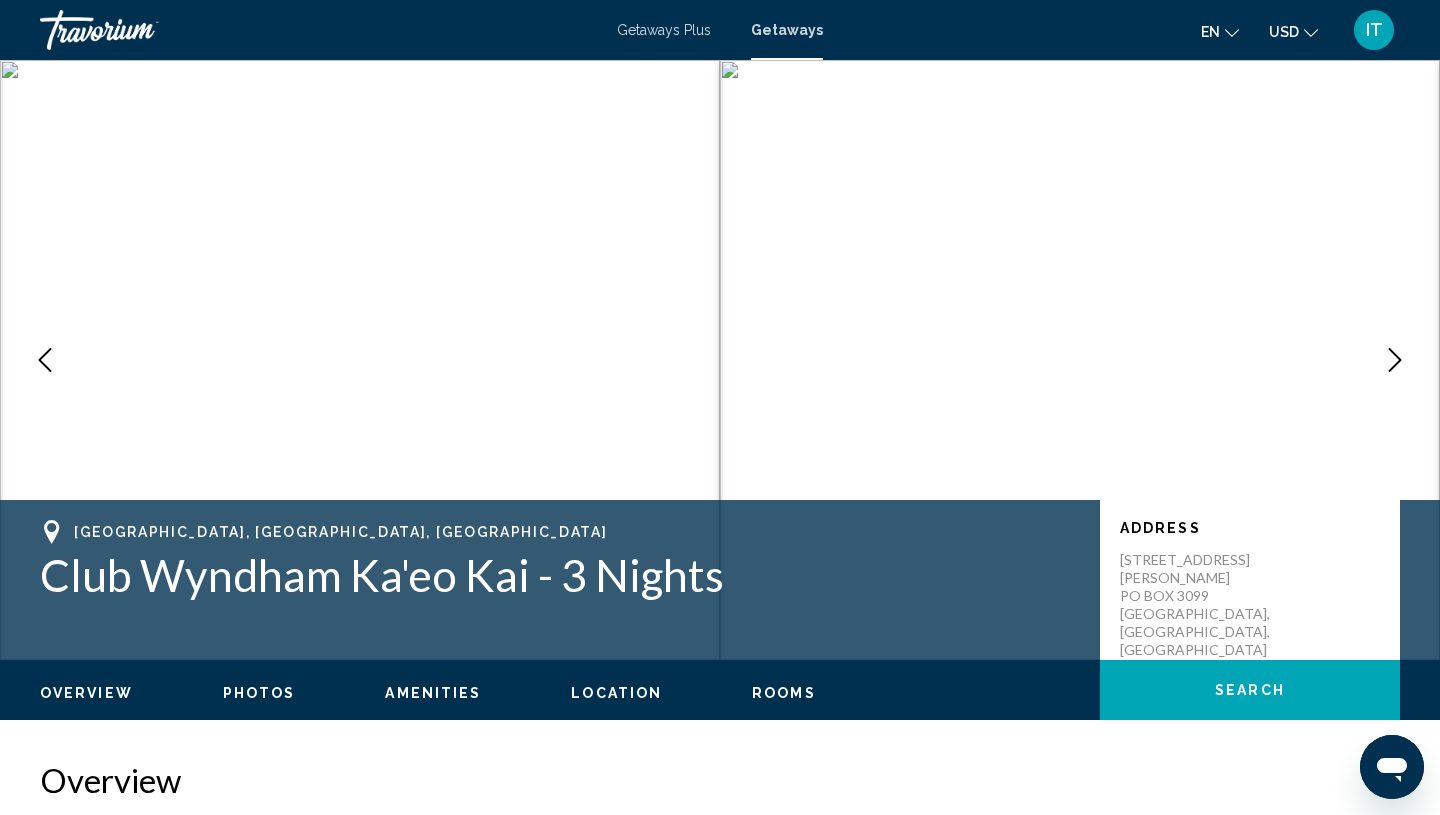 click 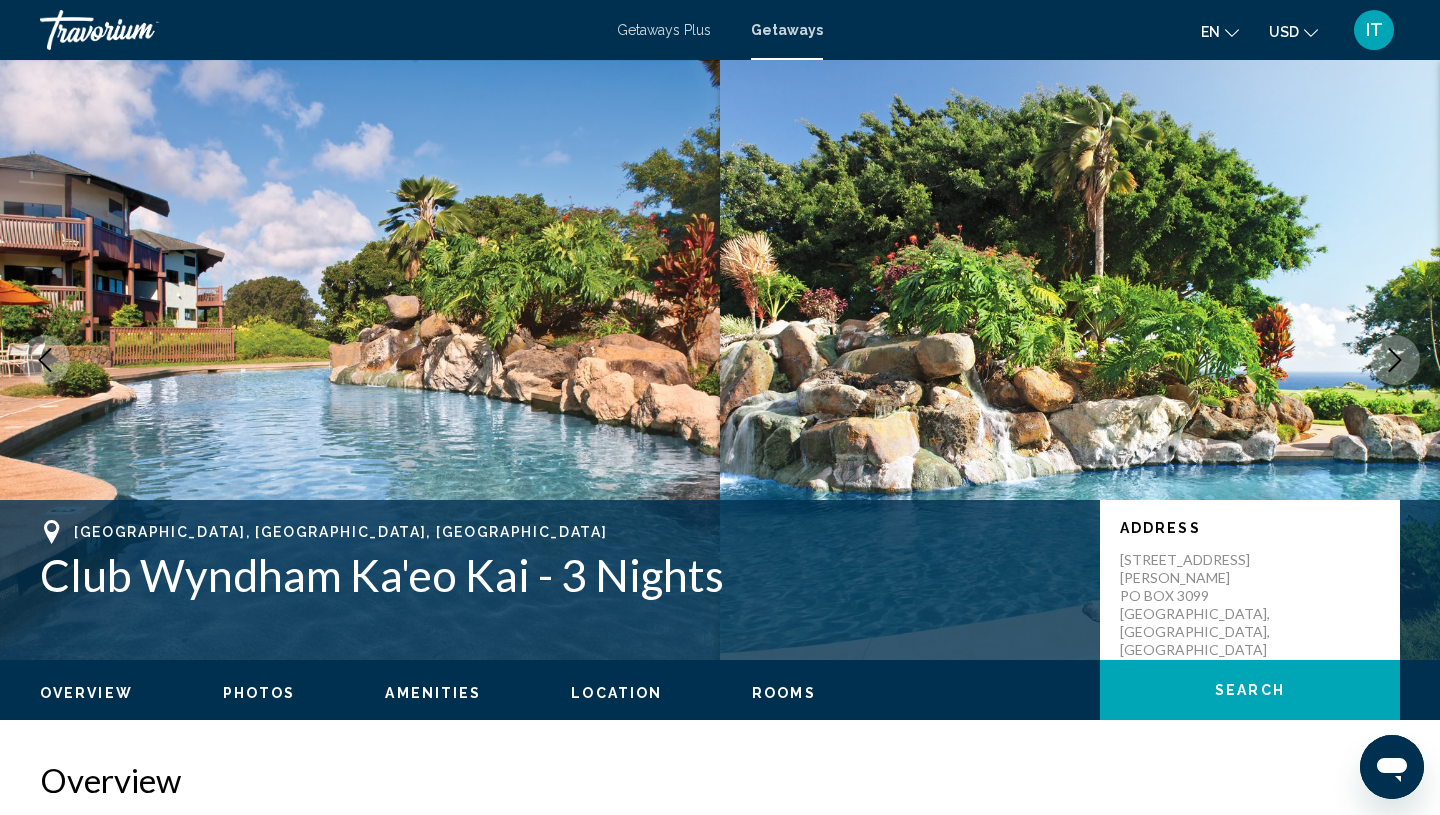 click 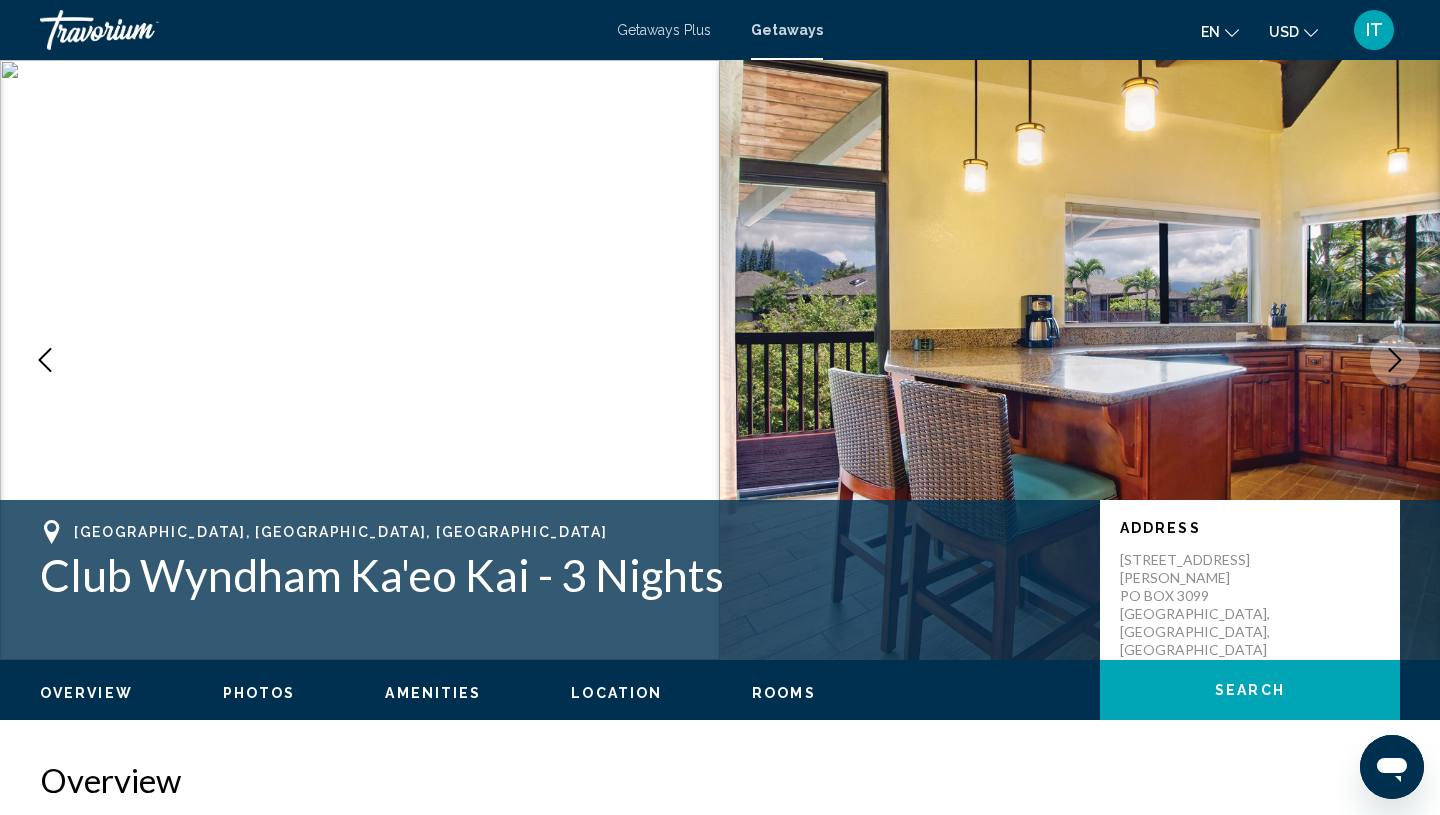click 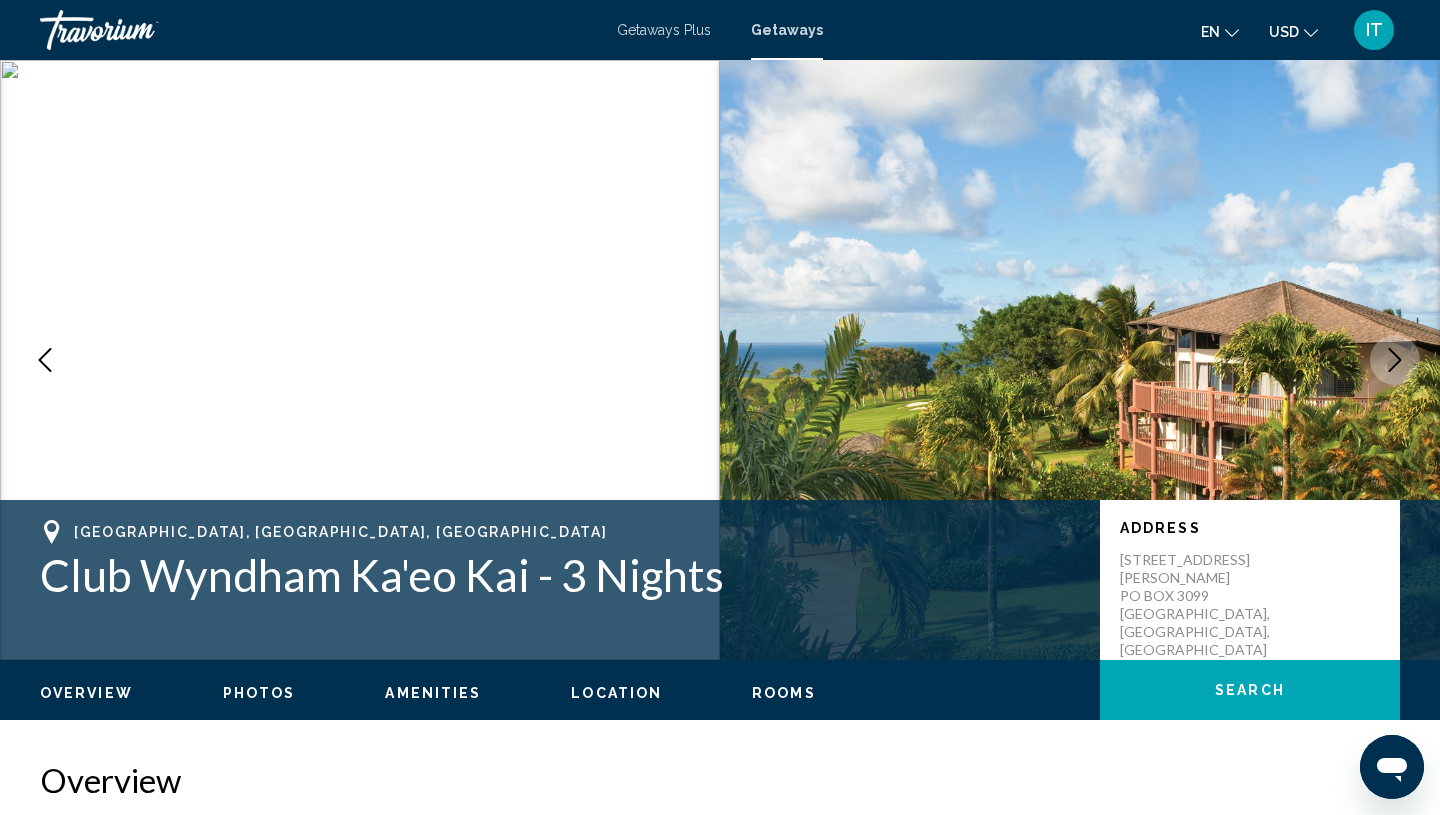 click 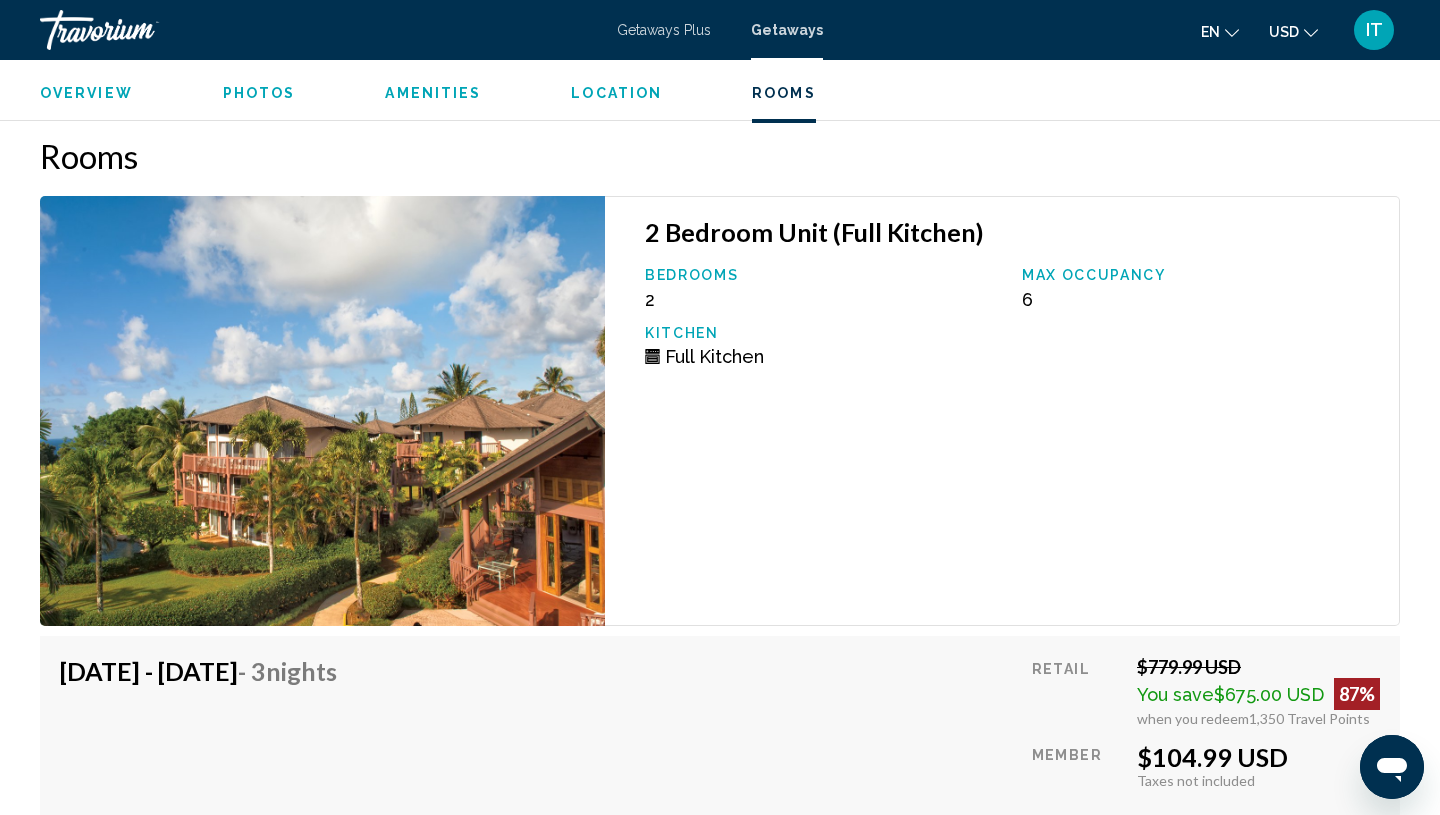 scroll, scrollTop: 3237, scrollLeft: 0, axis: vertical 